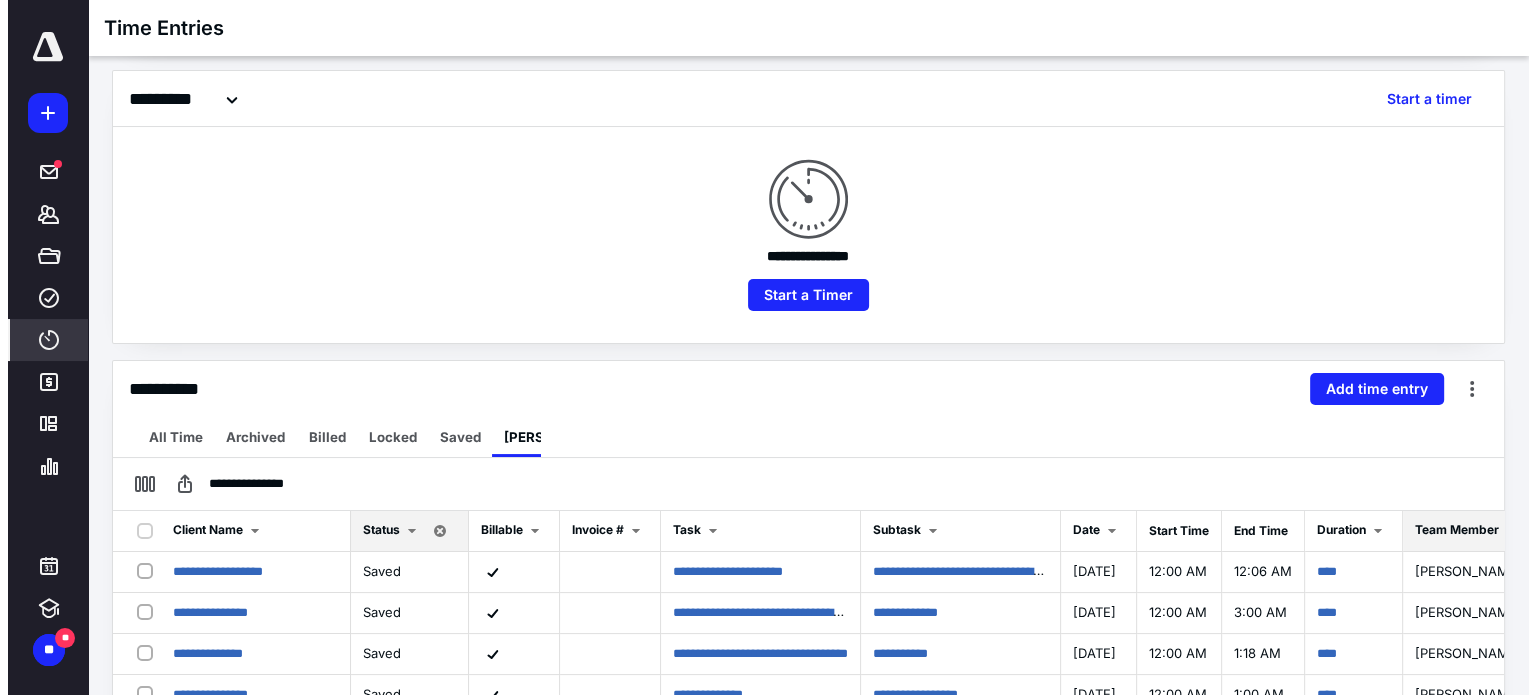 scroll, scrollTop: 142, scrollLeft: 0, axis: vertical 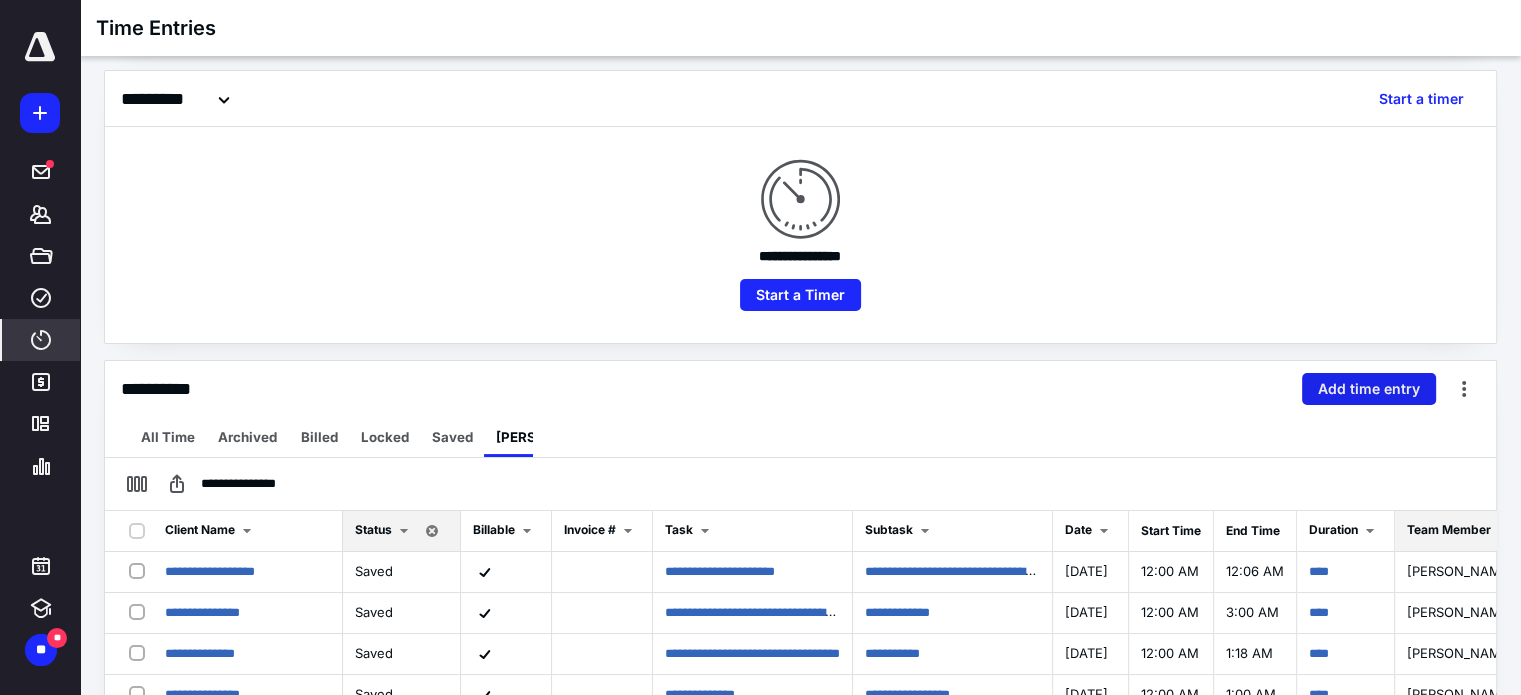 click on "Add time entry" at bounding box center (1369, 389) 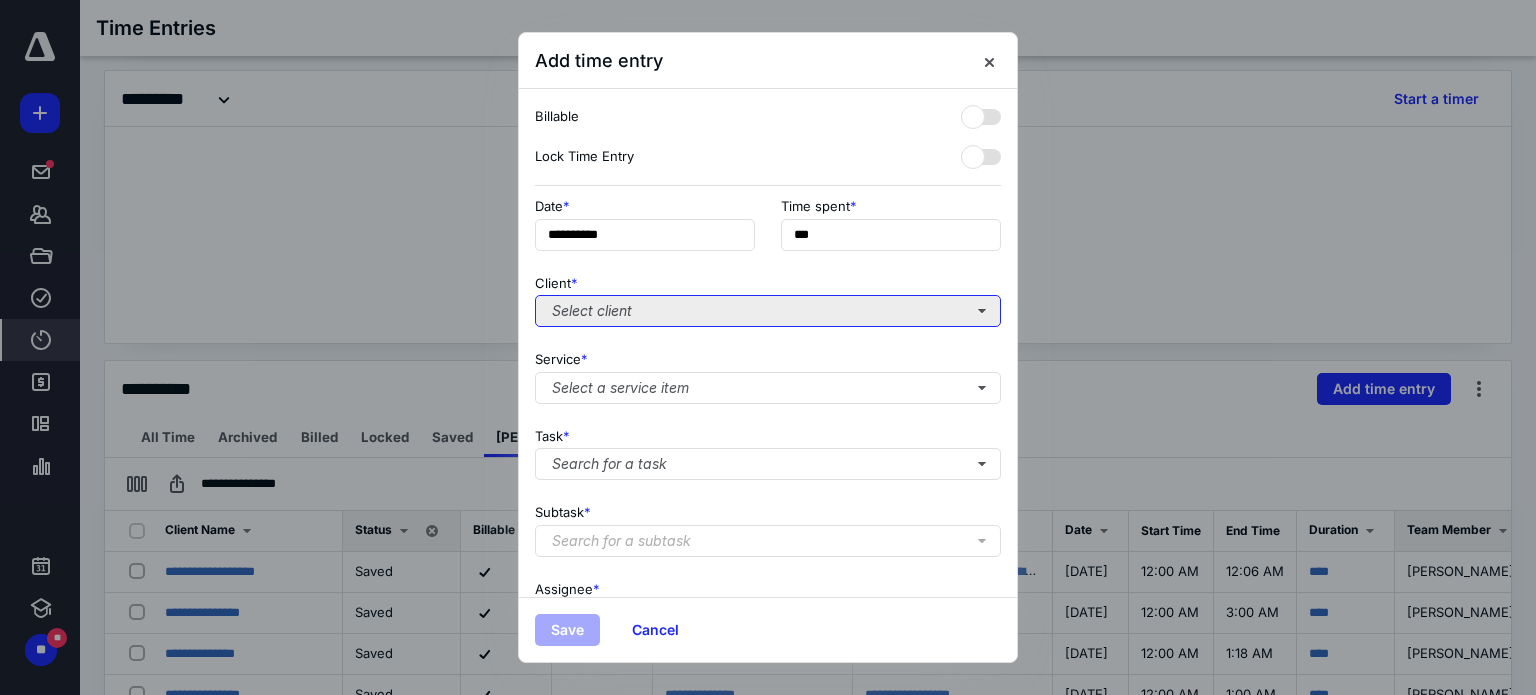 click on "Select client" at bounding box center (768, 311) 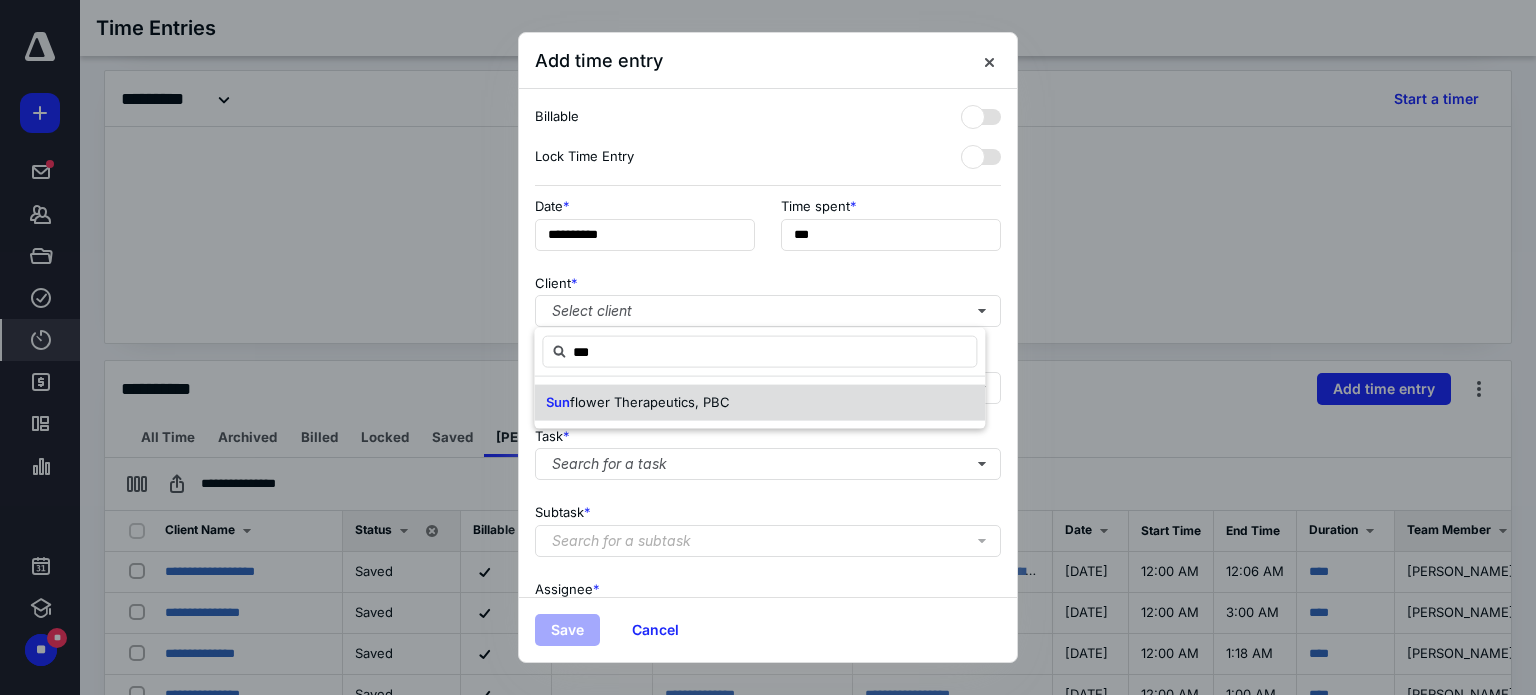 click on "Sun flower Therapeutics, PBC" at bounding box center [759, 403] 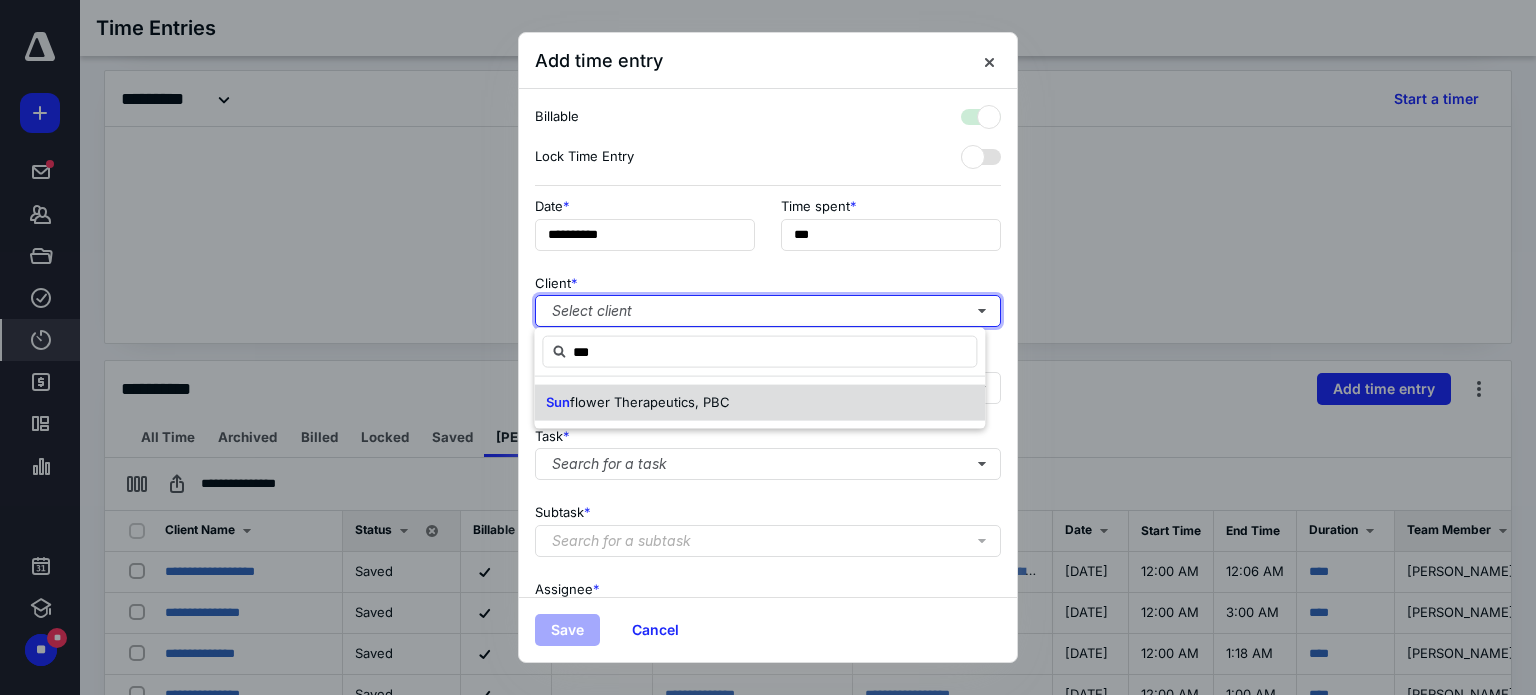 checkbox on "true" 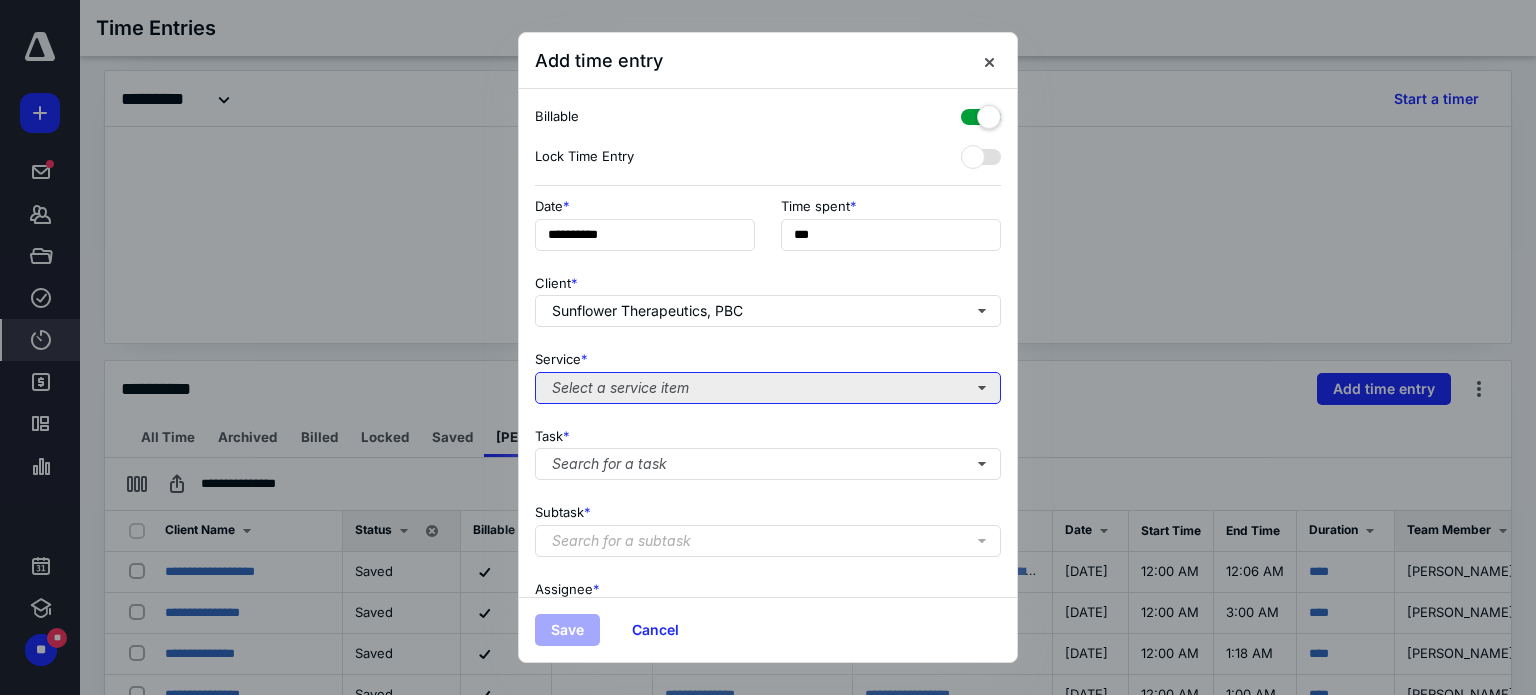 click on "Select a service item" at bounding box center (768, 388) 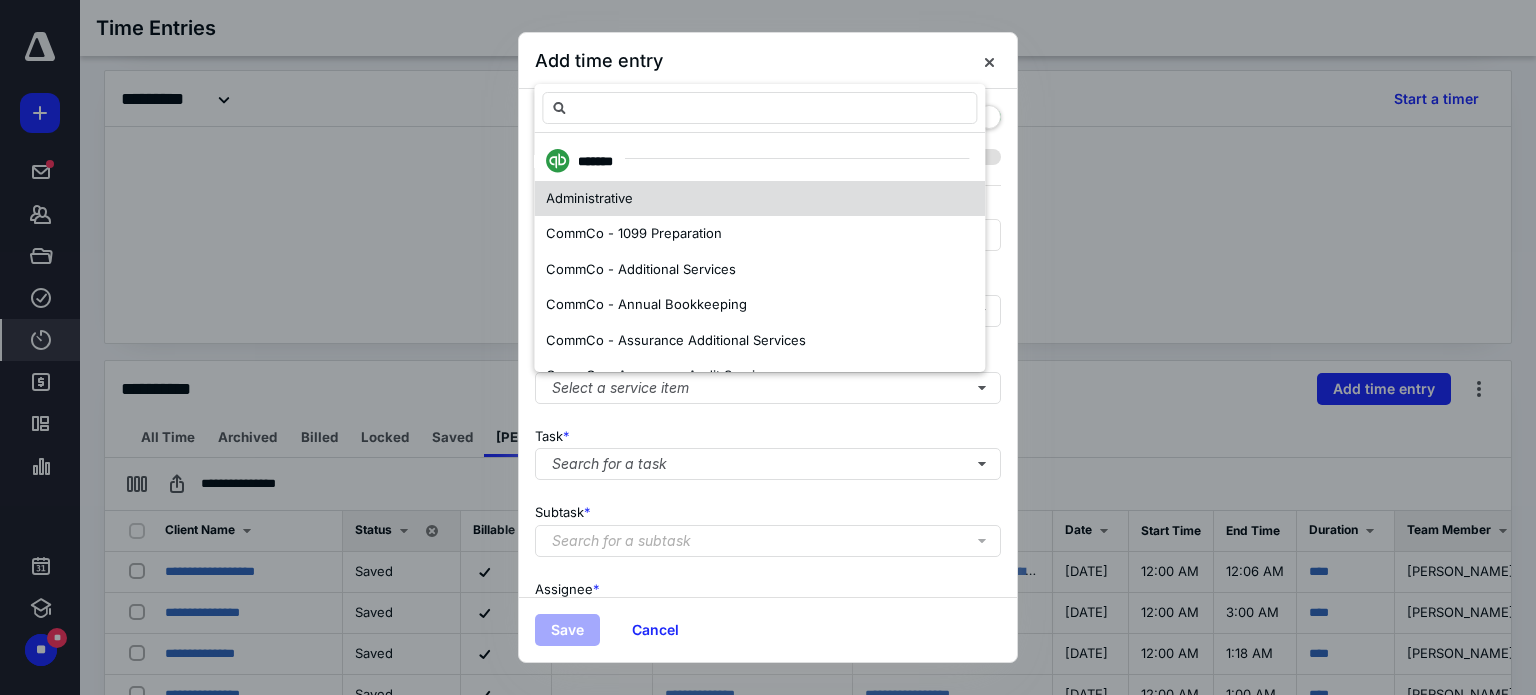 click on "Administrative" at bounding box center (759, 199) 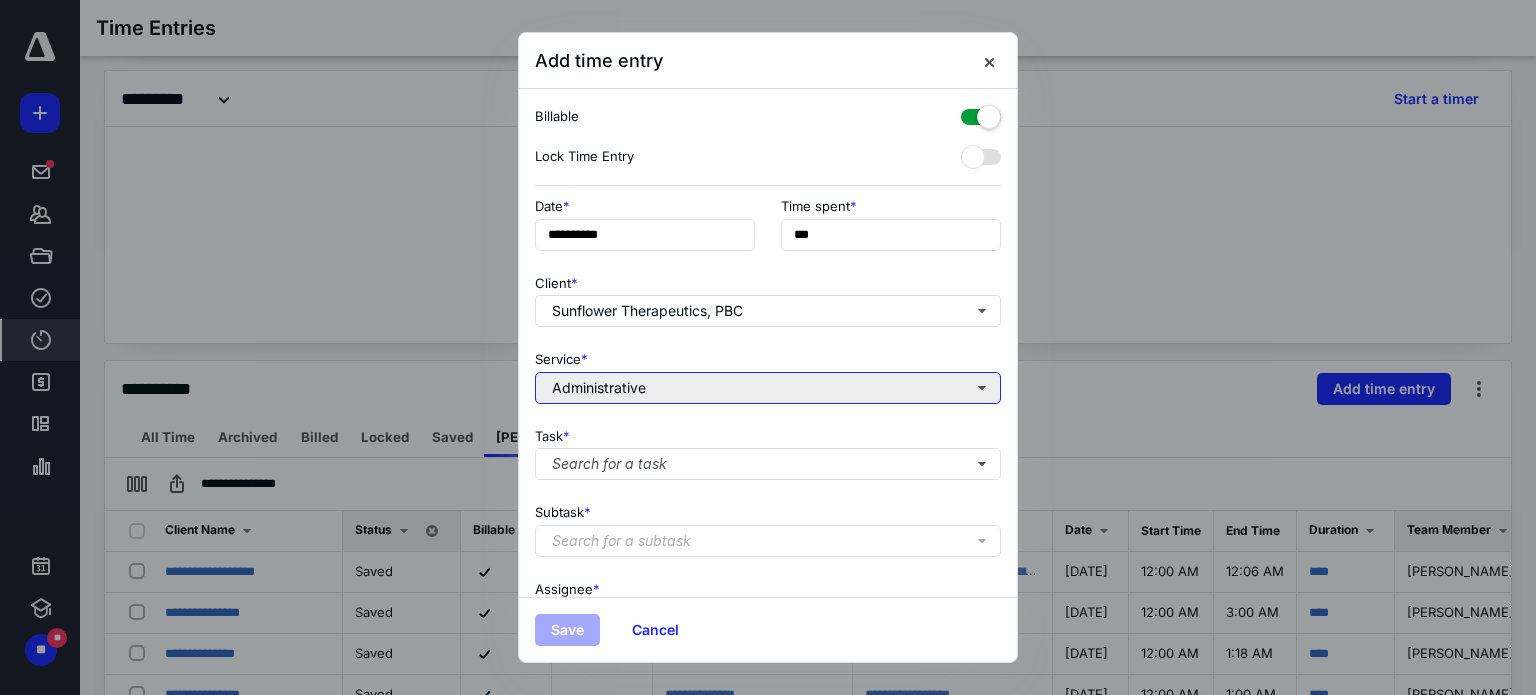 click on "Administrative" at bounding box center [768, 388] 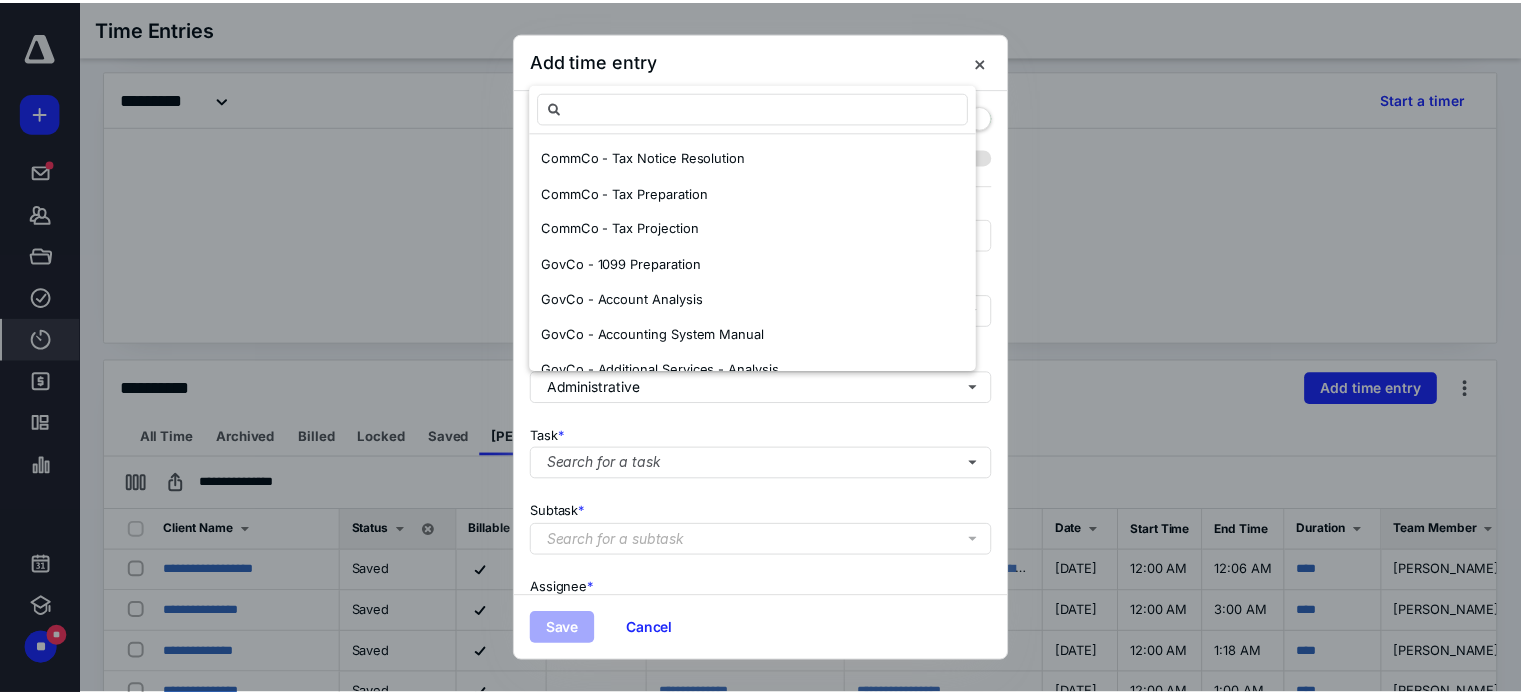 scroll, scrollTop: 500, scrollLeft: 0, axis: vertical 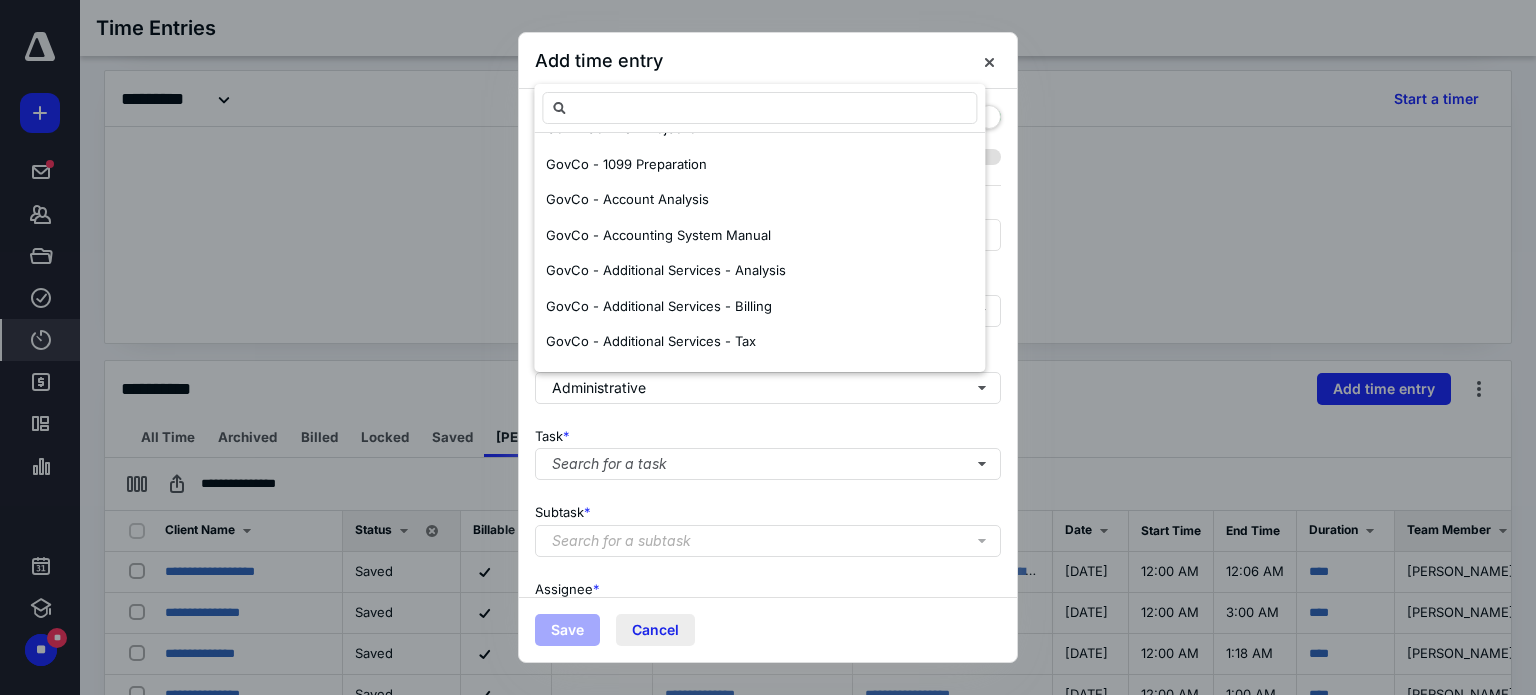 click on "Cancel" at bounding box center [655, 630] 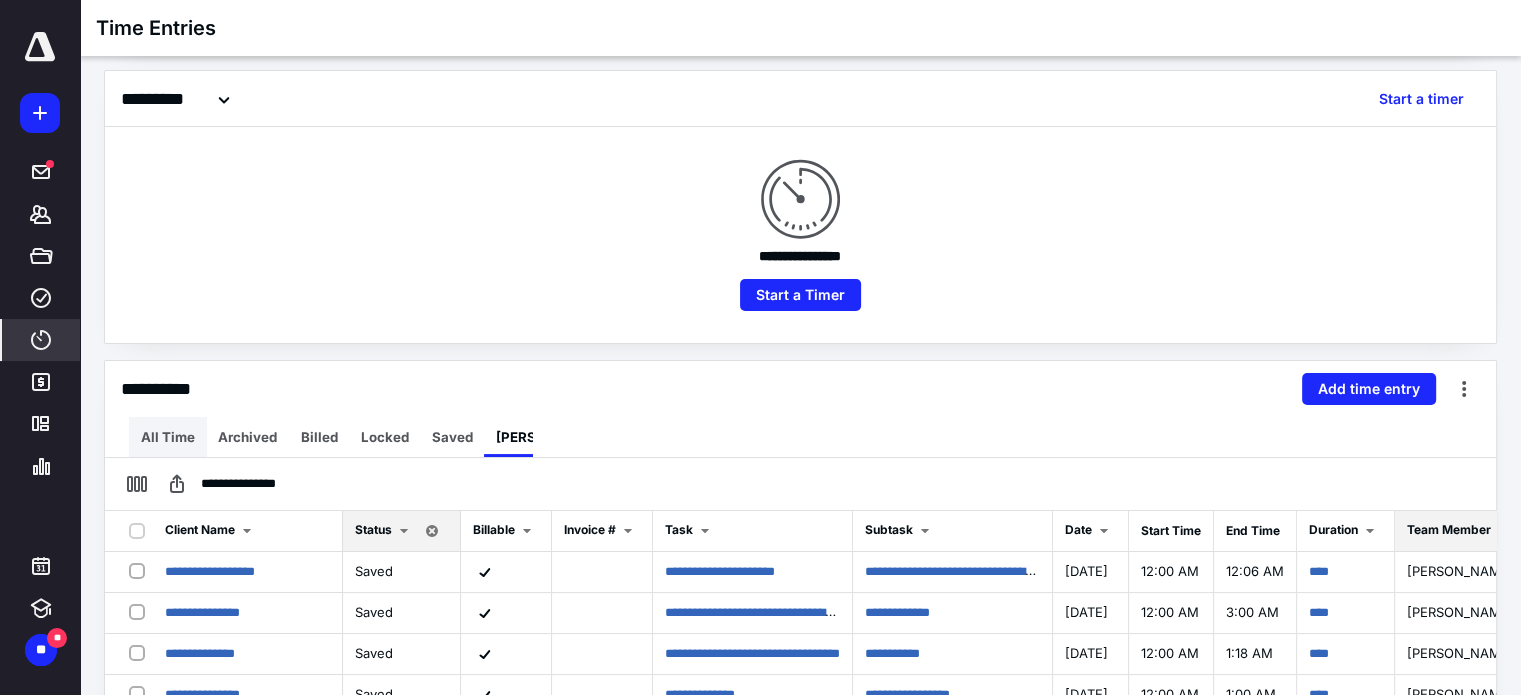 click on "All Time" at bounding box center [168, 437] 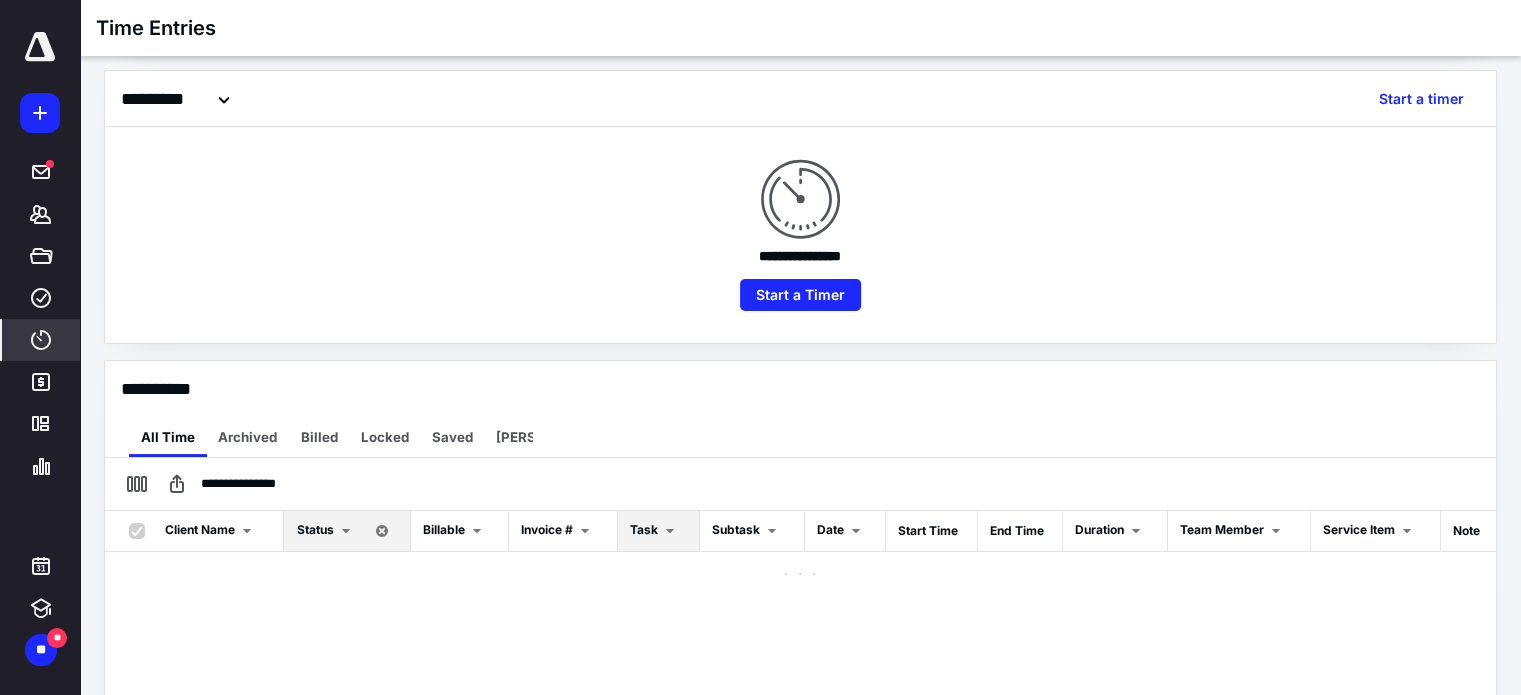 checkbox on "true" 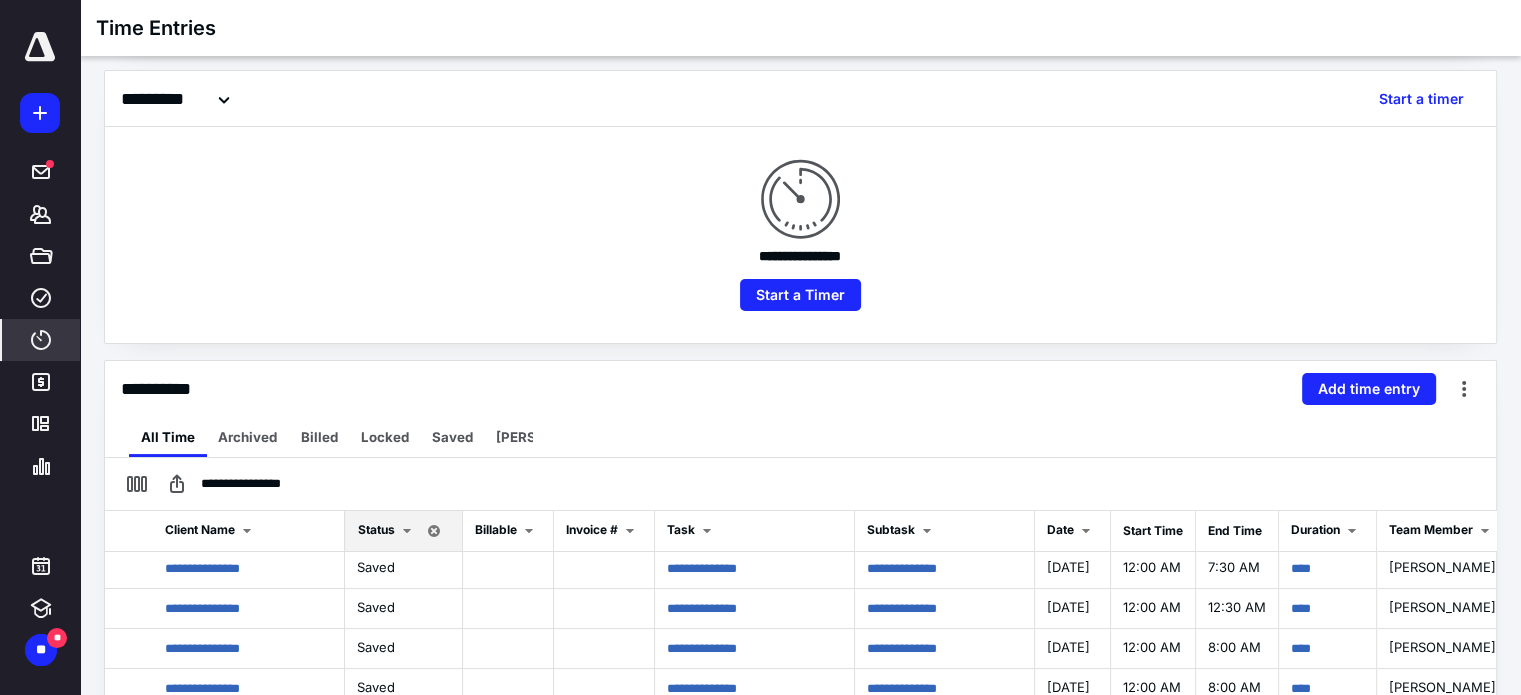 scroll, scrollTop: 100, scrollLeft: 0, axis: vertical 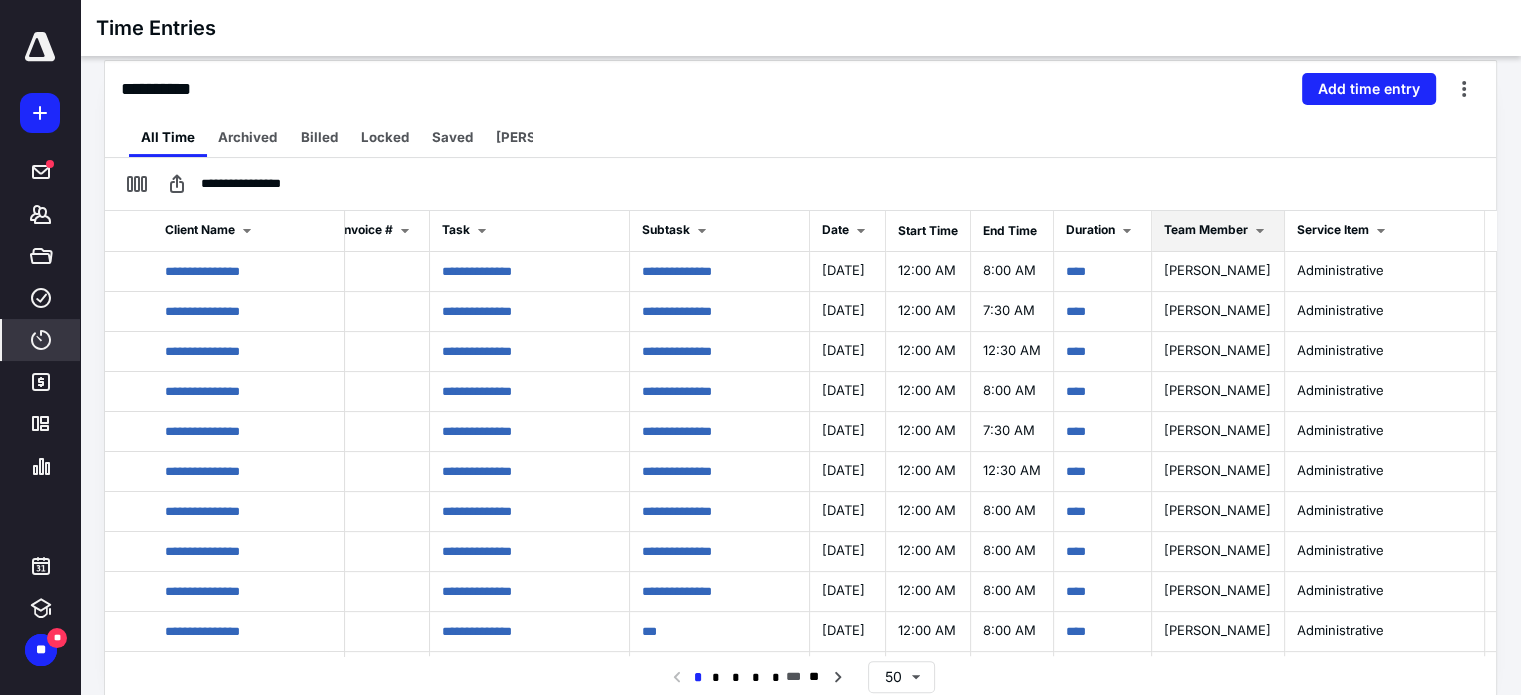 click on "Team Member" at bounding box center [1218, 231] 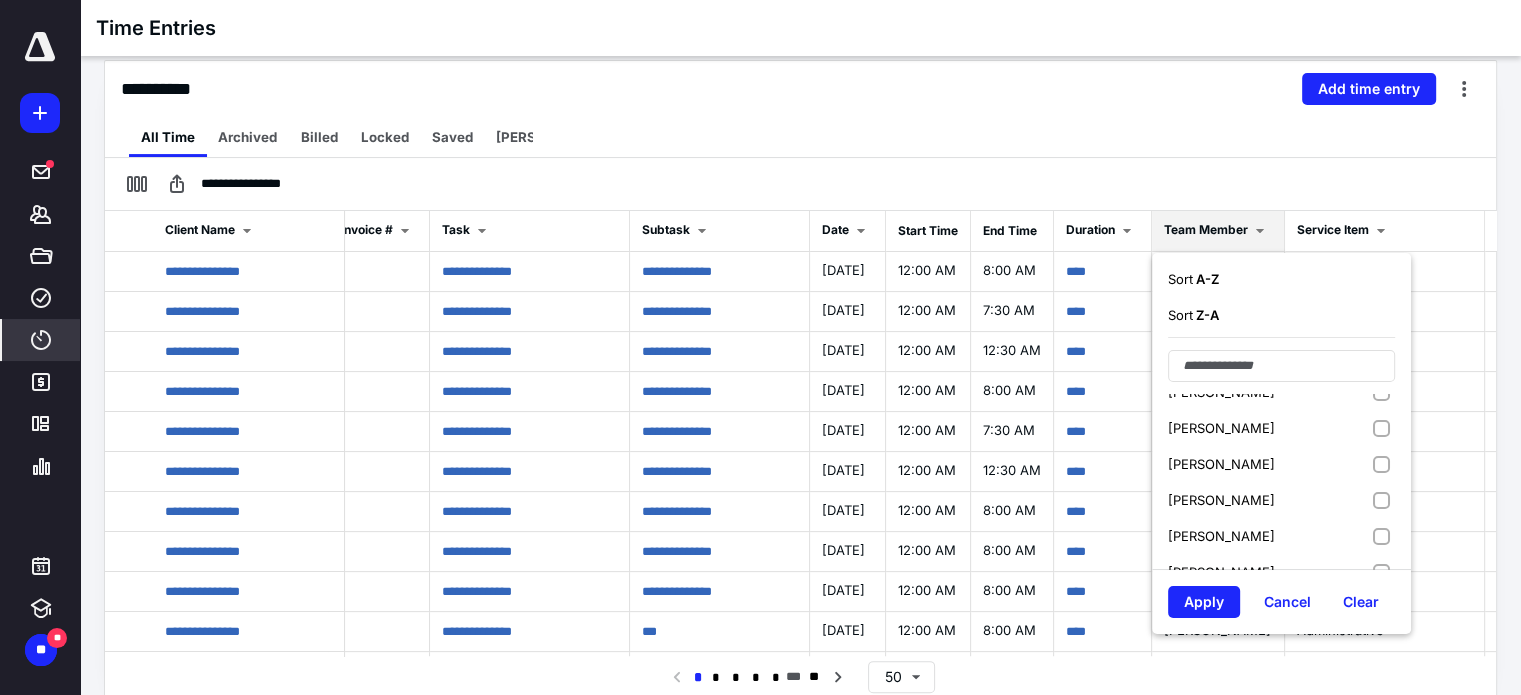 scroll, scrollTop: 100, scrollLeft: 0, axis: vertical 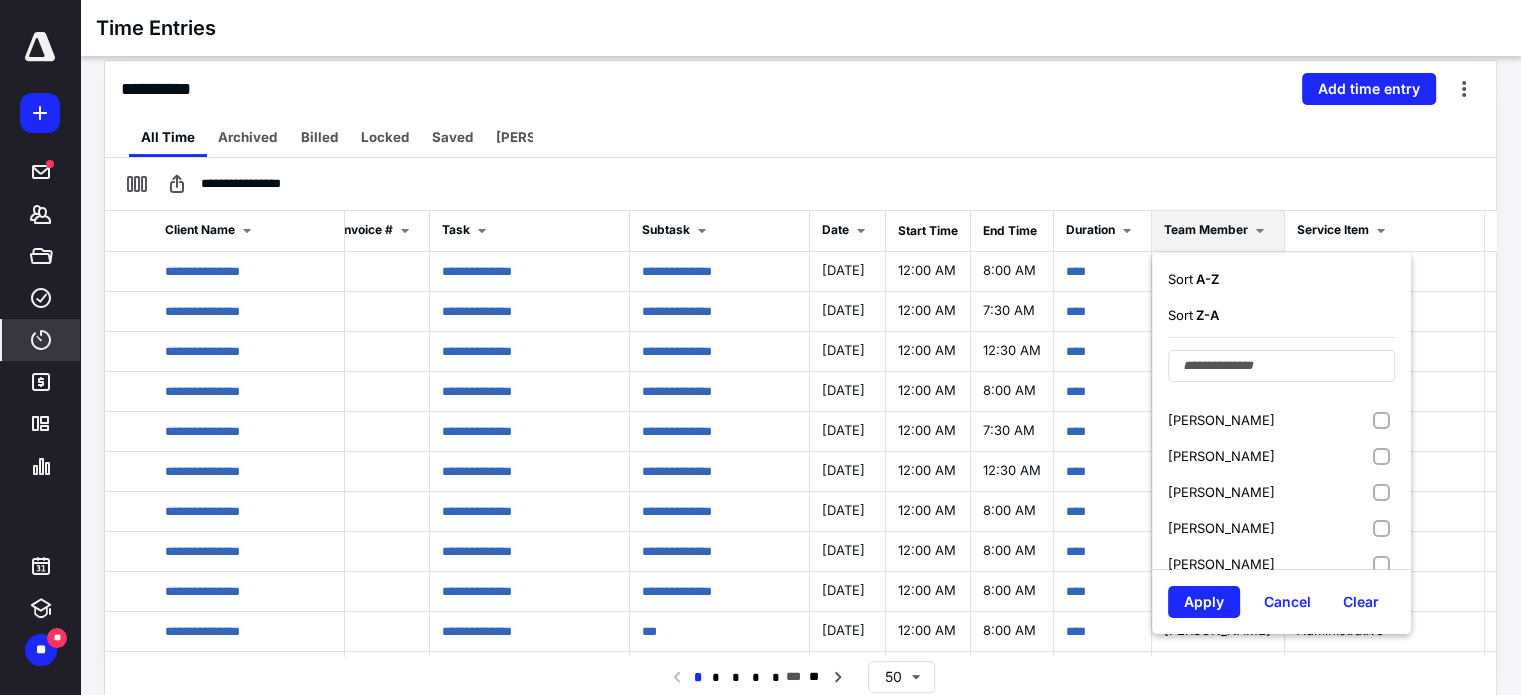 click on "[PERSON_NAME]" at bounding box center [1281, 420] 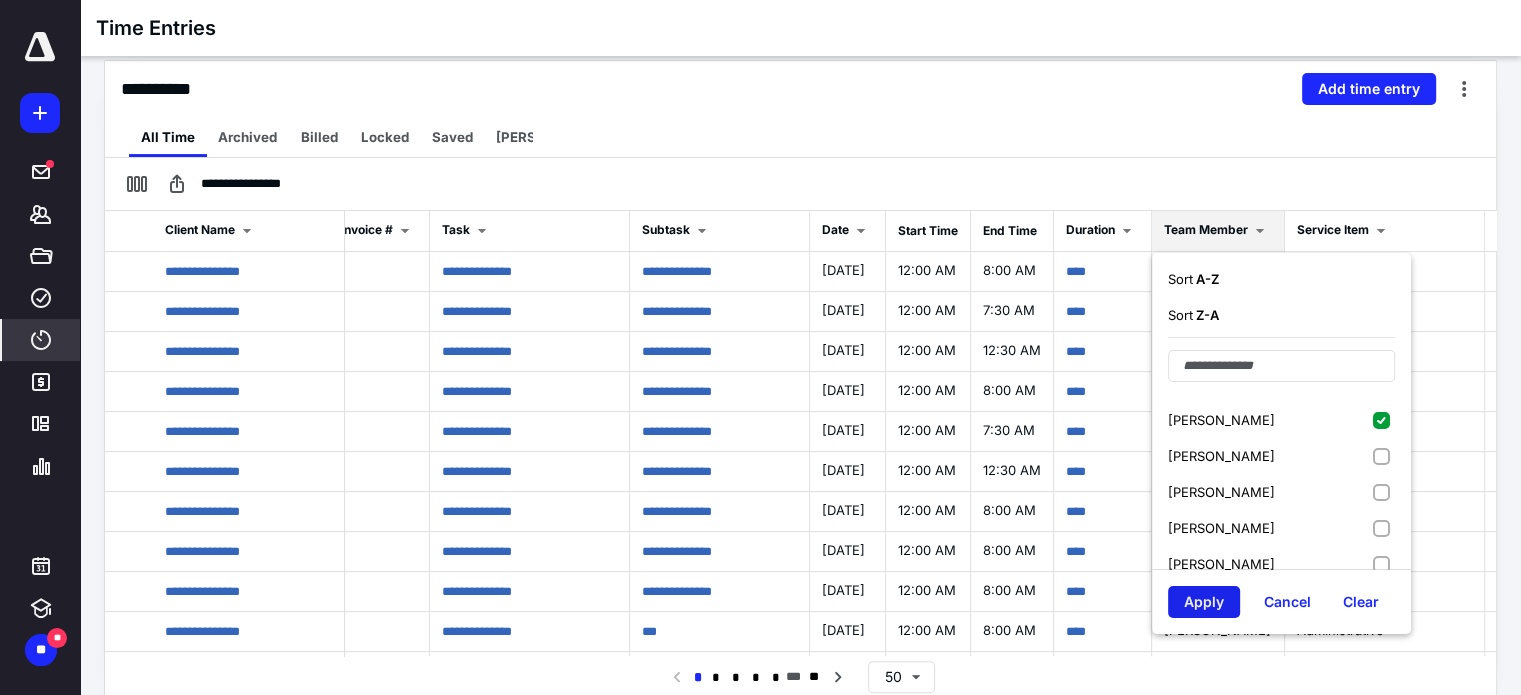 click on "Apply" at bounding box center [1204, 602] 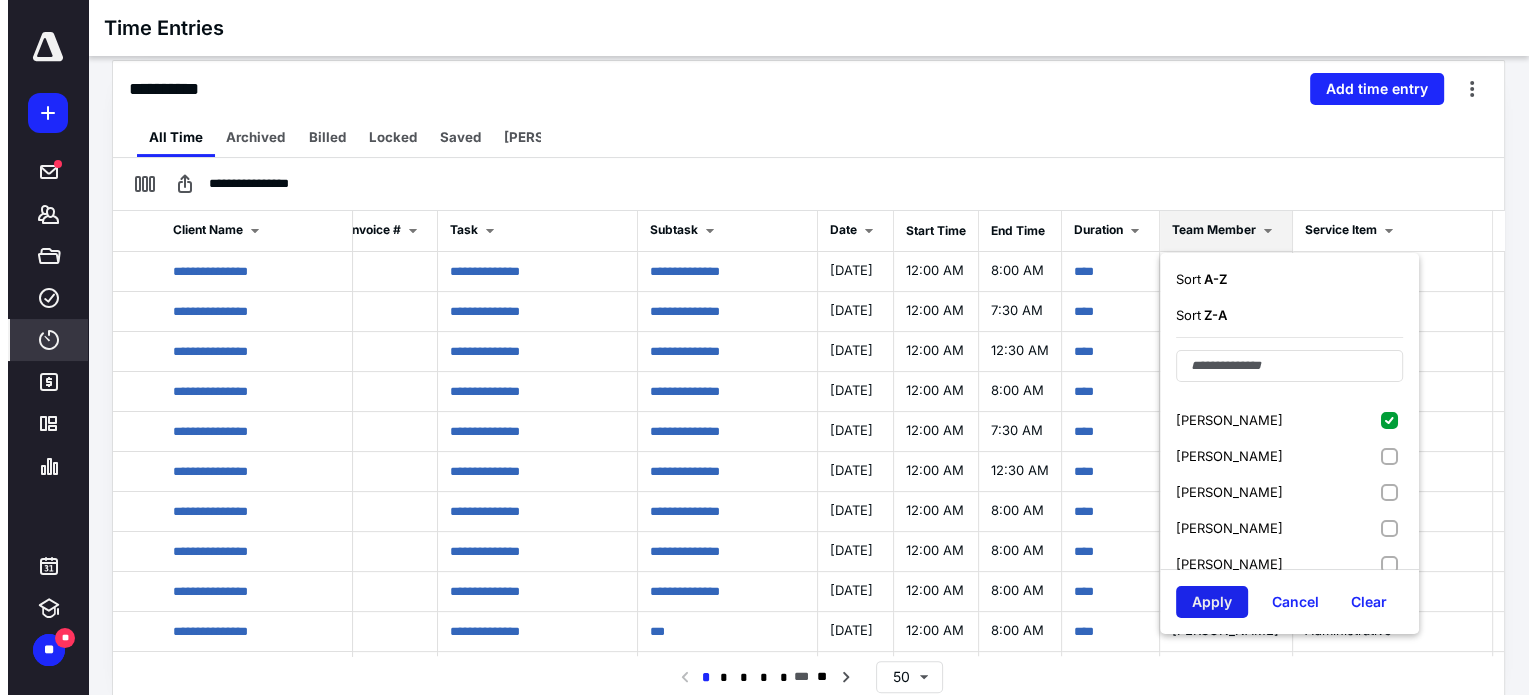 scroll, scrollTop: 0, scrollLeft: 0, axis: both 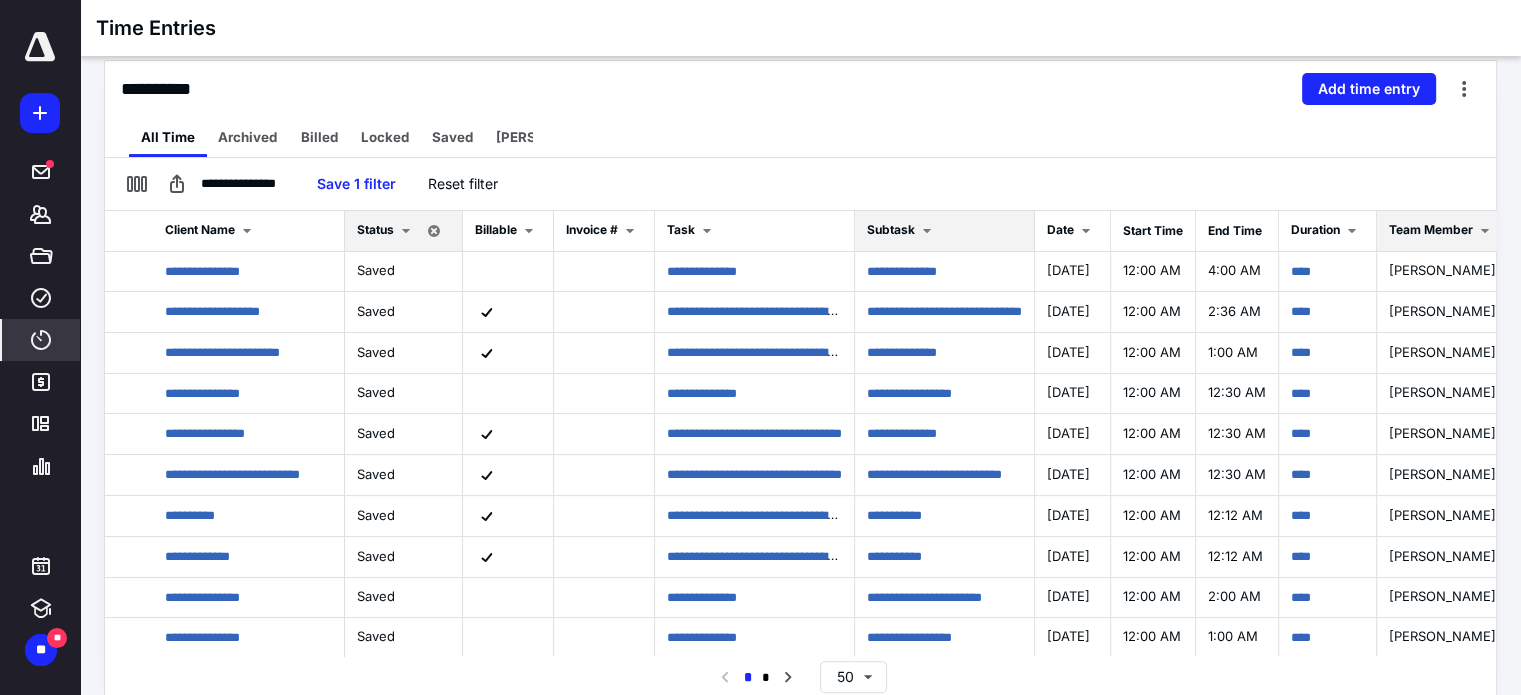 drag, startPoint x: 857, startPoint y: 226, endPoint x: 946, endPoint y: 230, distance: 89.08984 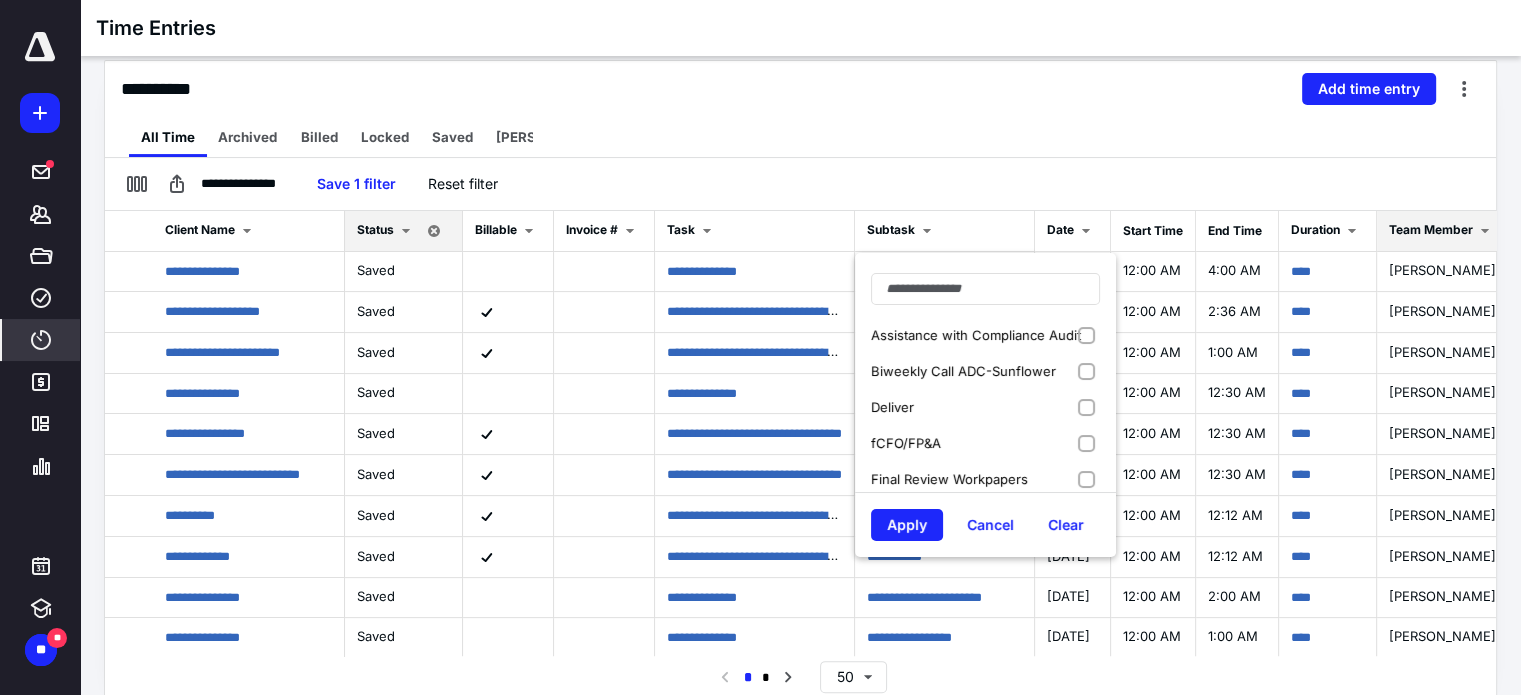 drag, startPoint x: 997, startPoint y: 62, endPoint x: 981, endPoint y: 79, distance: 23.345236 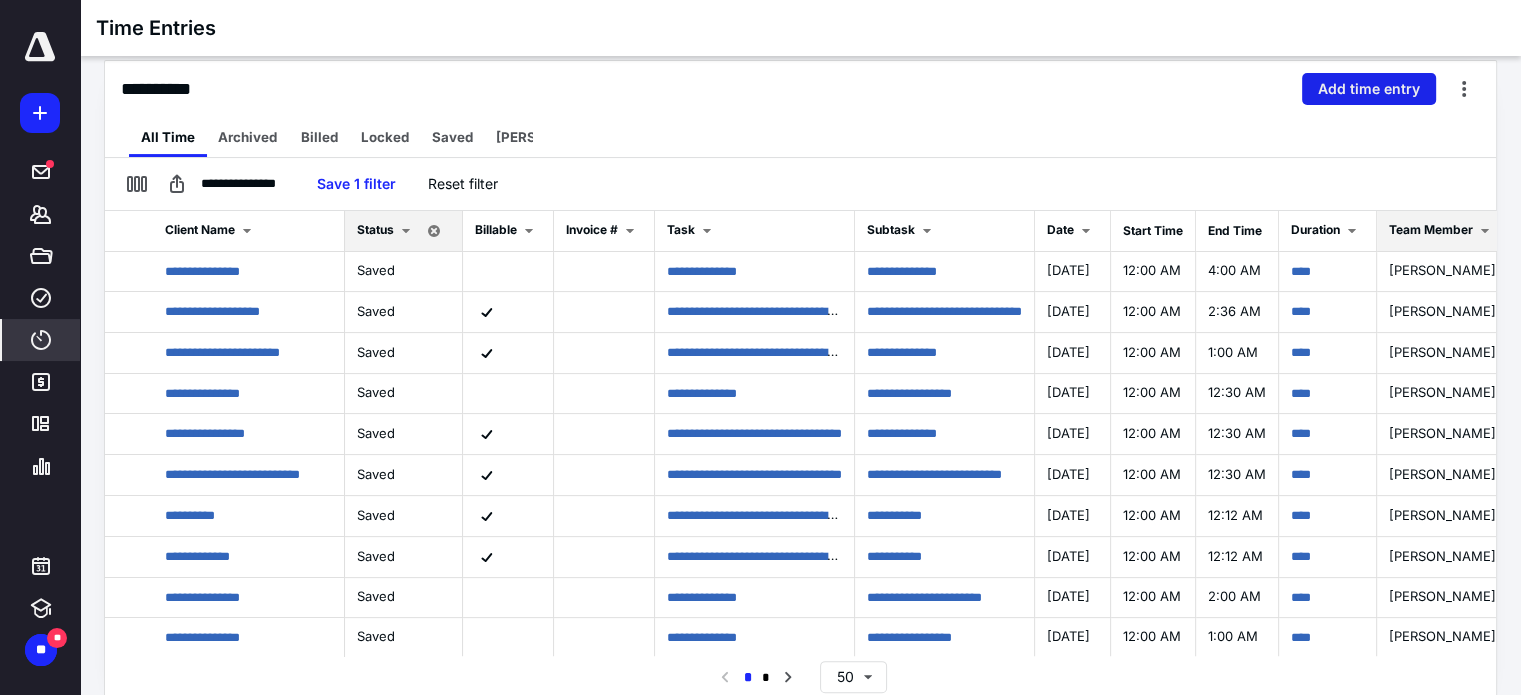 click on "Add time entry" at bounding box center (1369, 89) 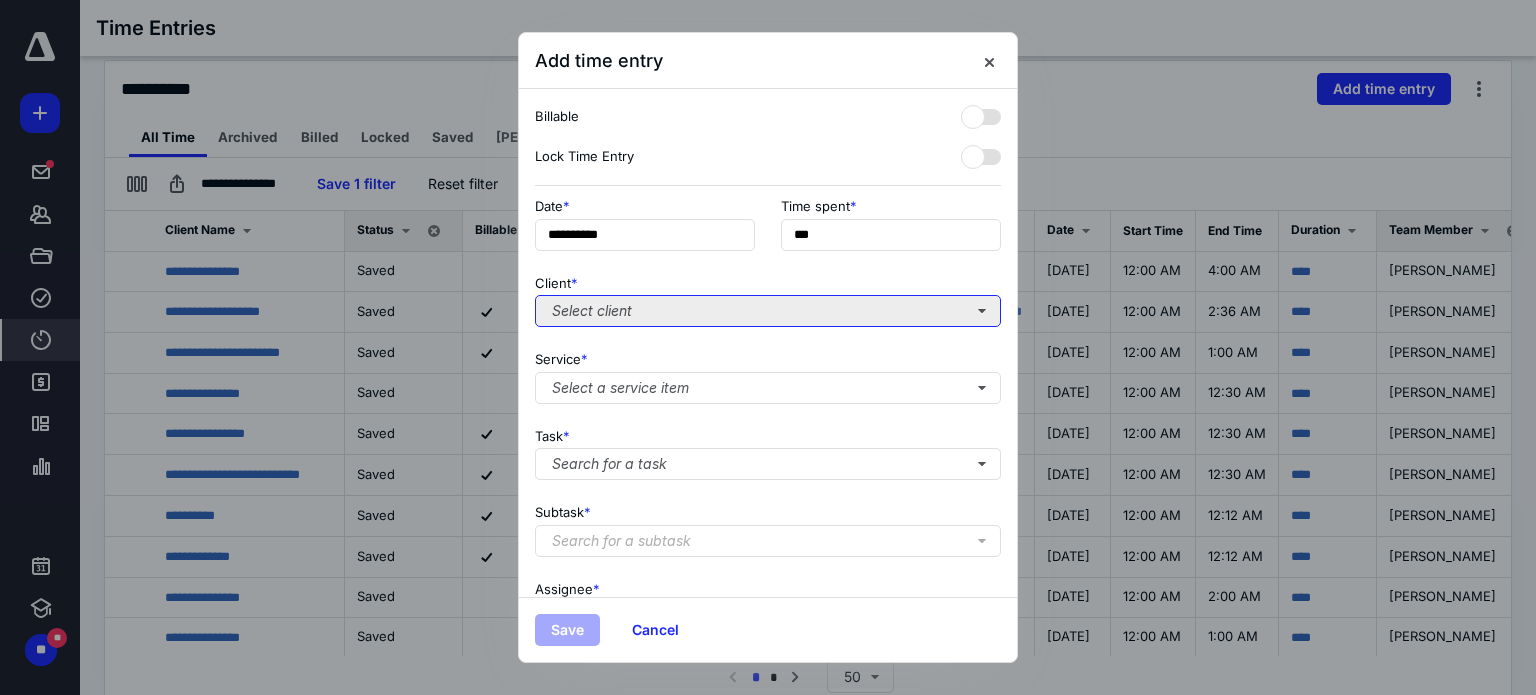 click on "Select client" at bounding box center (768, 311) 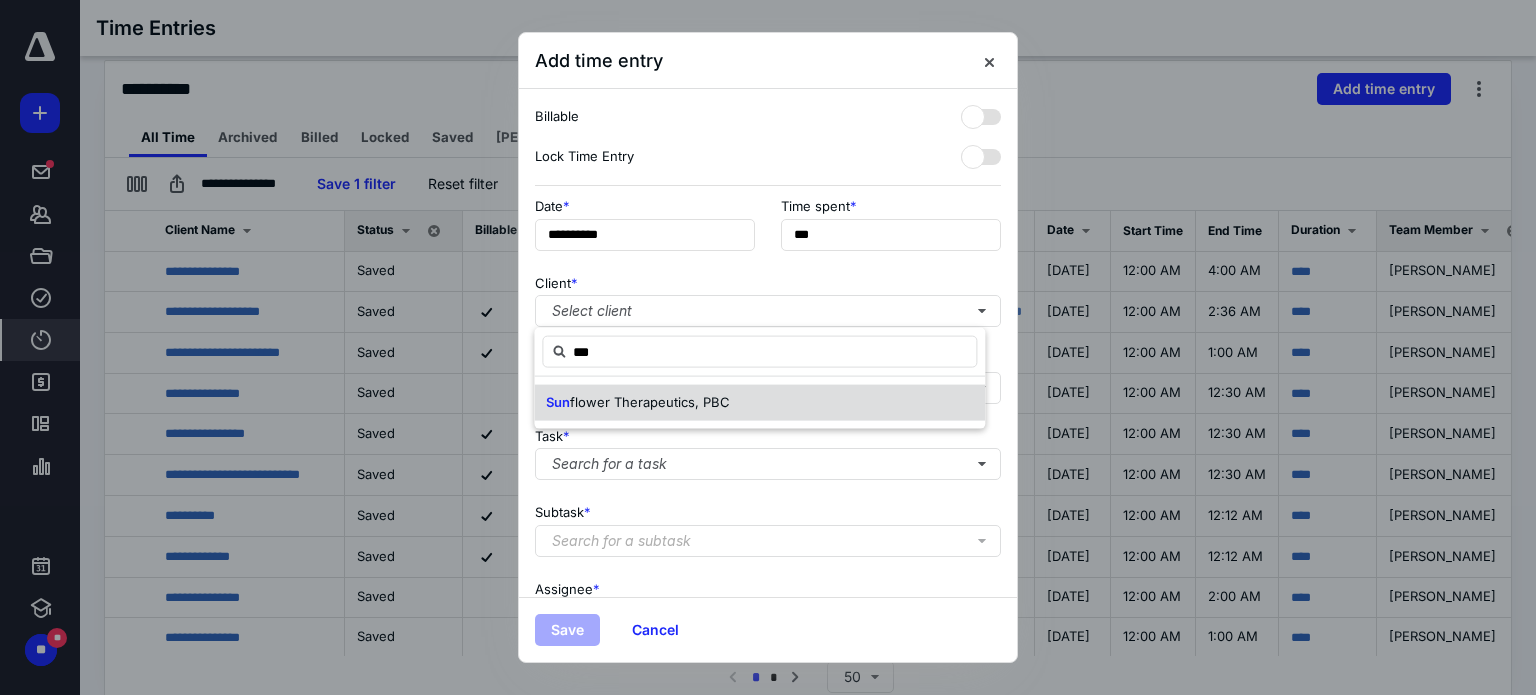 click on "flower Therapeutics, PBC" at bounding box center [650, 402] 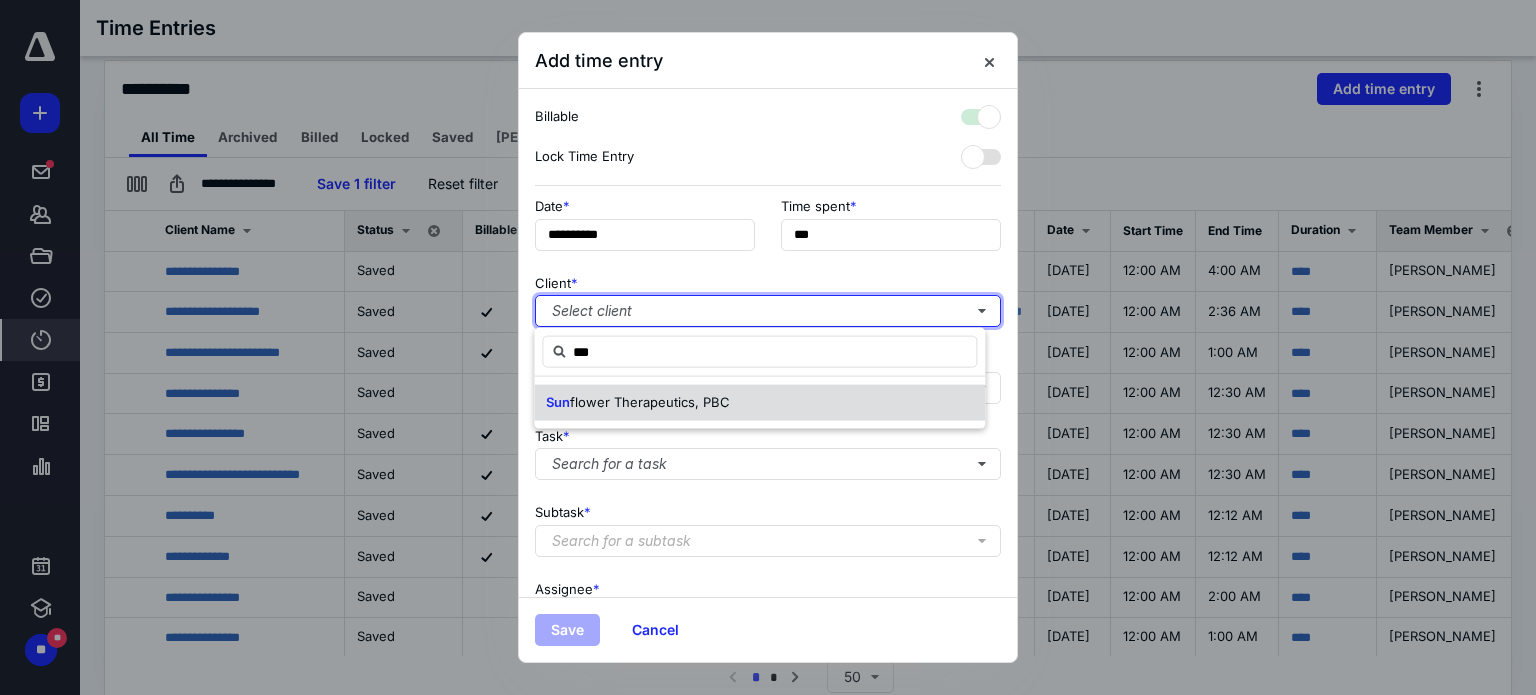 checkbox on "true" 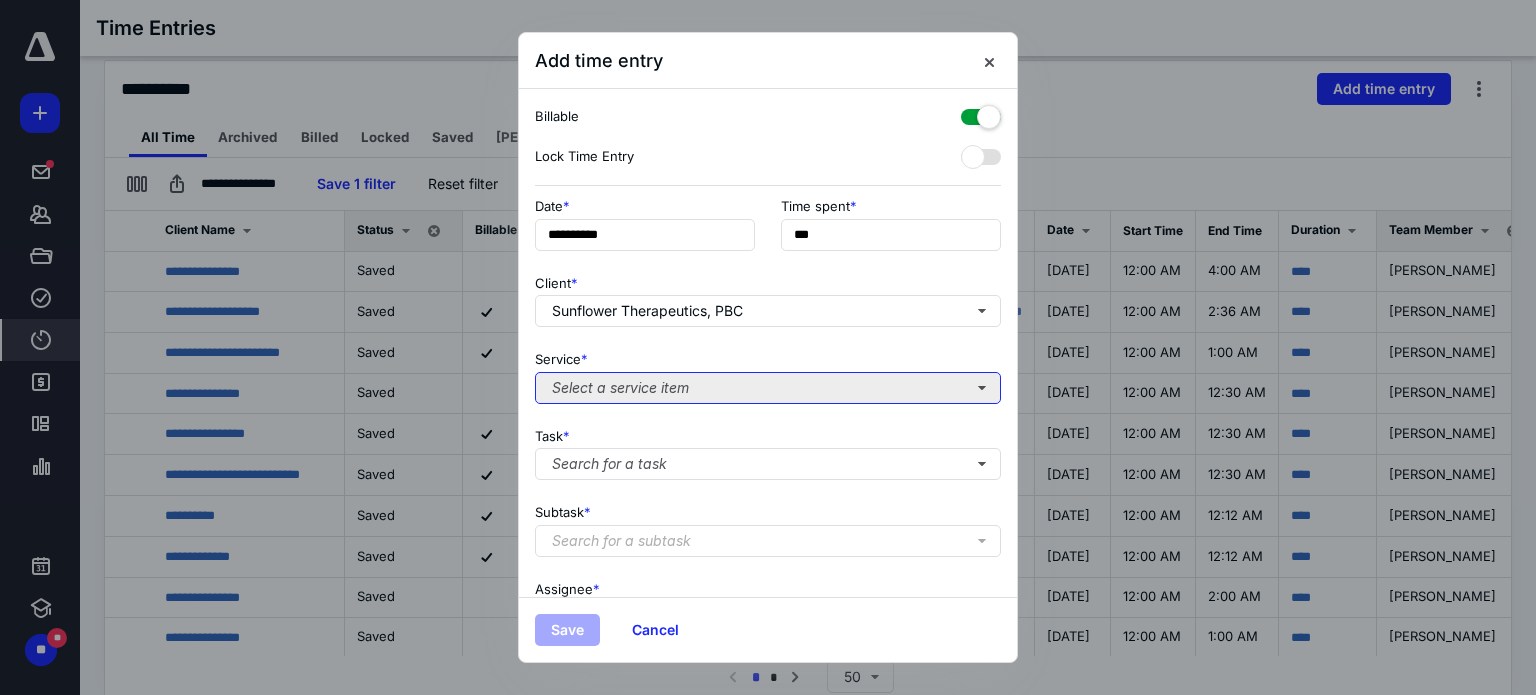 click on "Select a service item" at bounding box center [768, 388] 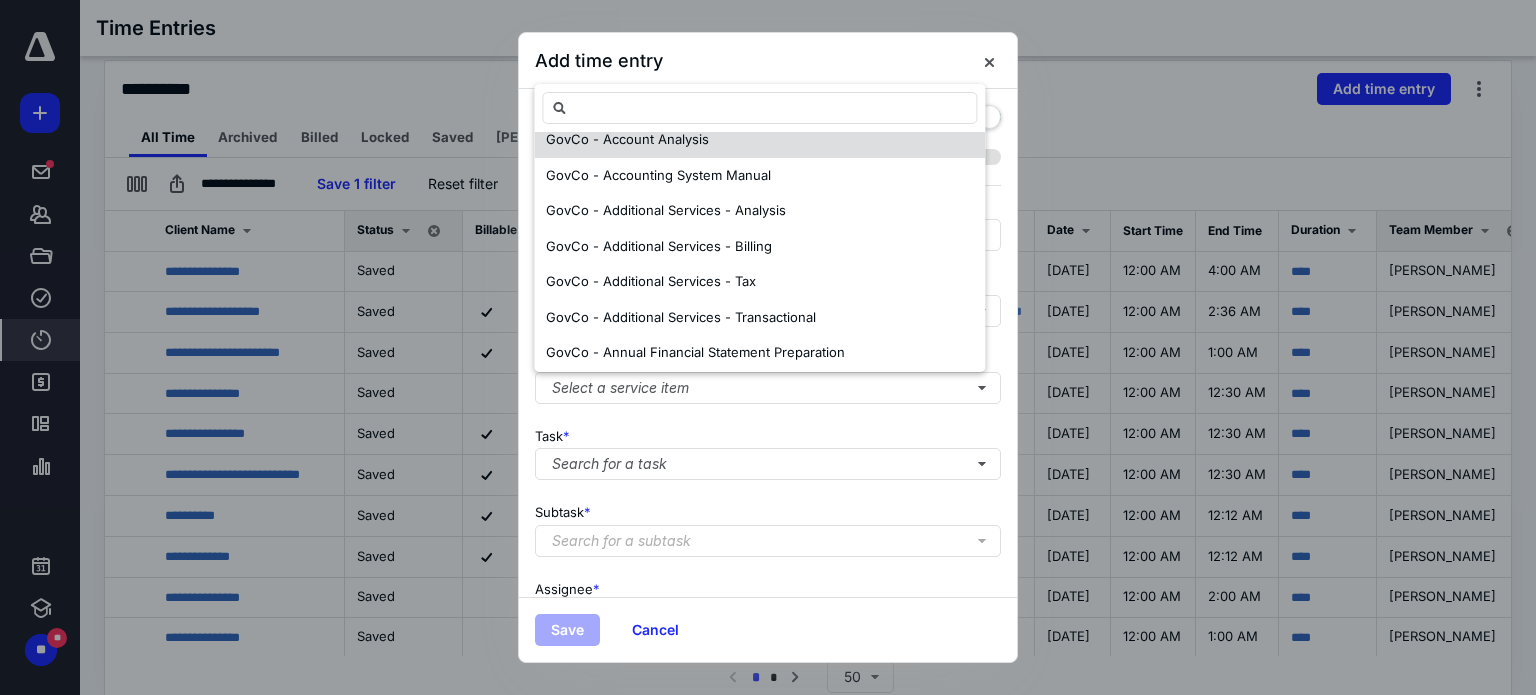 scroll, scrollTop: 400, scrollLeft: 0, axis: vertical 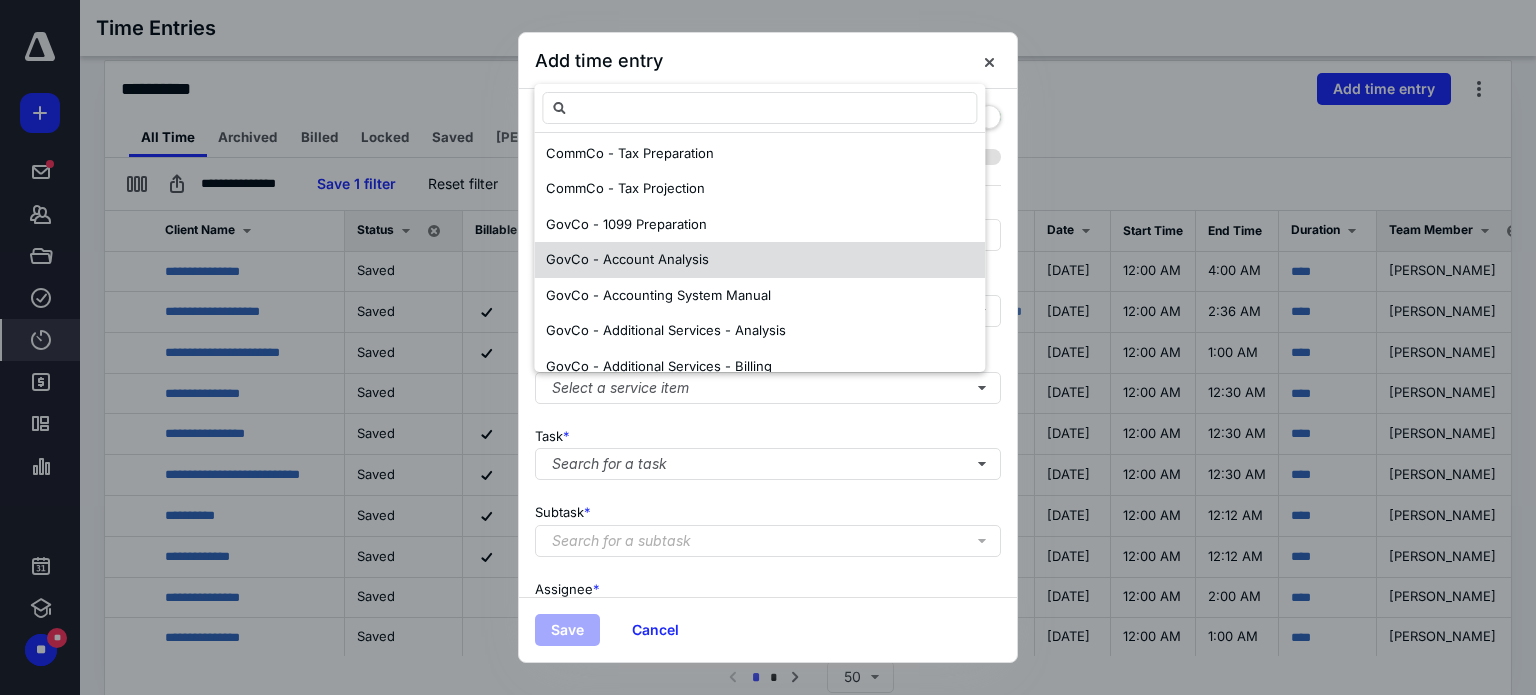 click on "GovCo - Account Analysis" at bounding box center [759, 260] 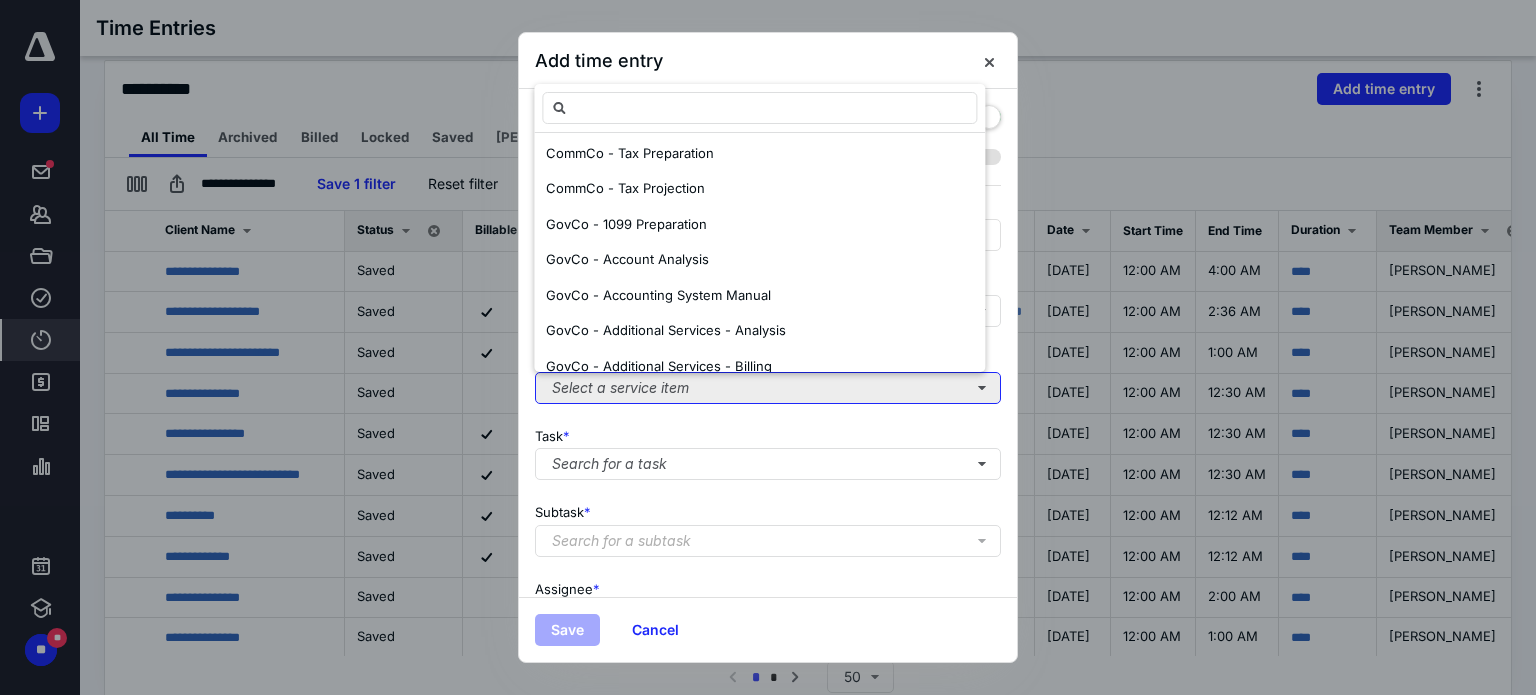 scroll, scrollTop: 0, scrollLeft: 0, axis: both 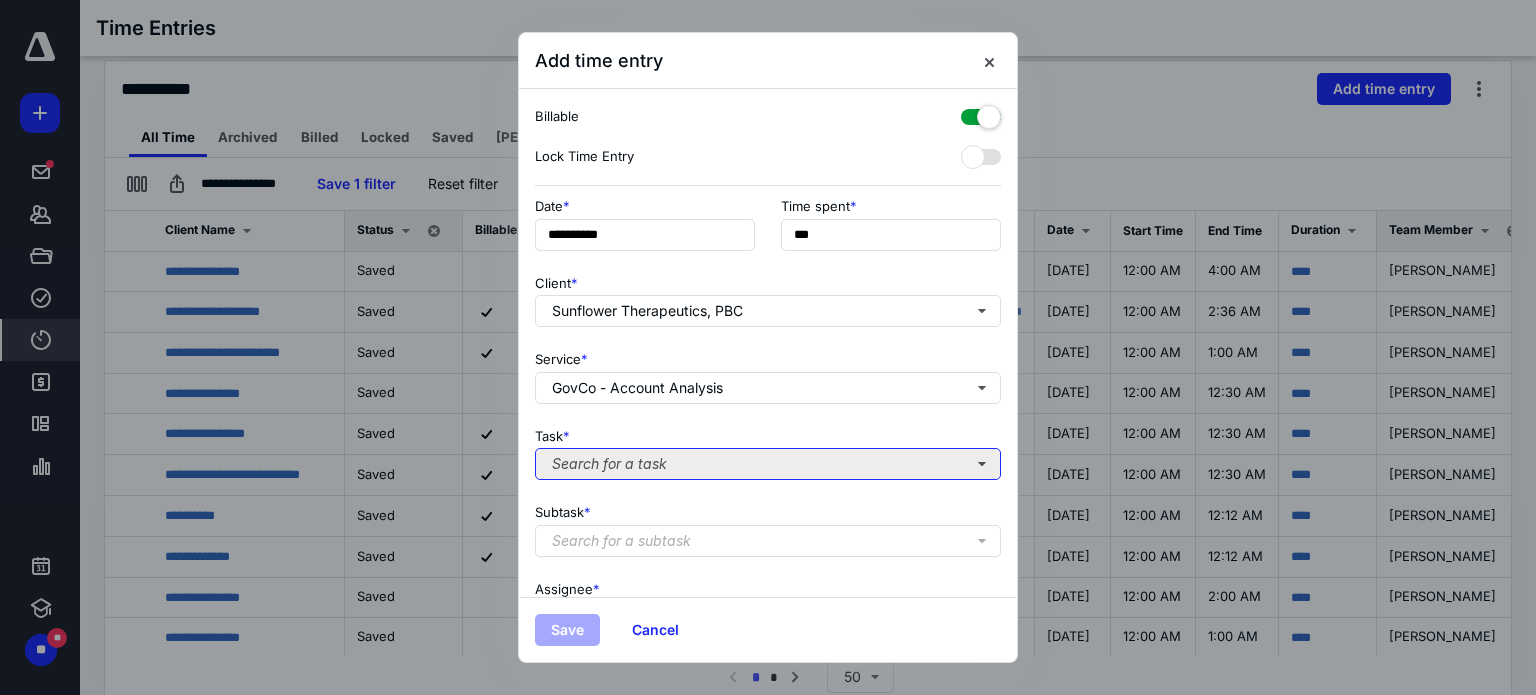 click on "Search for a task" at bounding box center (768, 464) 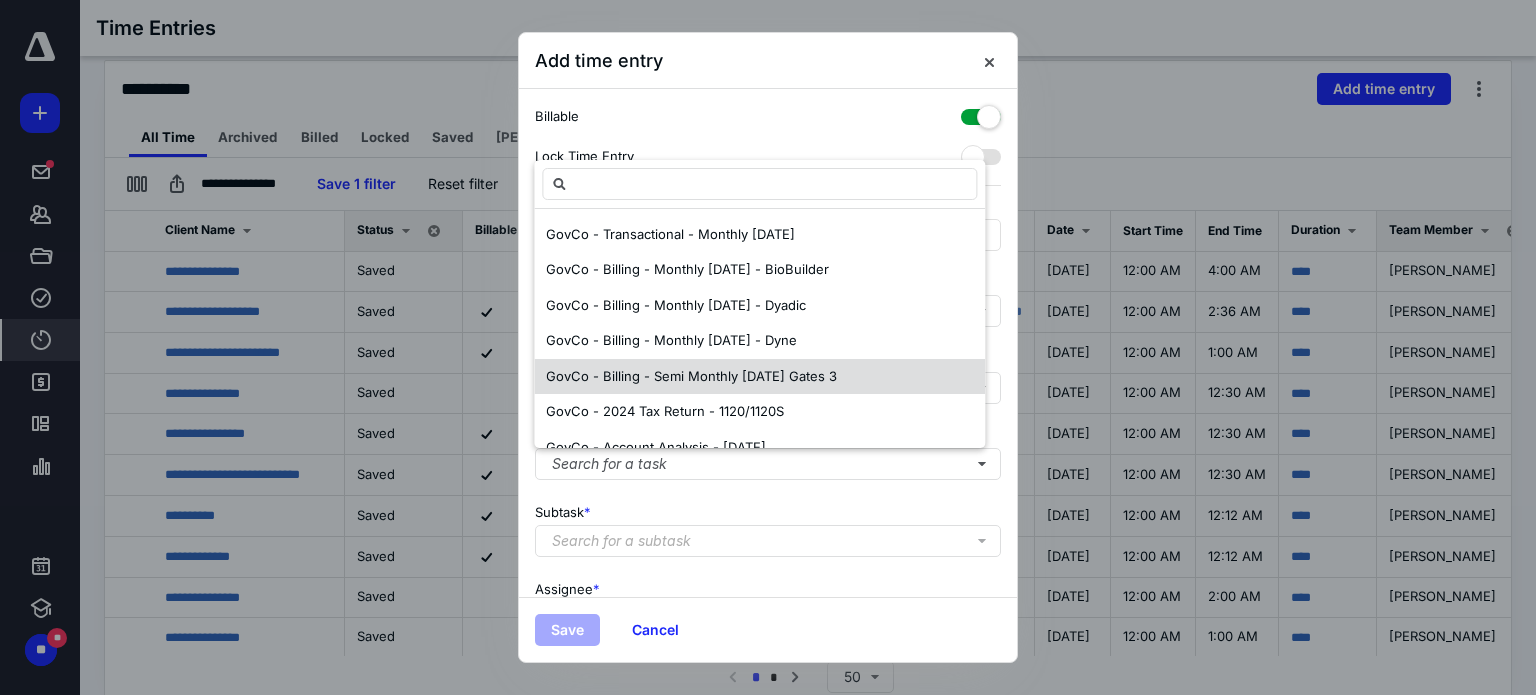 scroll, scrollTop: 100, scrollLeft: 0, axis: vertical 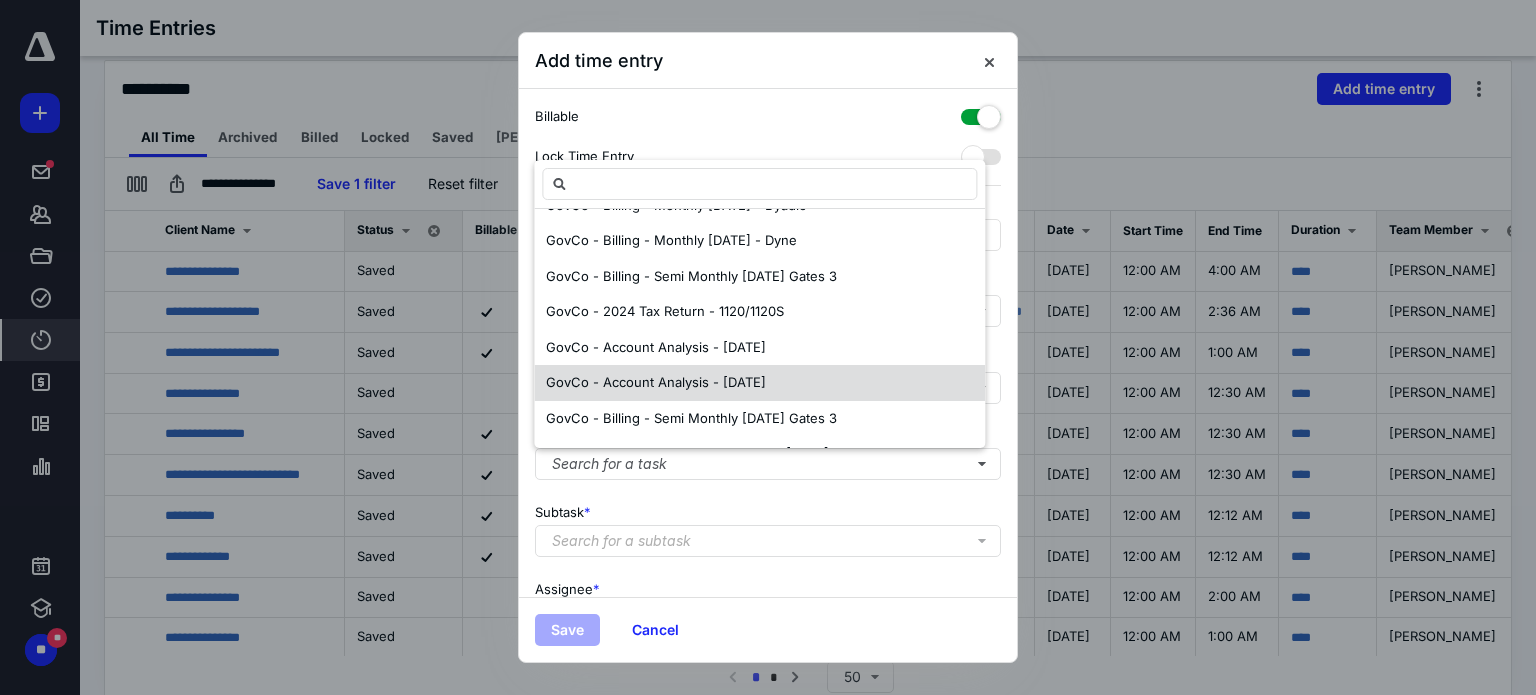 click on "GovCo - Account Analysis - May 2025" at bounding box center (759, 383) 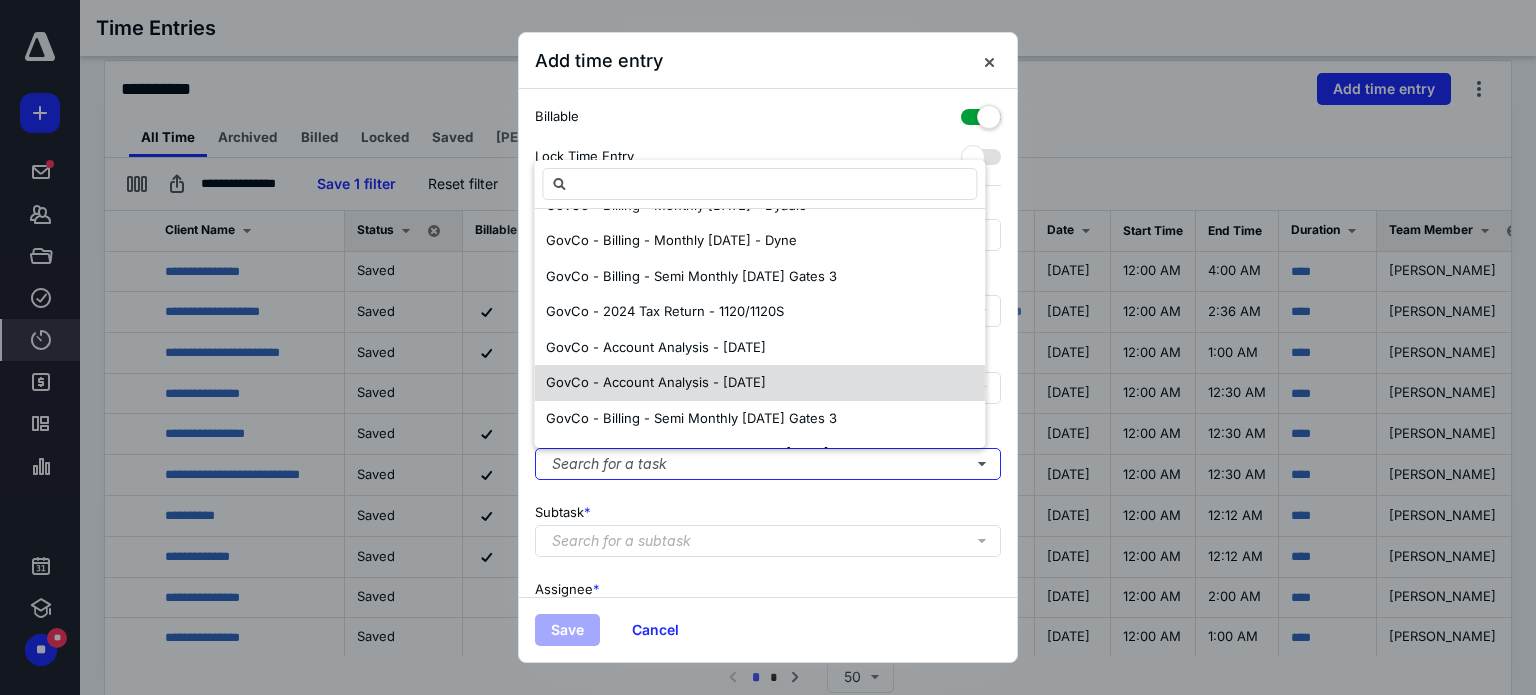 scroll, scrollTop: 0, scrollLeft: 0, axis: both 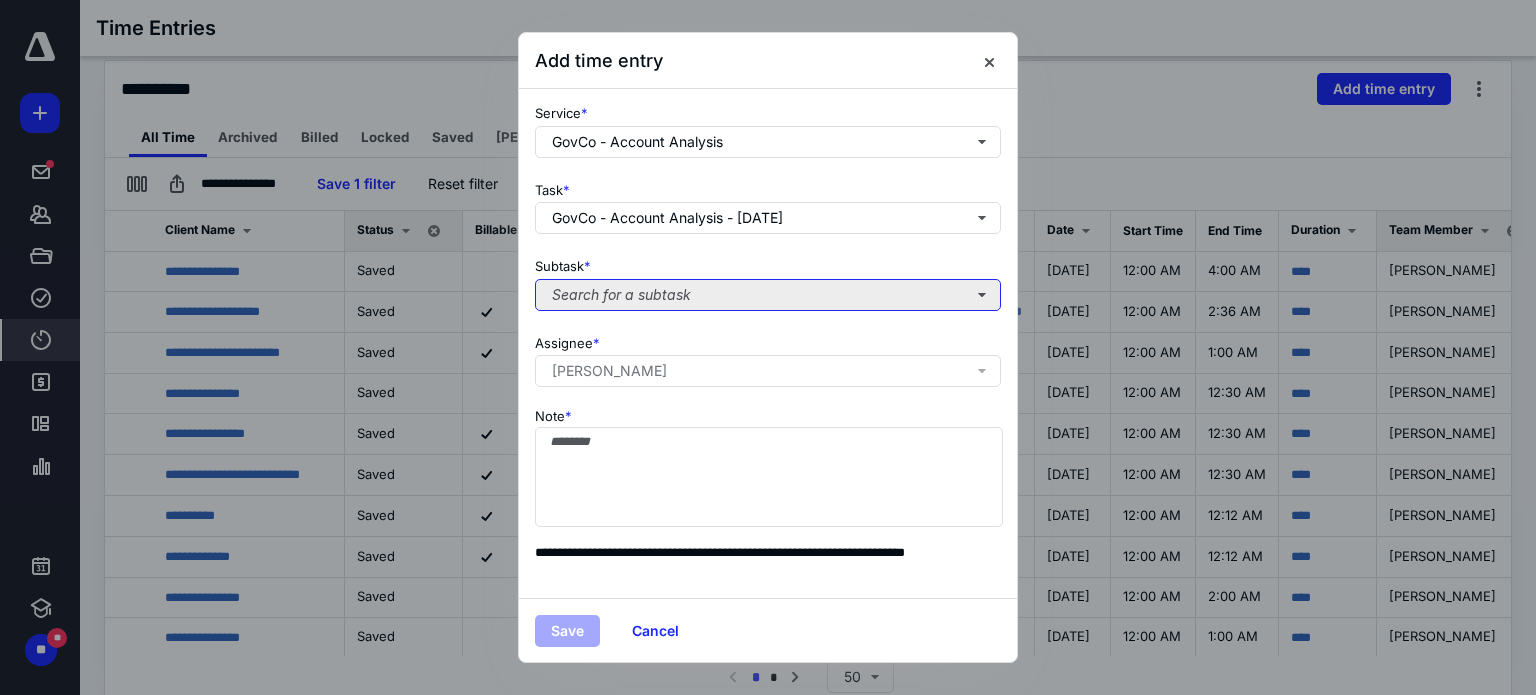 click on "Search for a subtask" at bounding box center [768, 295] 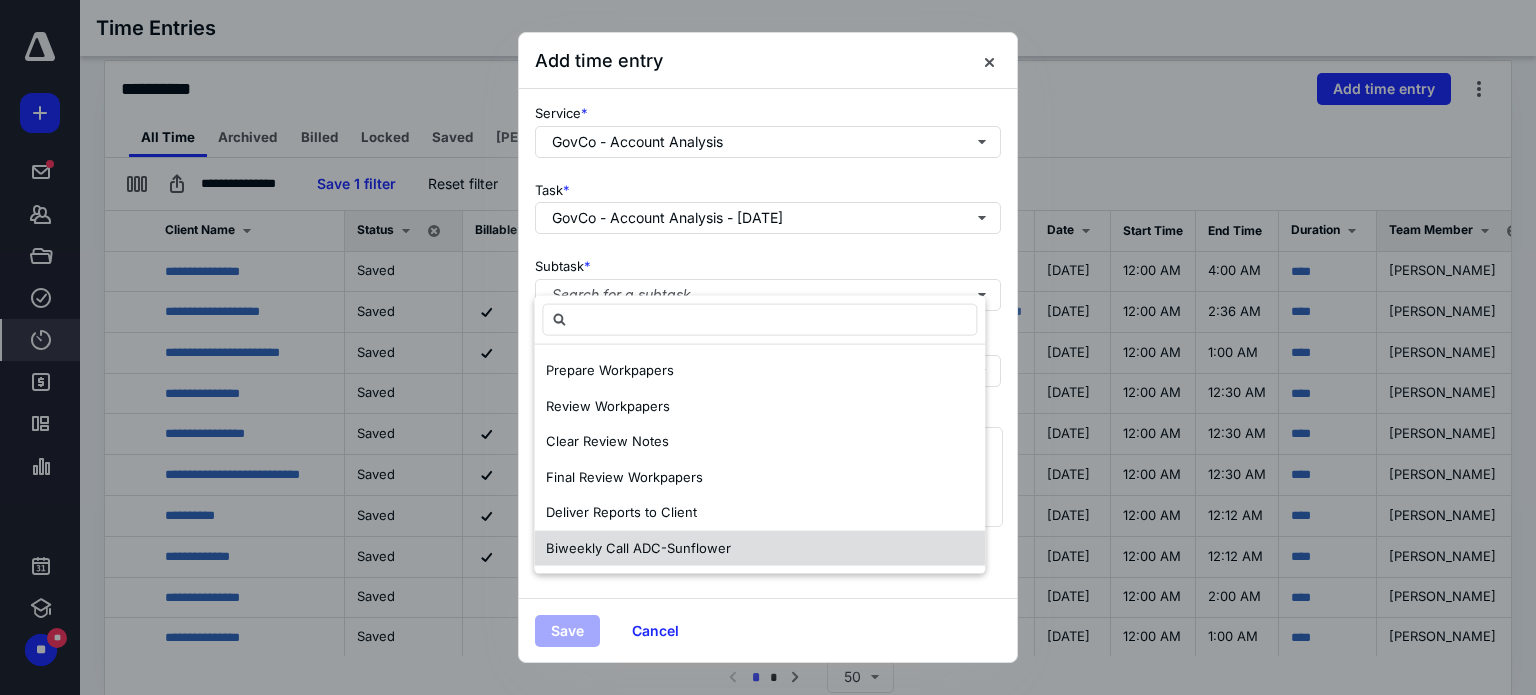 click on "Biweekly Call ADC-Sunflower" at bounding box center (638, 547) 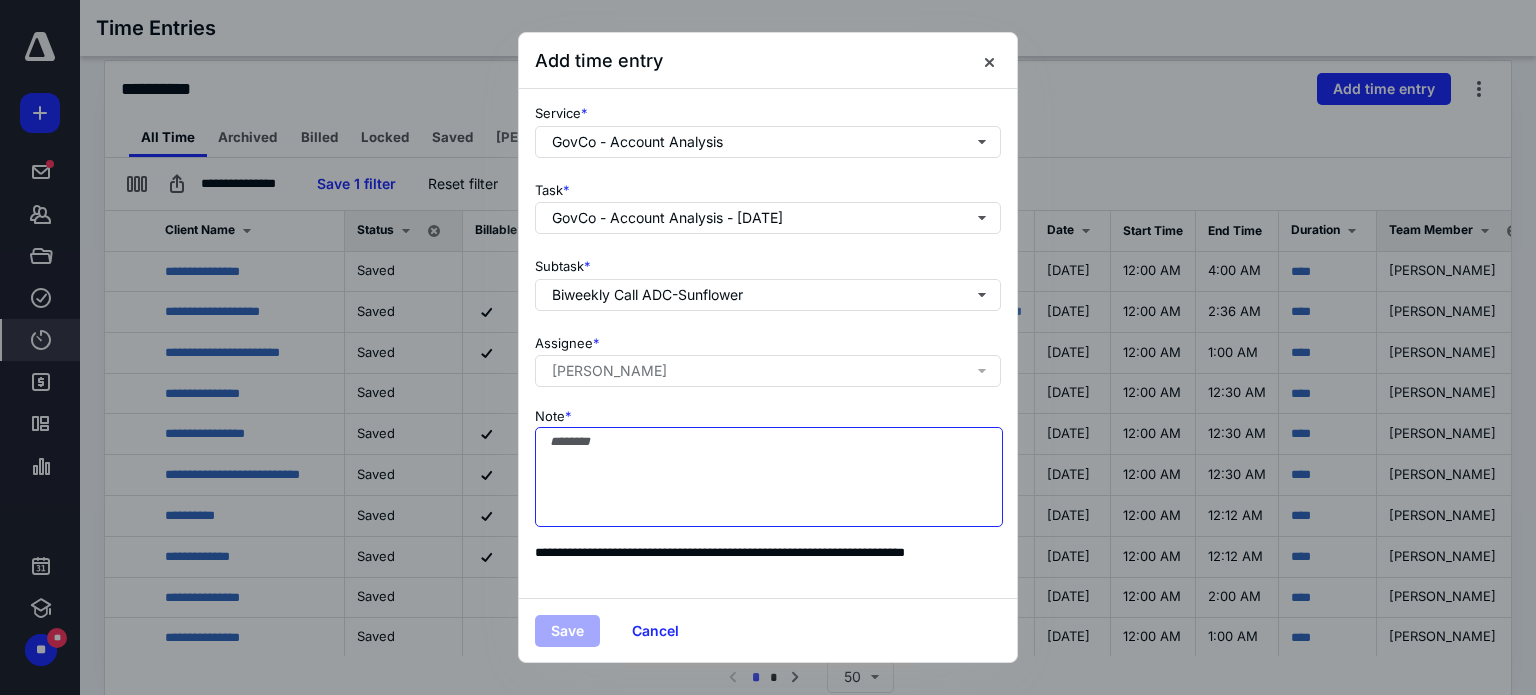 click on "Note *" at bounding box center (769, 477) 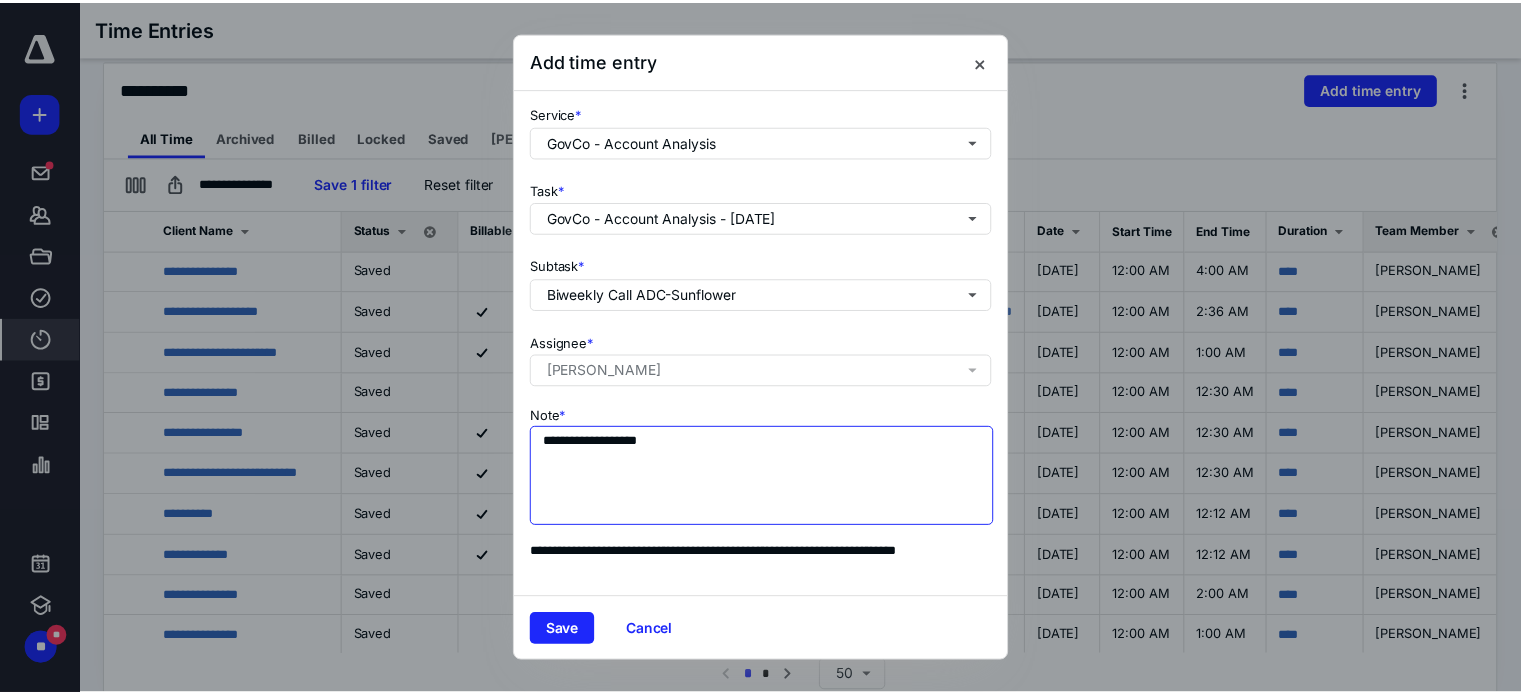 scroll, scrollTop: 0, scrollLeft: 0, axis: both 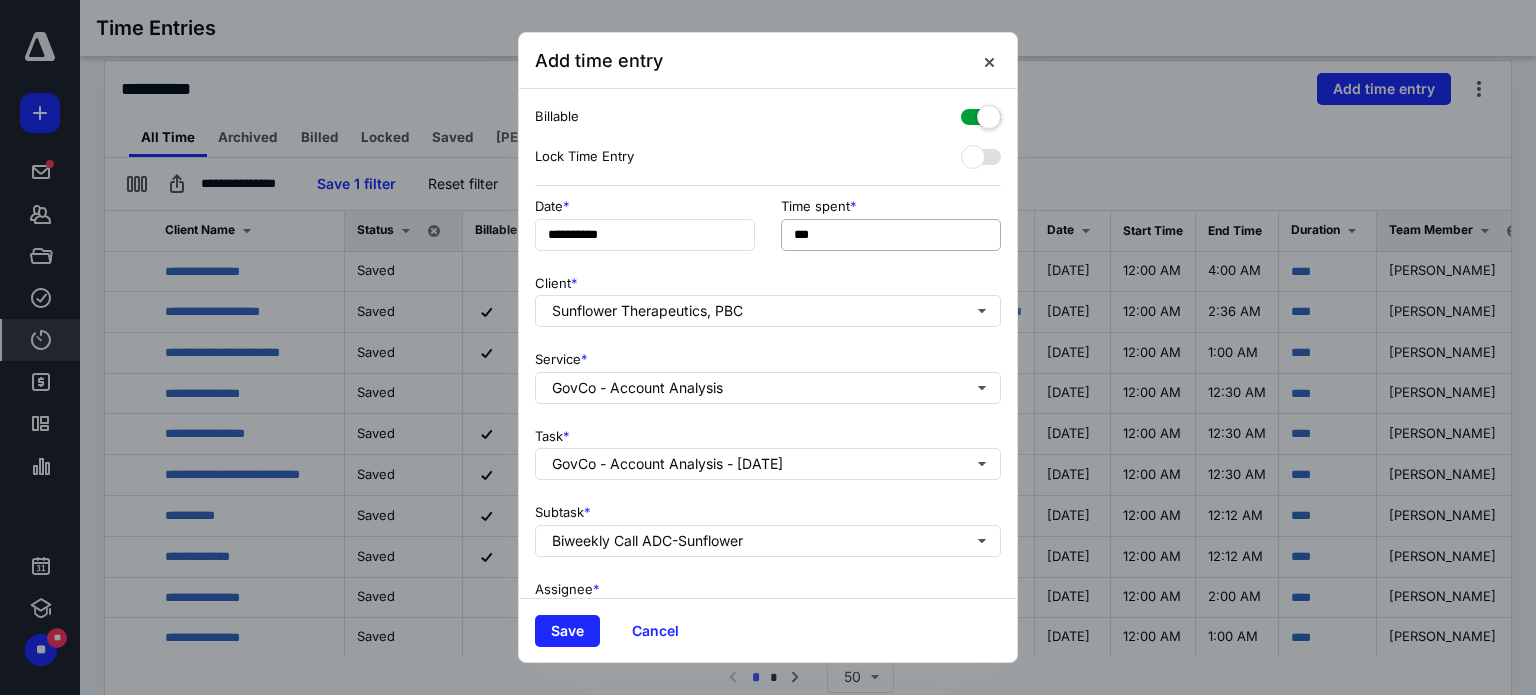 type on "**********" 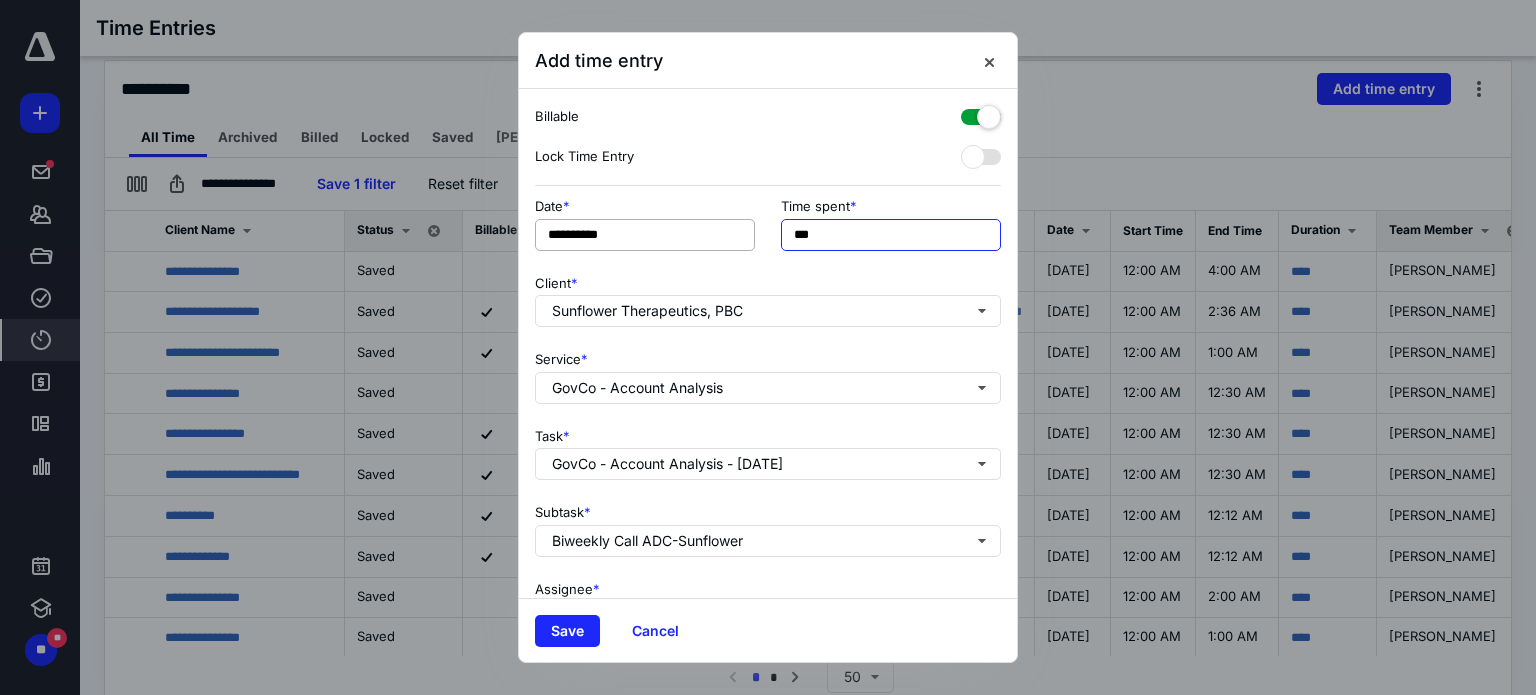 drag, startPoint x: 899, startPoint y: 227, endPoint x: 685, endPoint y: 242, distance: 214.52505 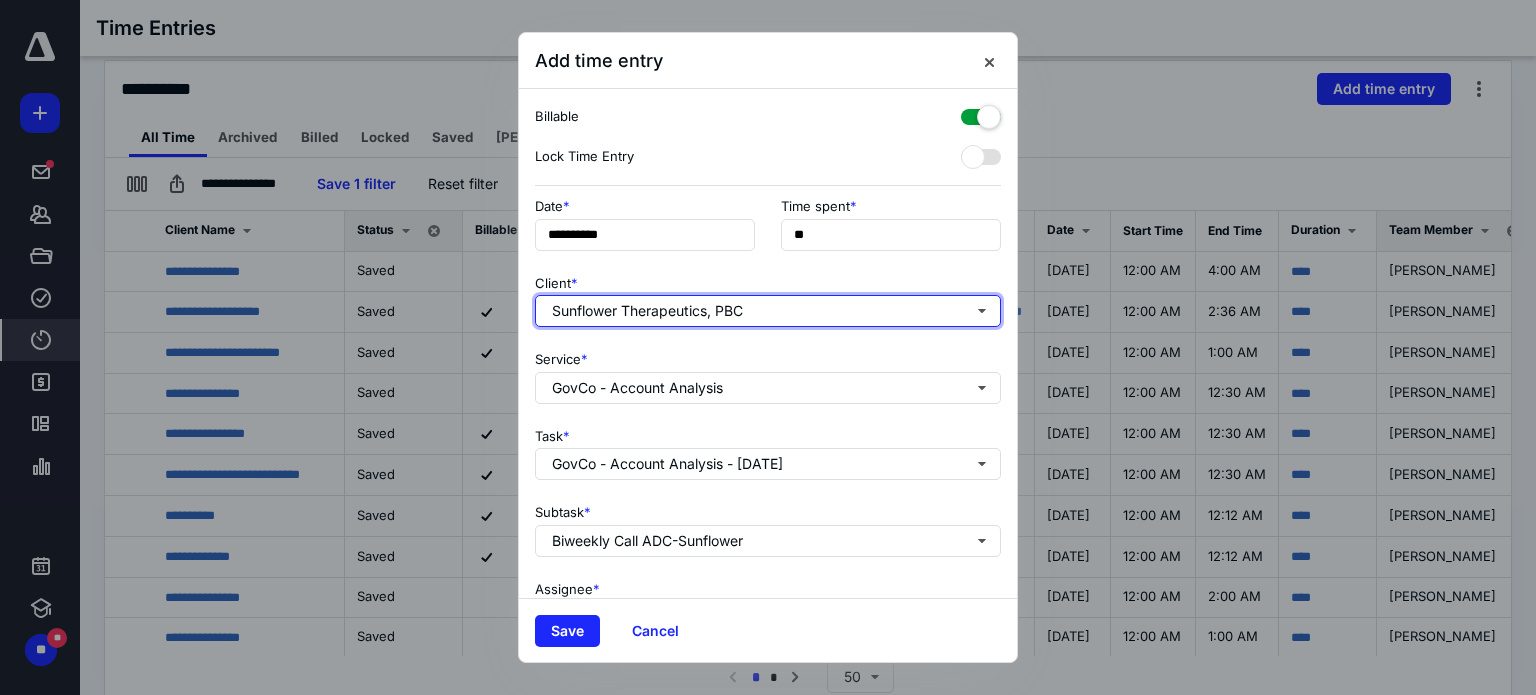 type on "***" 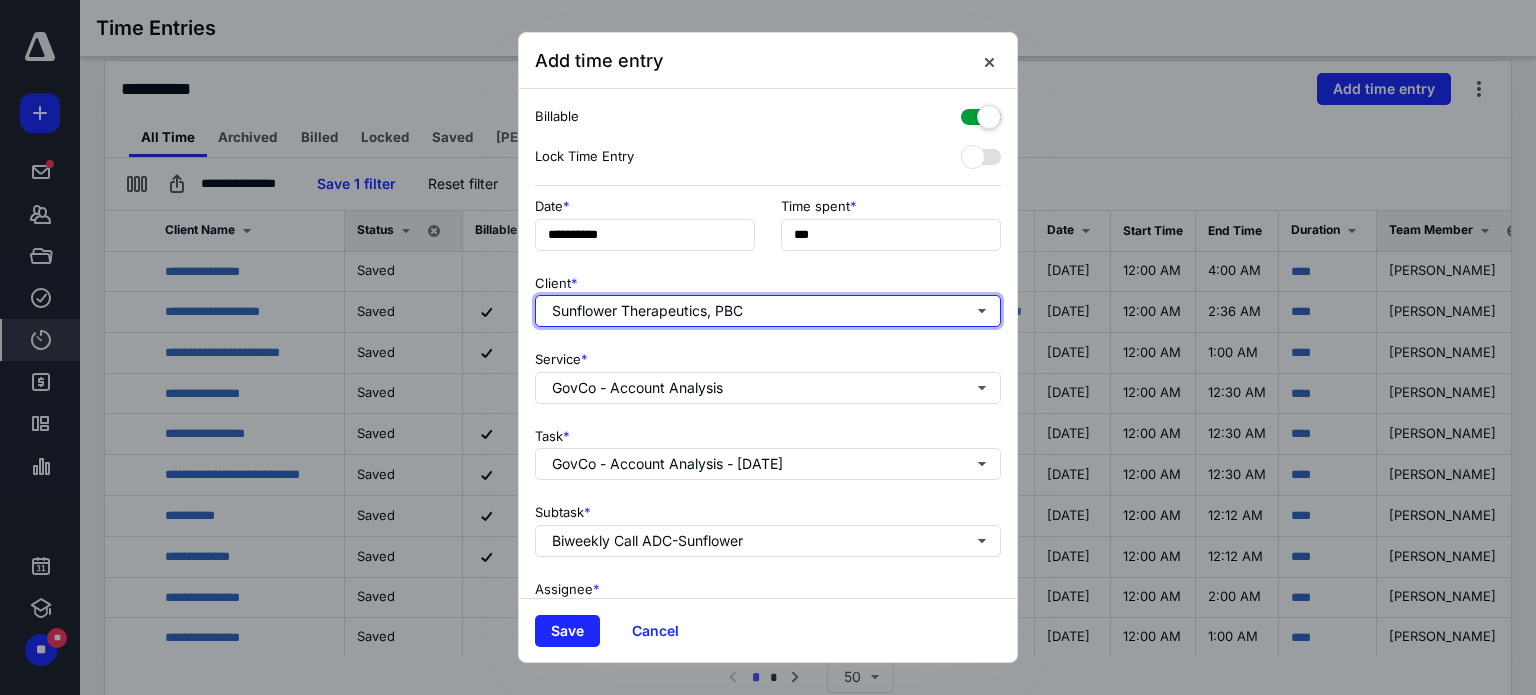 type 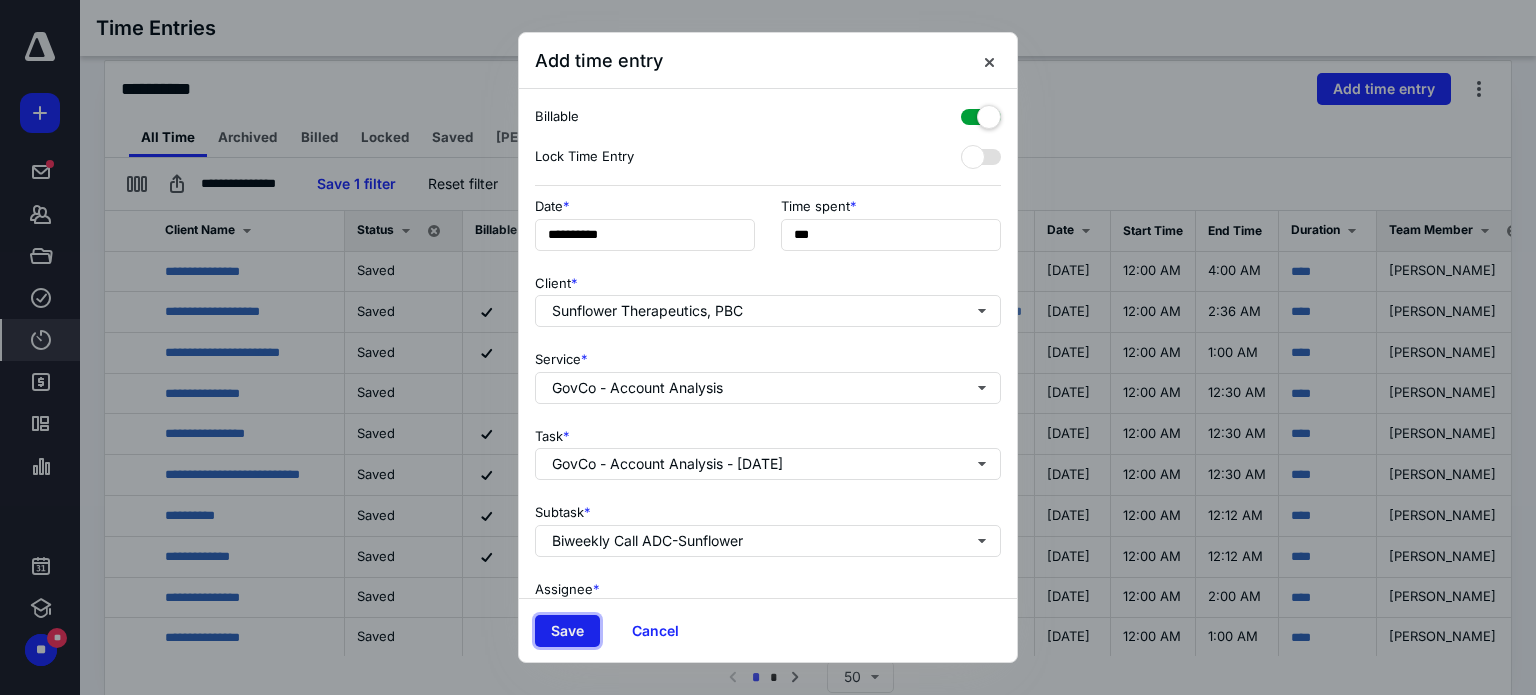 click on "Save" at bounding box center [567, 631] 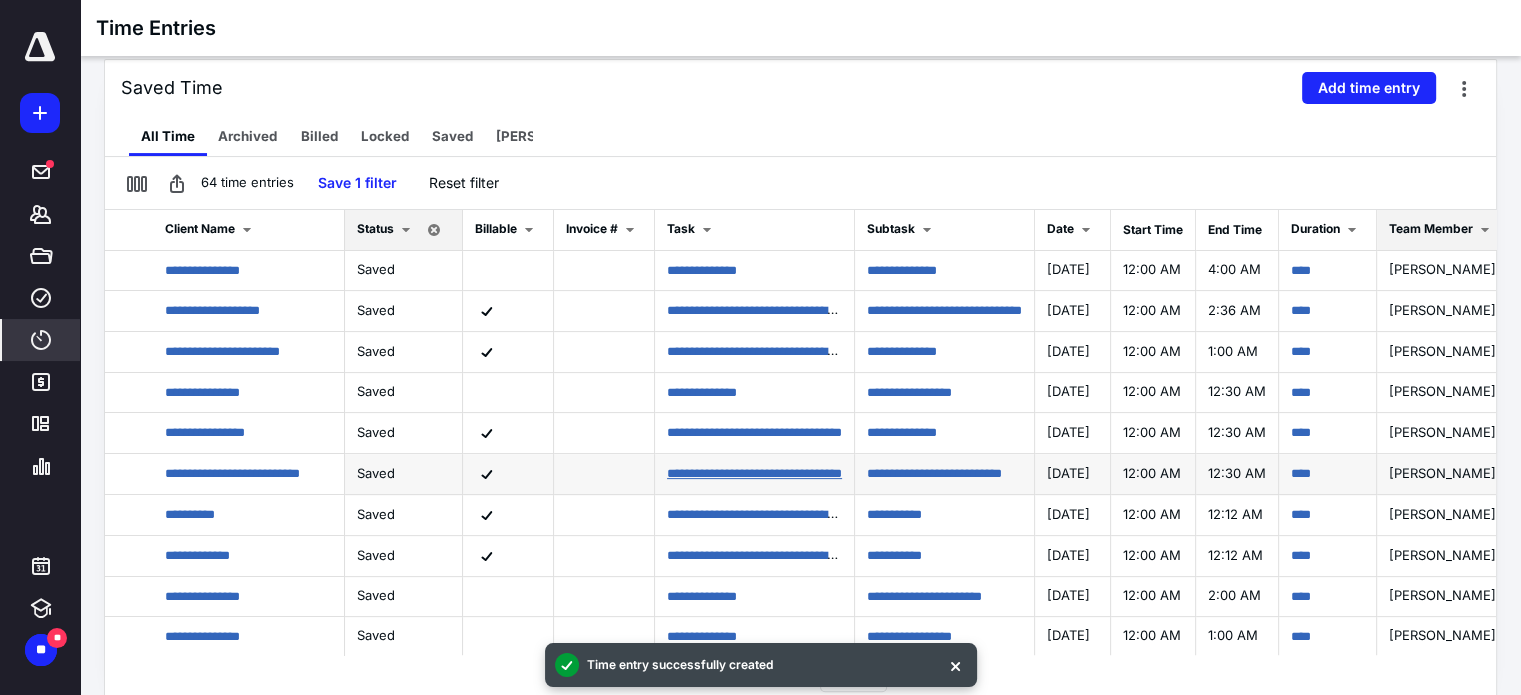 click on "**********" at bounding box center [754, 473] 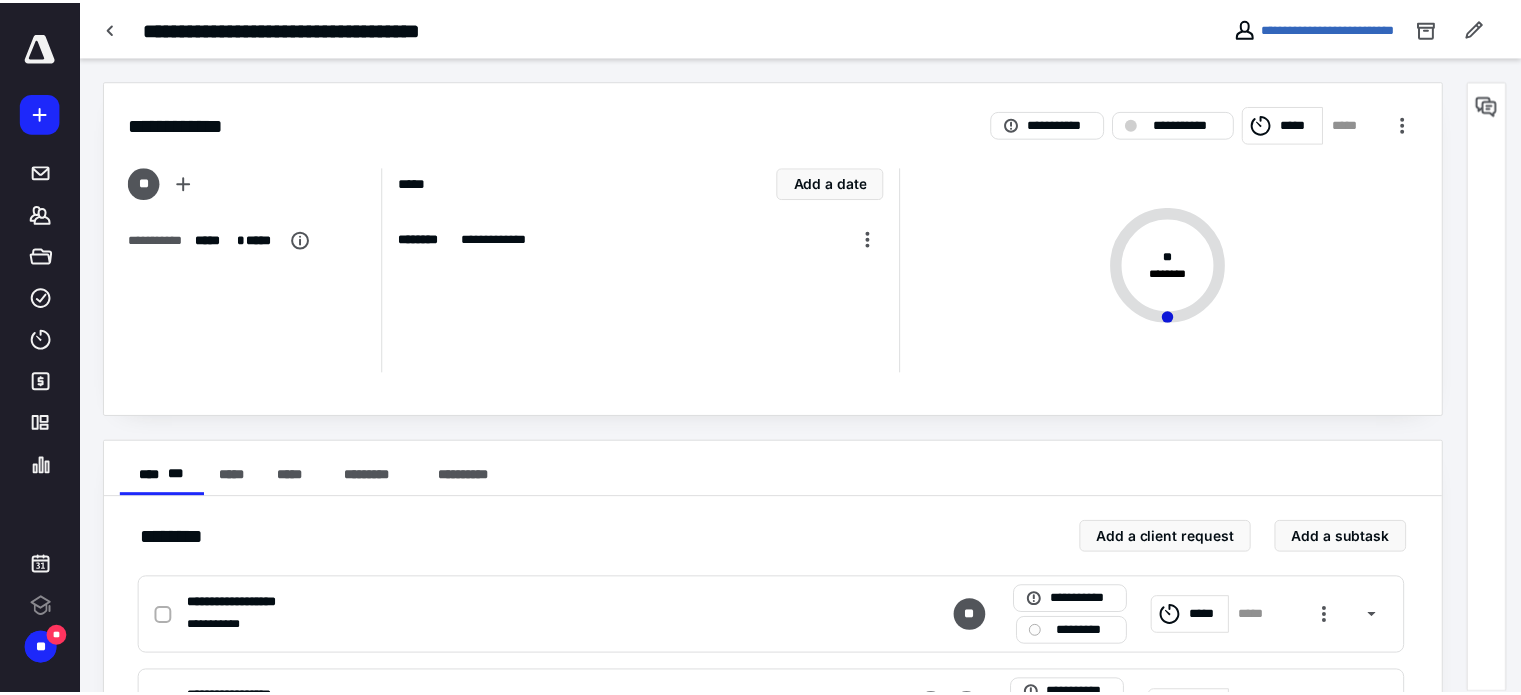 scroll, scrollTop: 0, scrollLeft: 0, axis: both 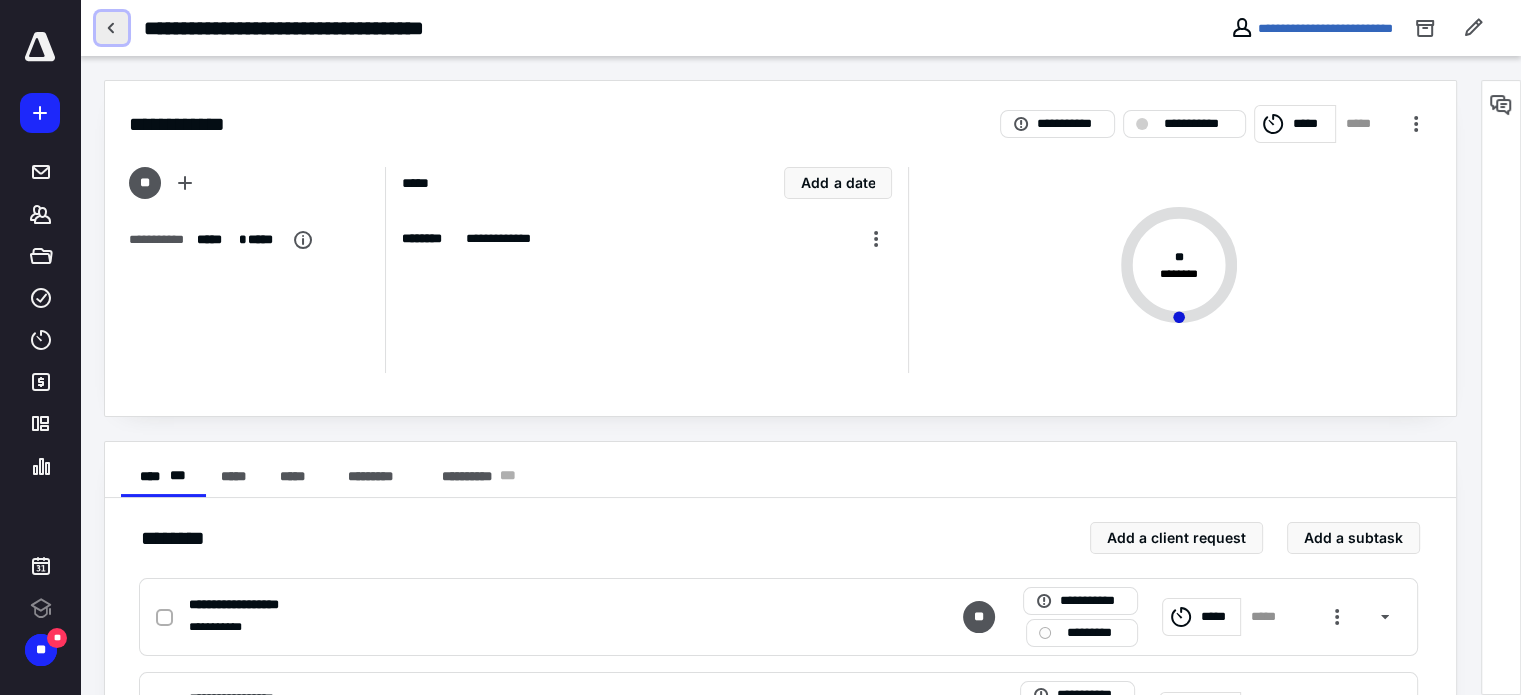 click at bounding box center [112, 28] 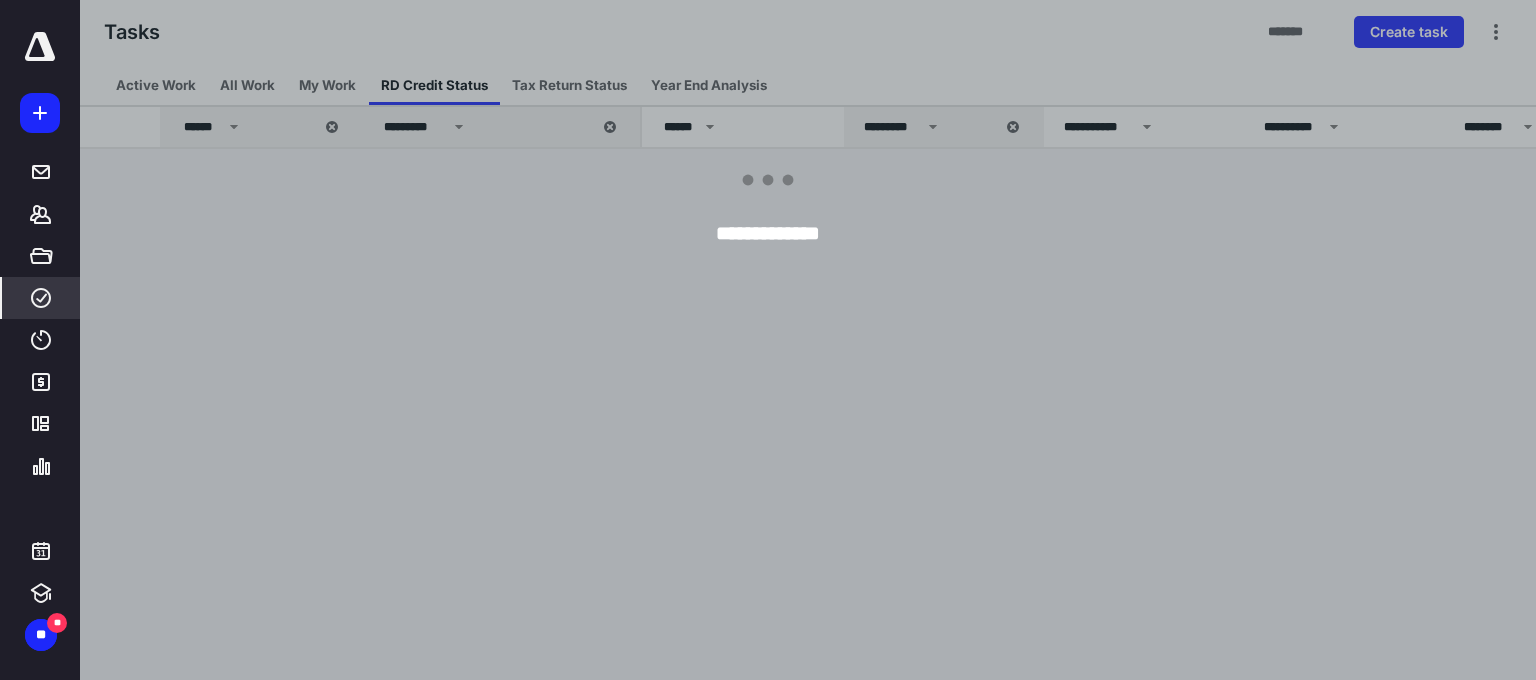 click 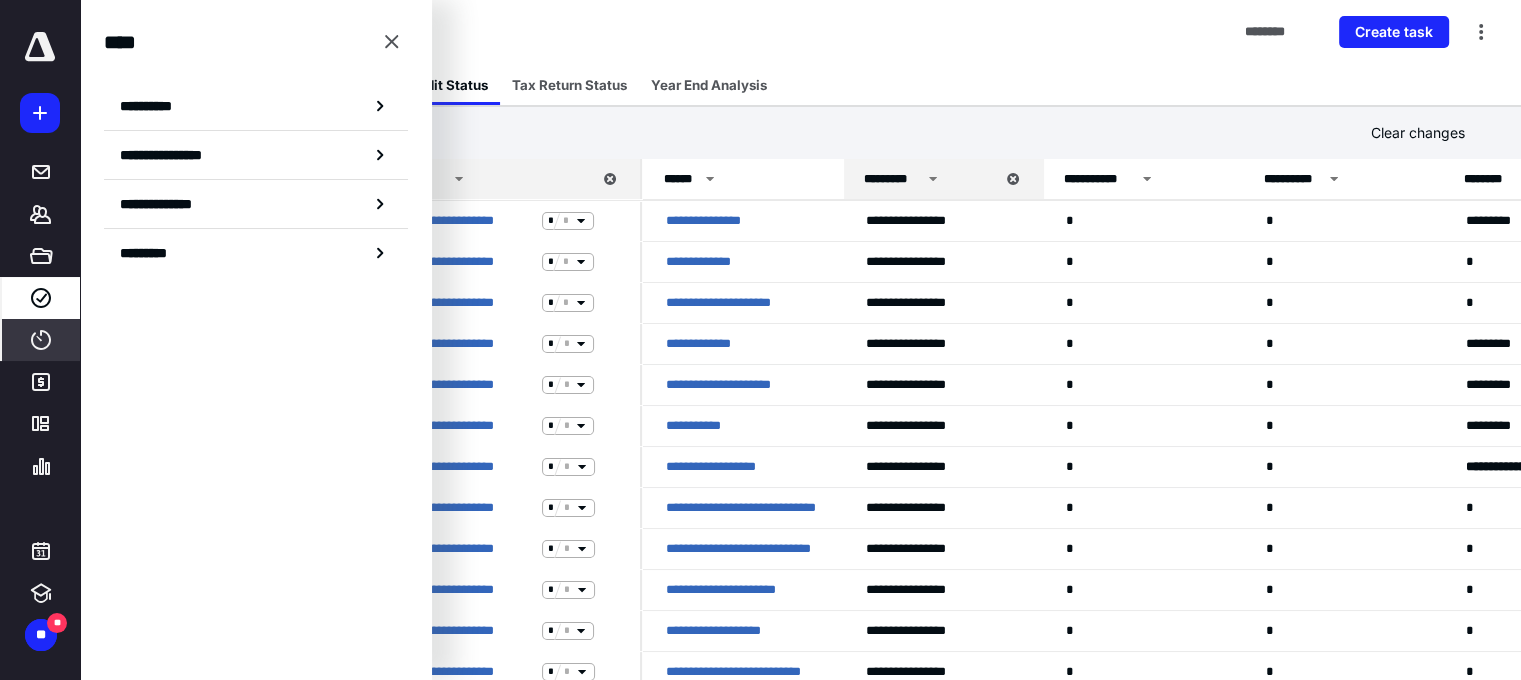 click 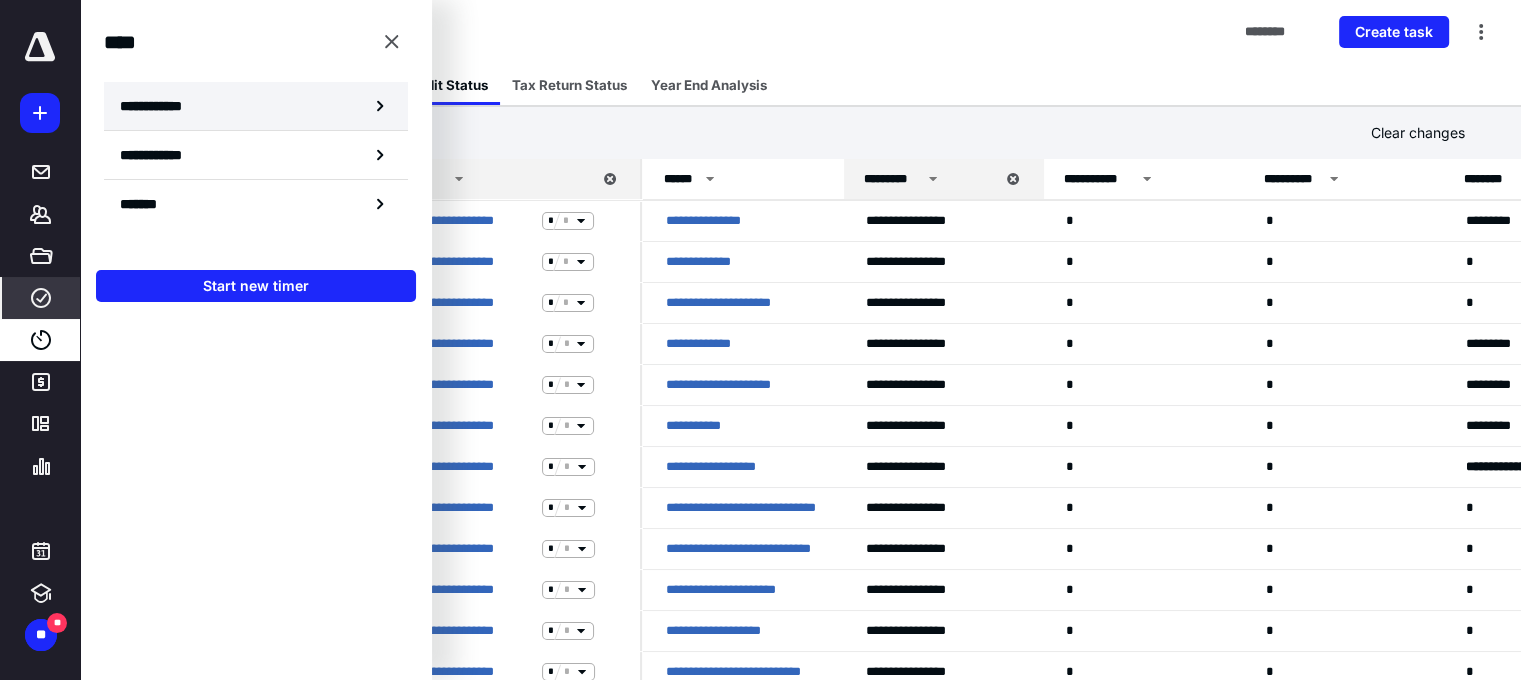 click on "**********" at bounding box center [162, 106] 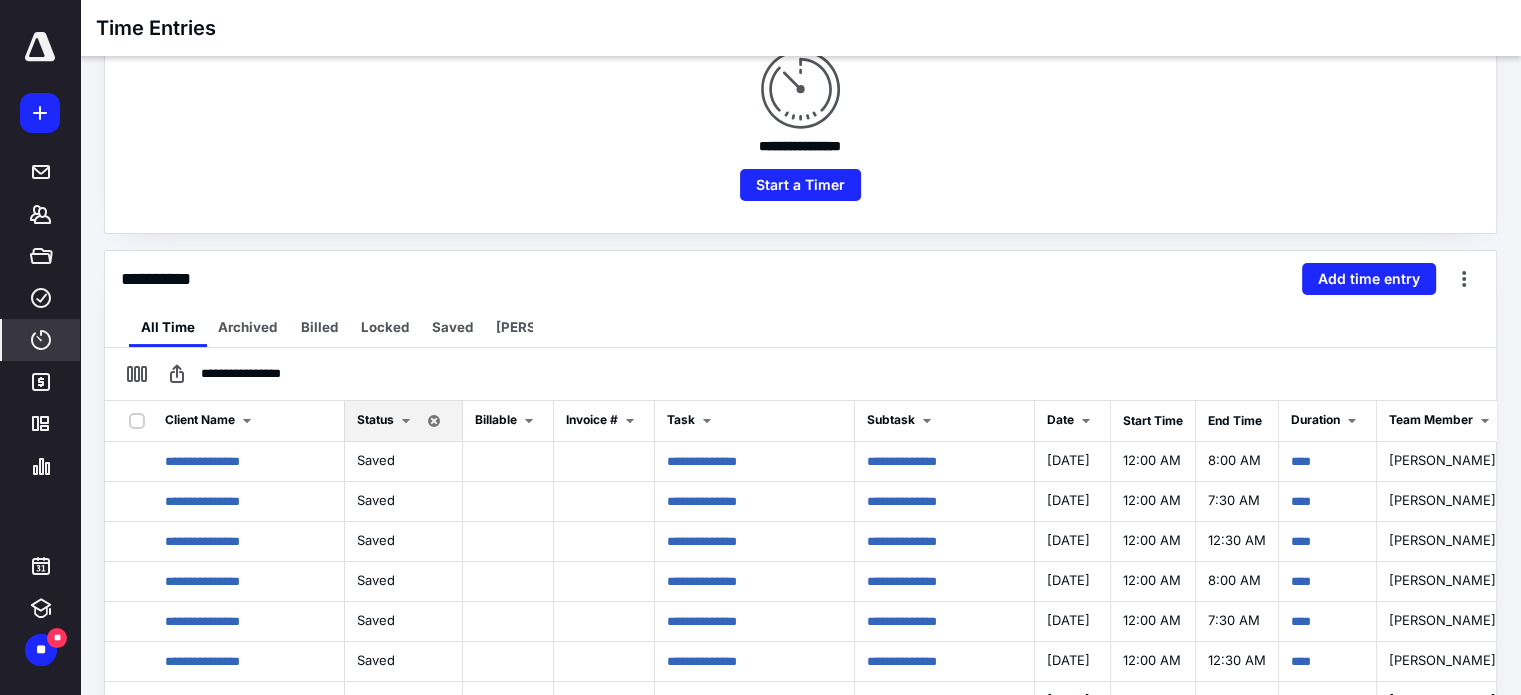 scroll, scrollTop: 0, scrollLeft: 0, axis: both 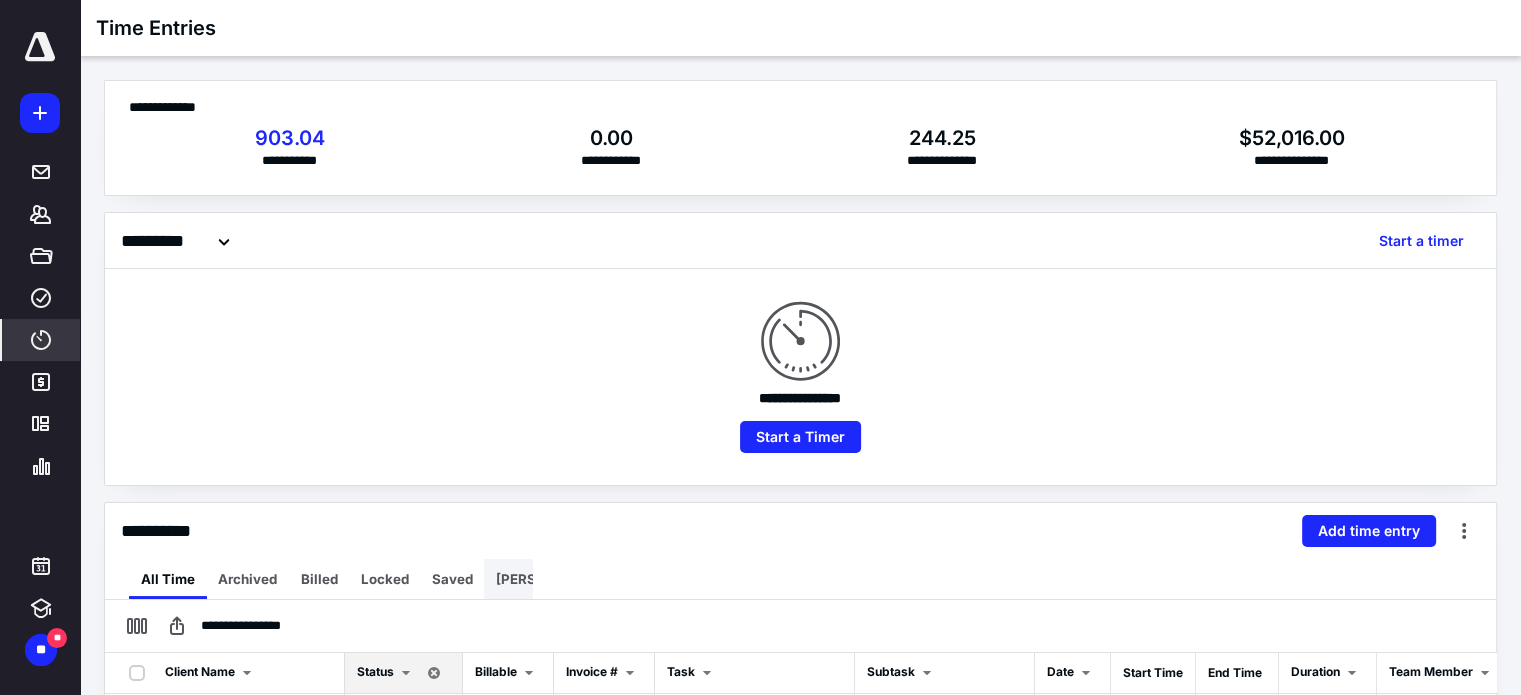 click on "[PERSON_NAME]" at bounding box center [551, 579] 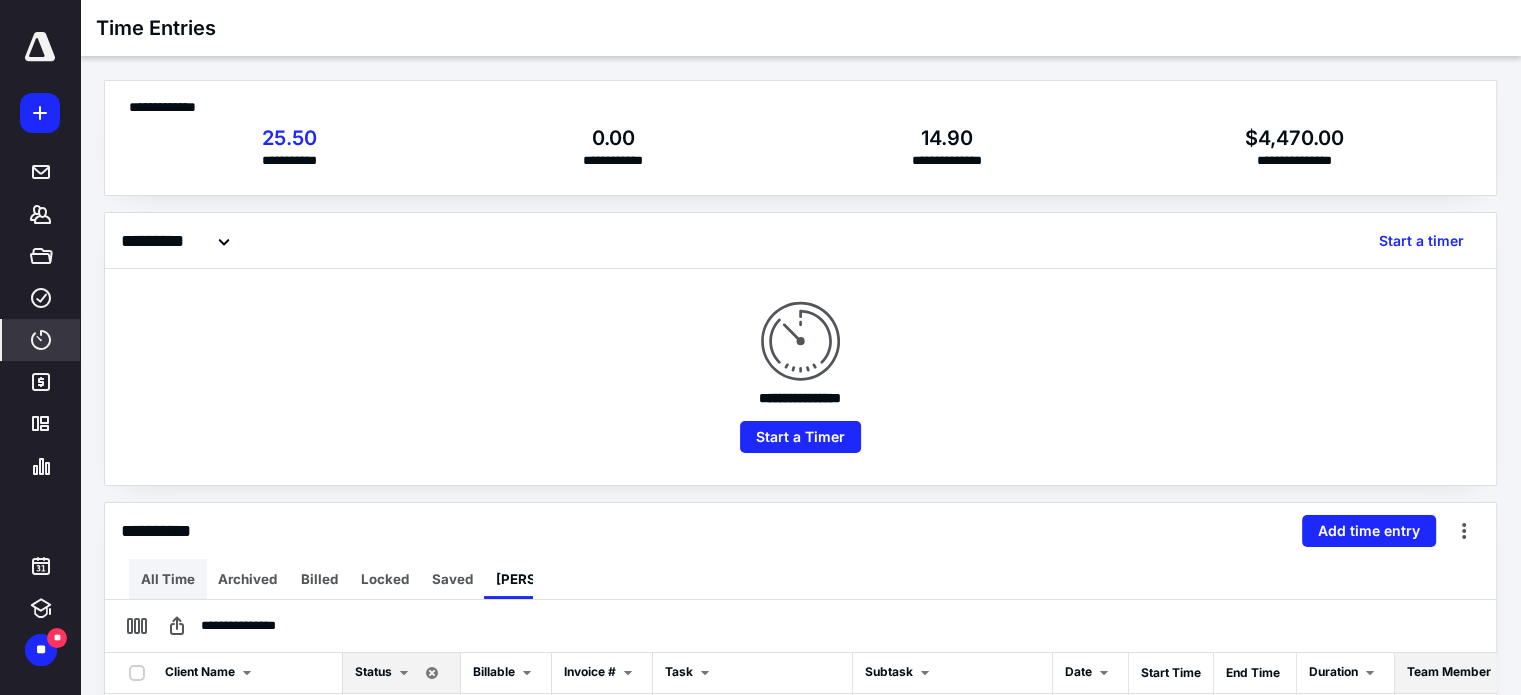click on "All Time" at bounding box center (168, 579) 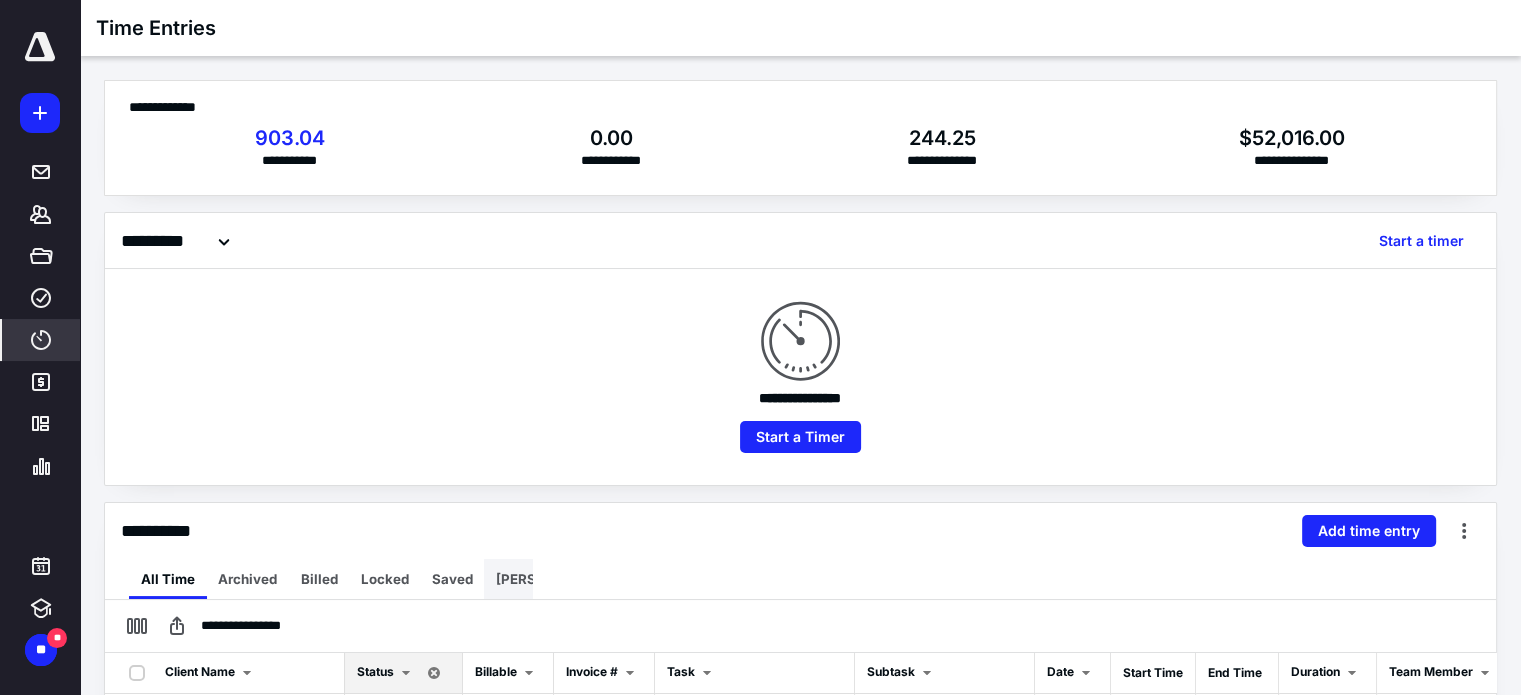 click on "[PERSON_NAME]" at bounding box center [551, 579] 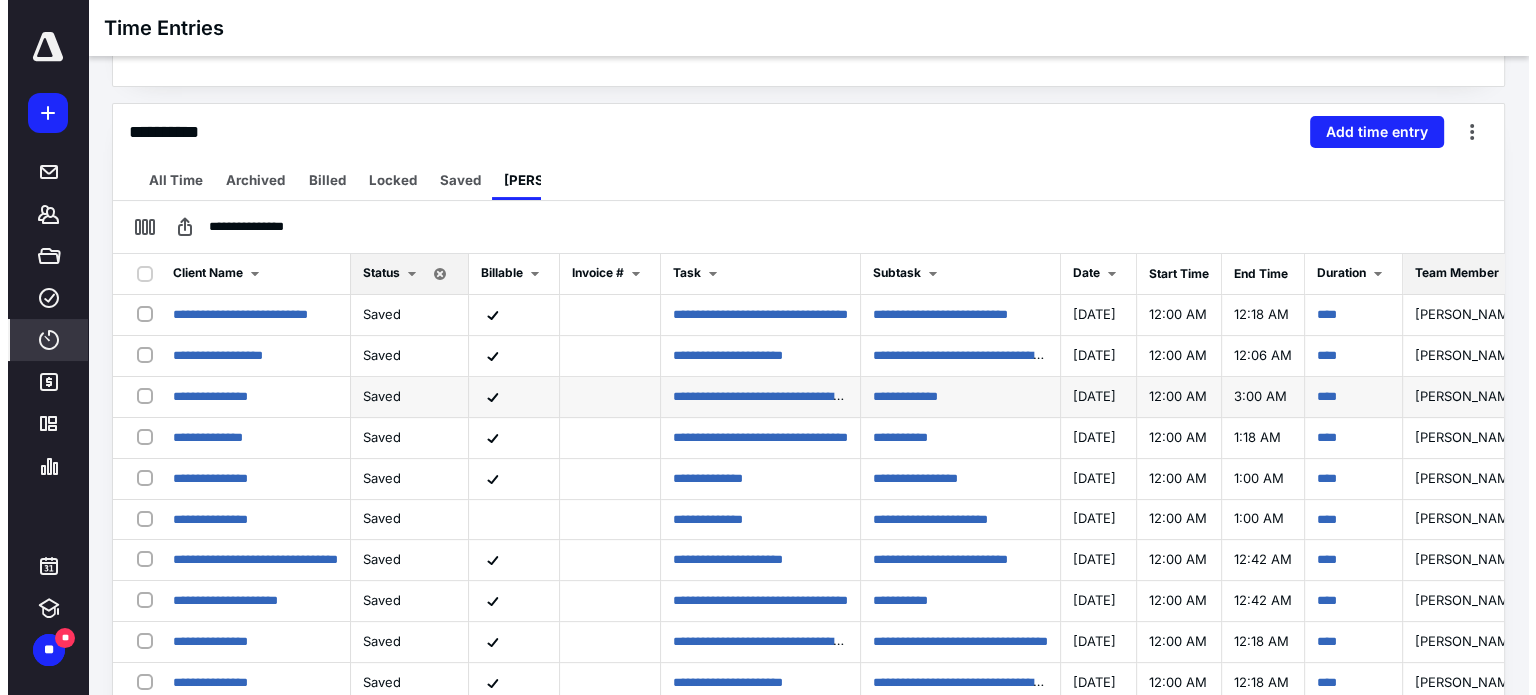 scroll, scrollTop: 400, scrollLeft: 0, axis: vertical 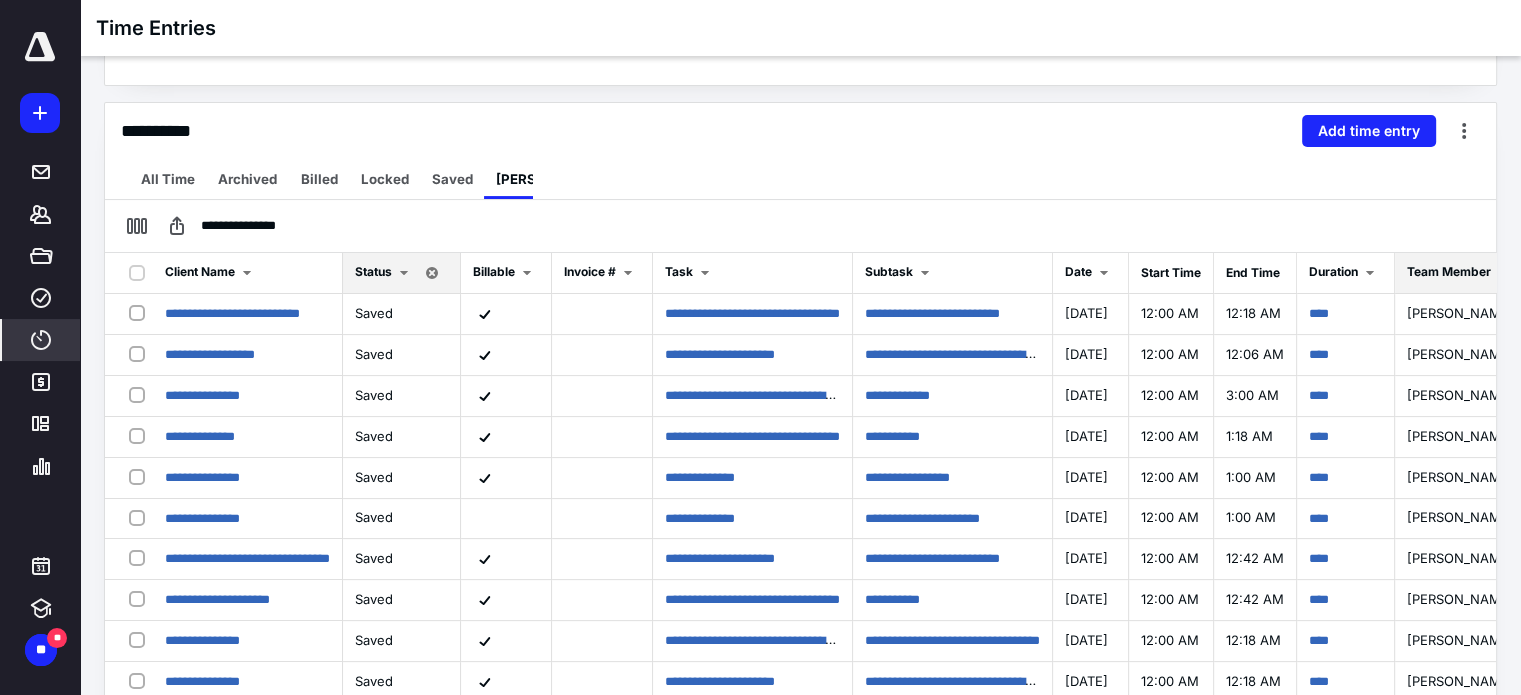 click on "**********" at bounding box center [800, 131] 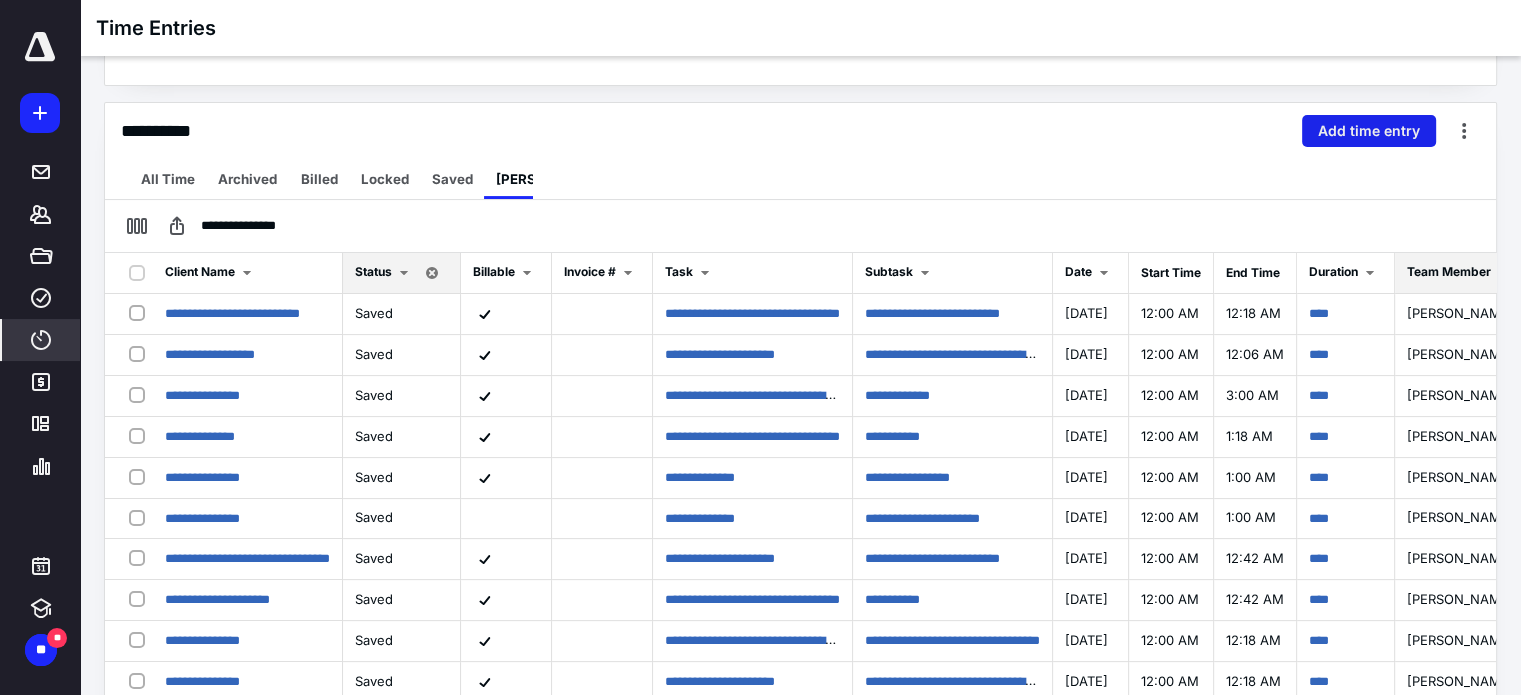 click on "Add time entry" at bounding box center [1369, 131] 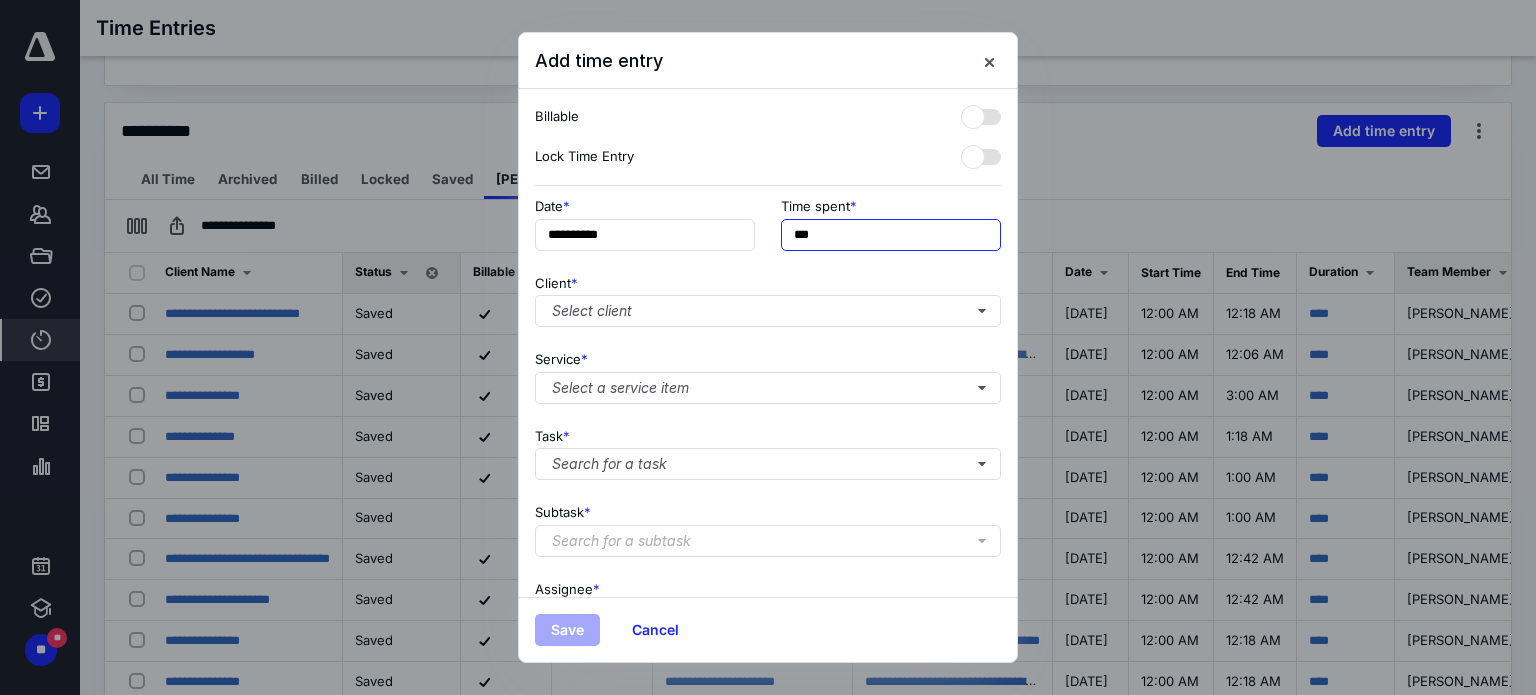 drag, startPoint x: 864, startPoint y: 233, endPoint x: 772, endPoint y: 239, distance: 92.19544 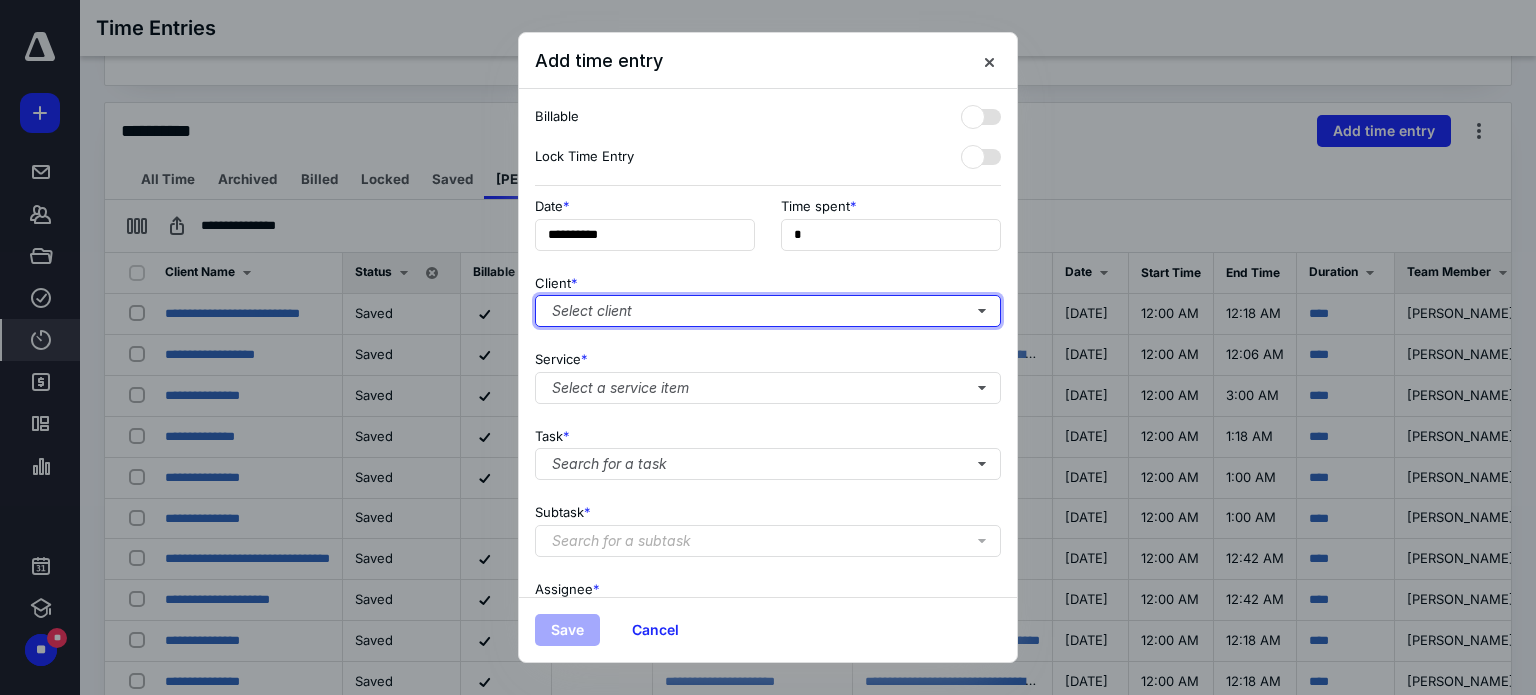 type on "**" 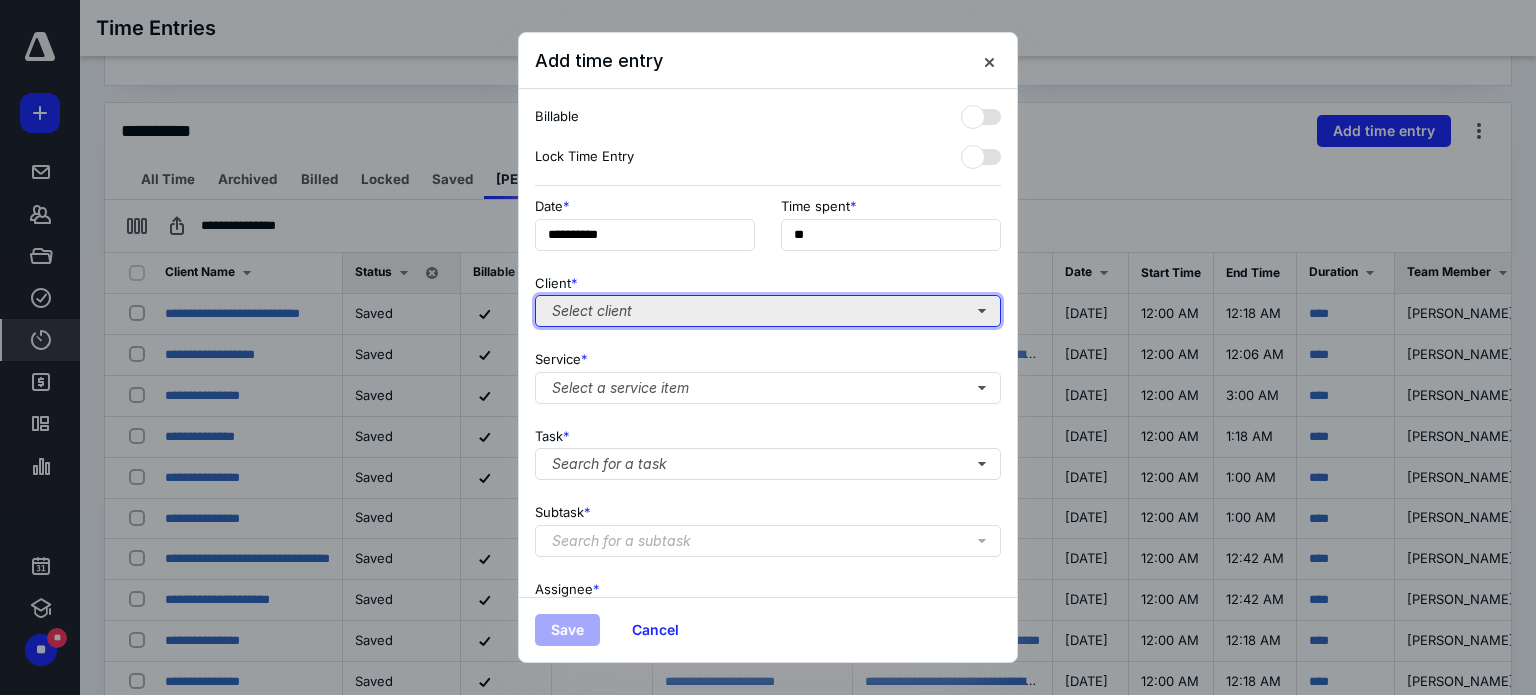 type 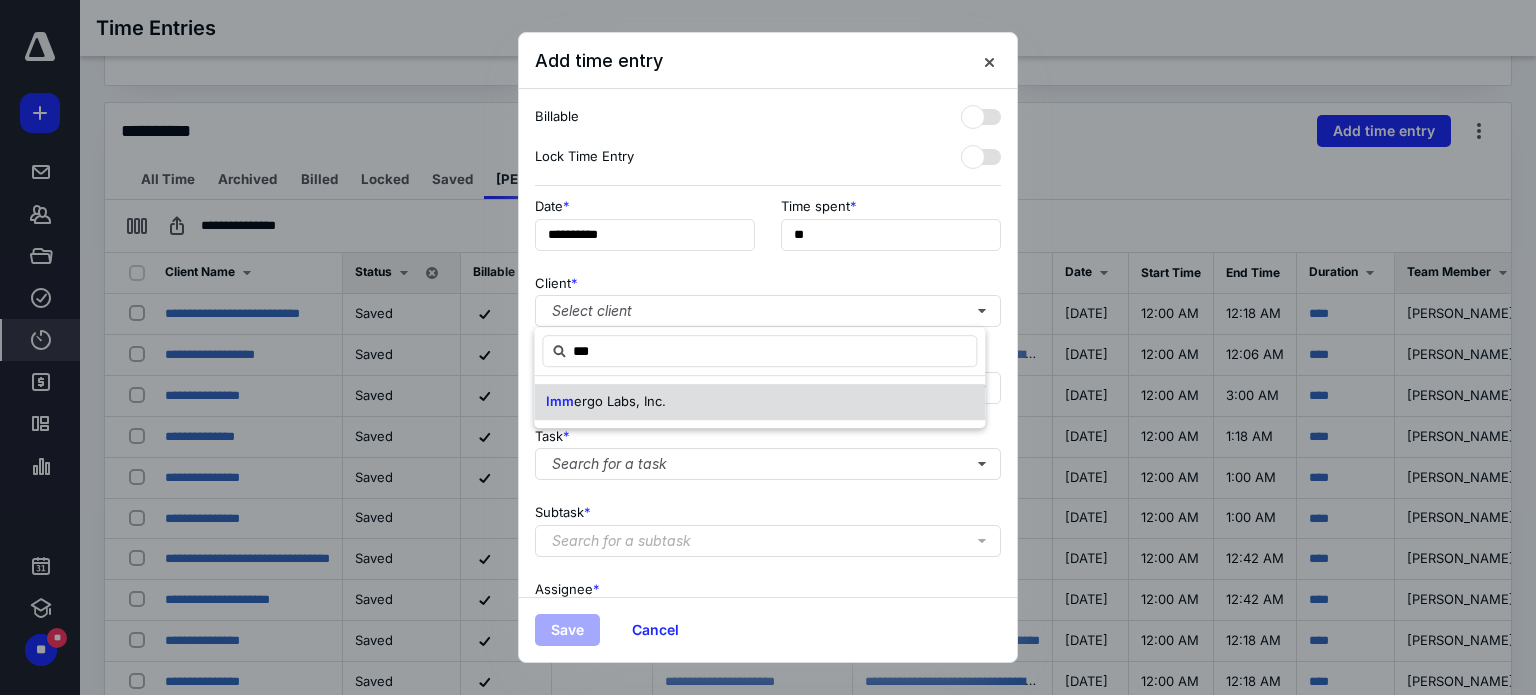 click on "Imm ergo Labs, Inc." at bounding box center (759, 402) 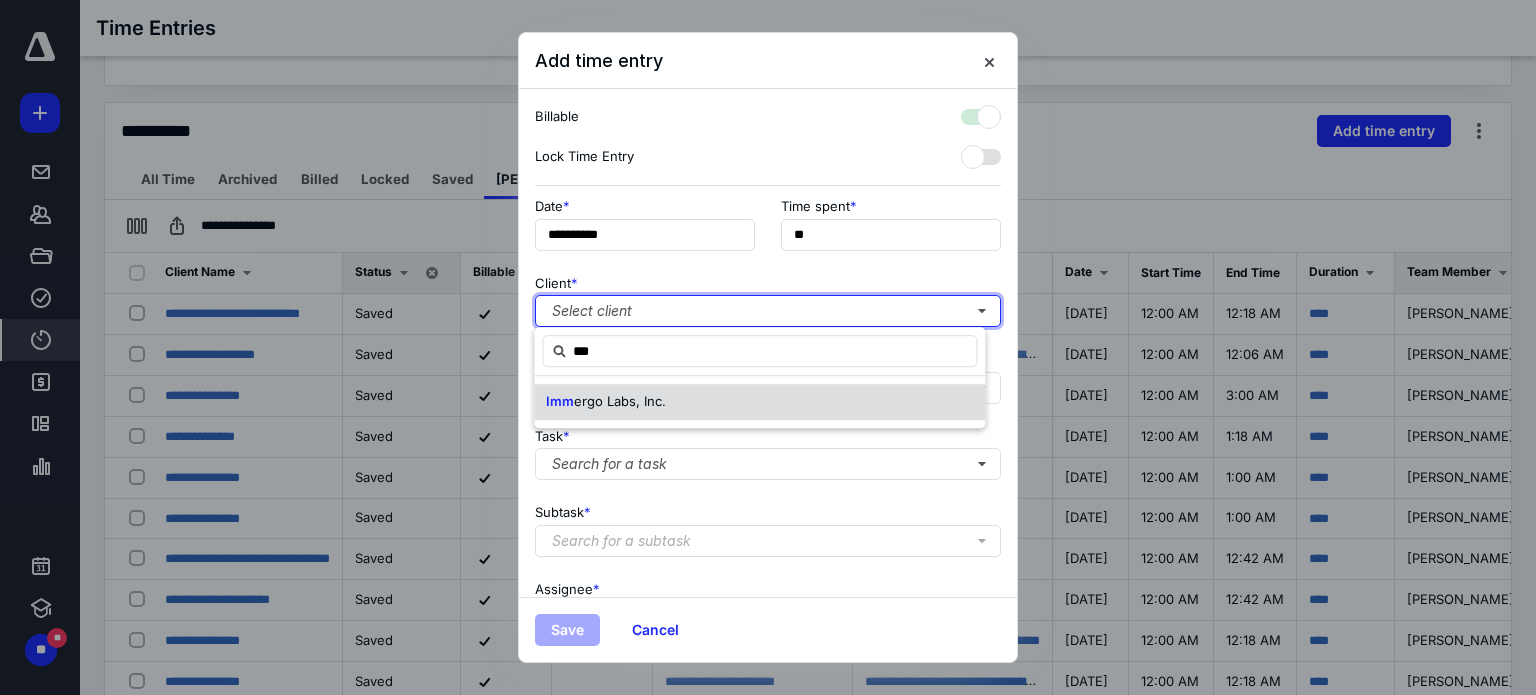 checkbox on "true" 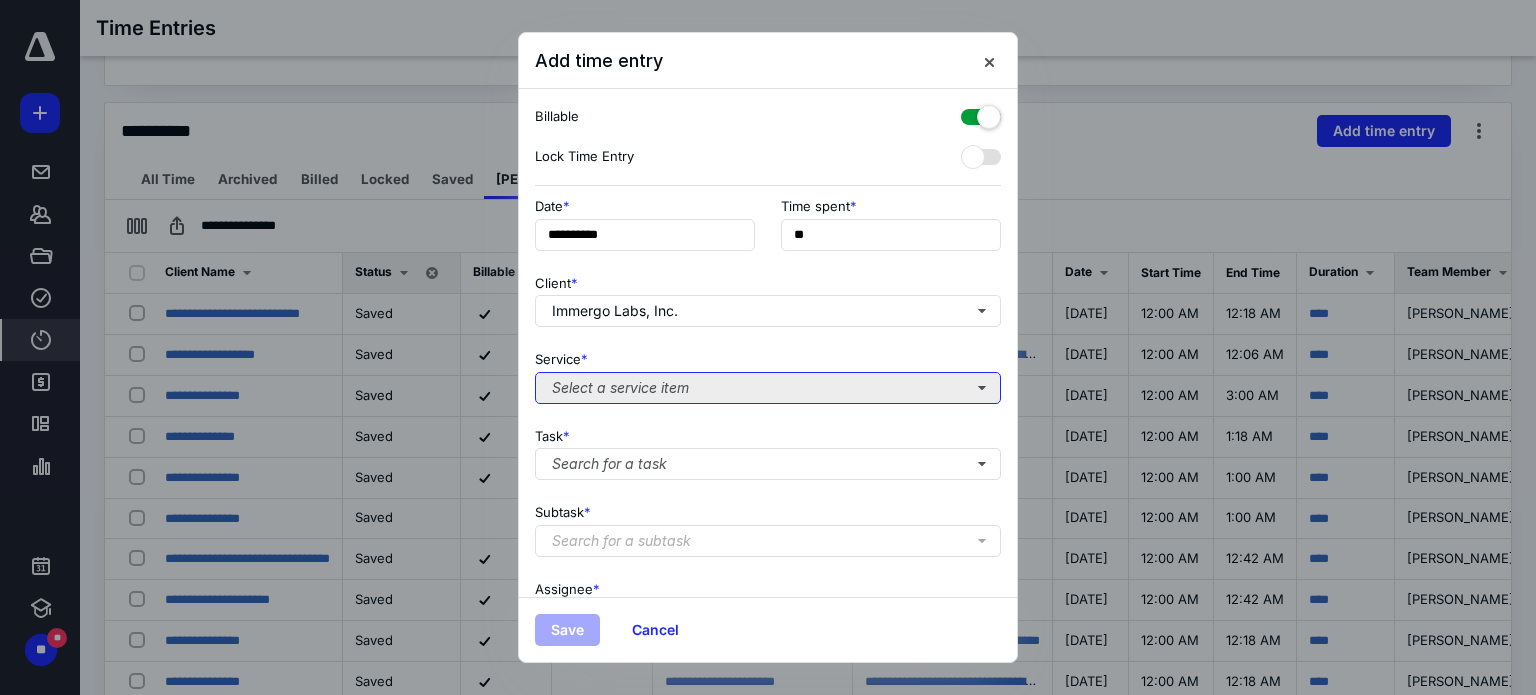 click on "Select a service item" at bounding box center [768, 388] 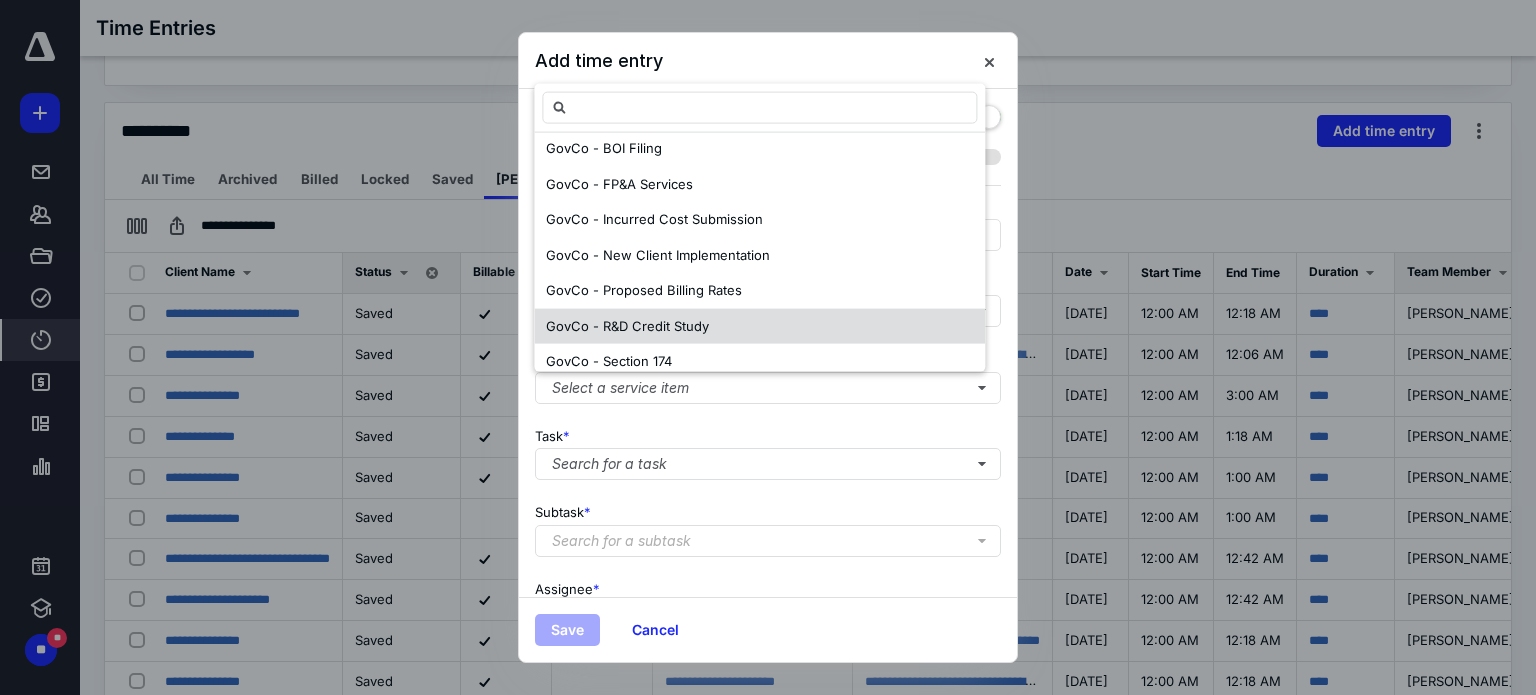 scroll, scrollTop: 900, scrollLeft: 0, axis: vertical 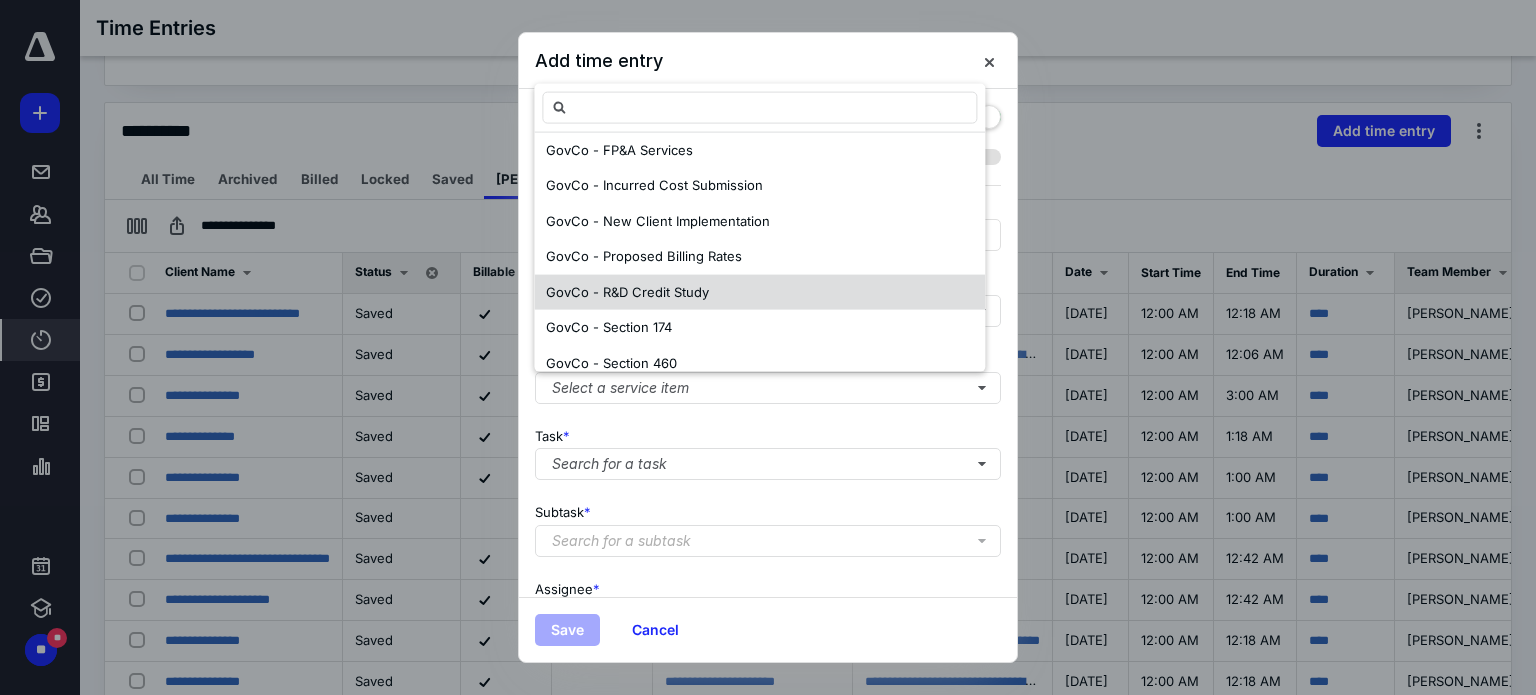 click on "GovCo - R&D Credit Study" at bounding box center [627, 291] 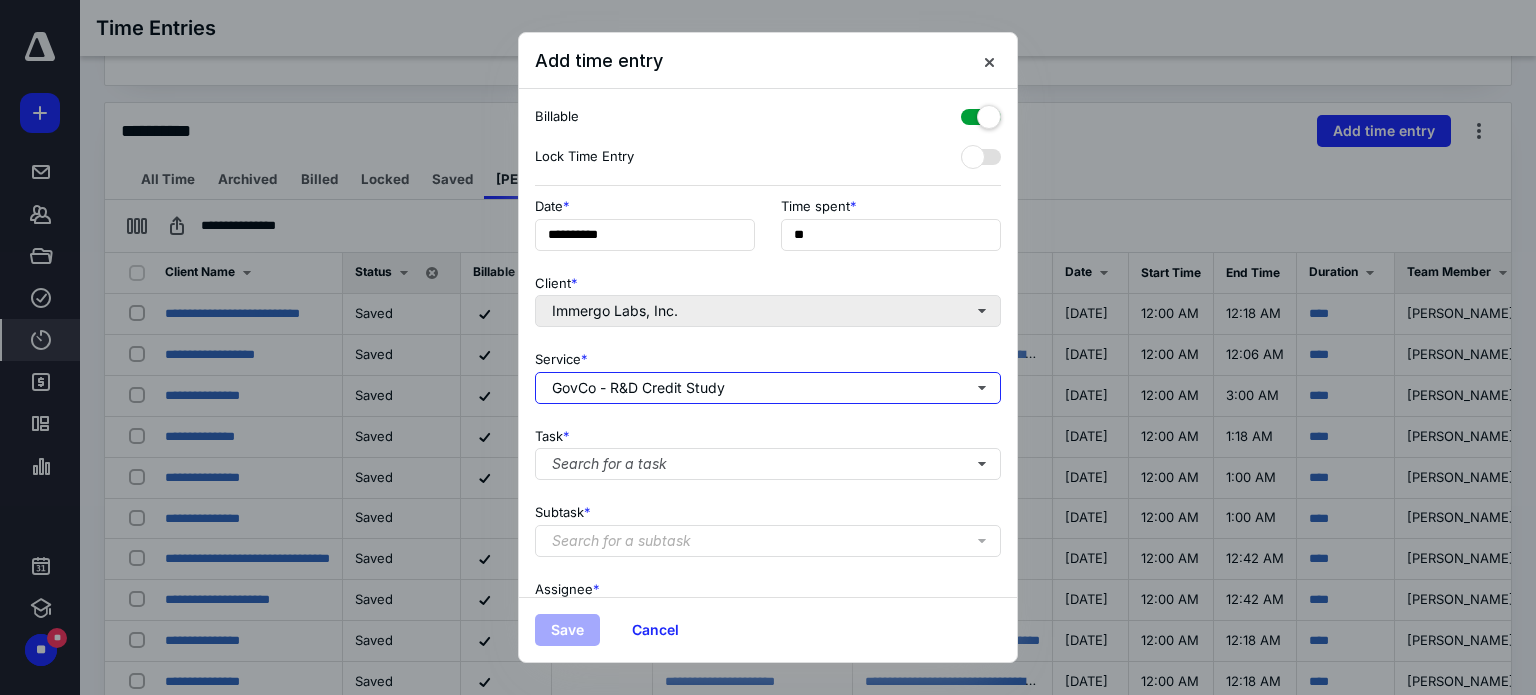 scroll, scrollTop: 0, scrollLeft: 0, axis: both 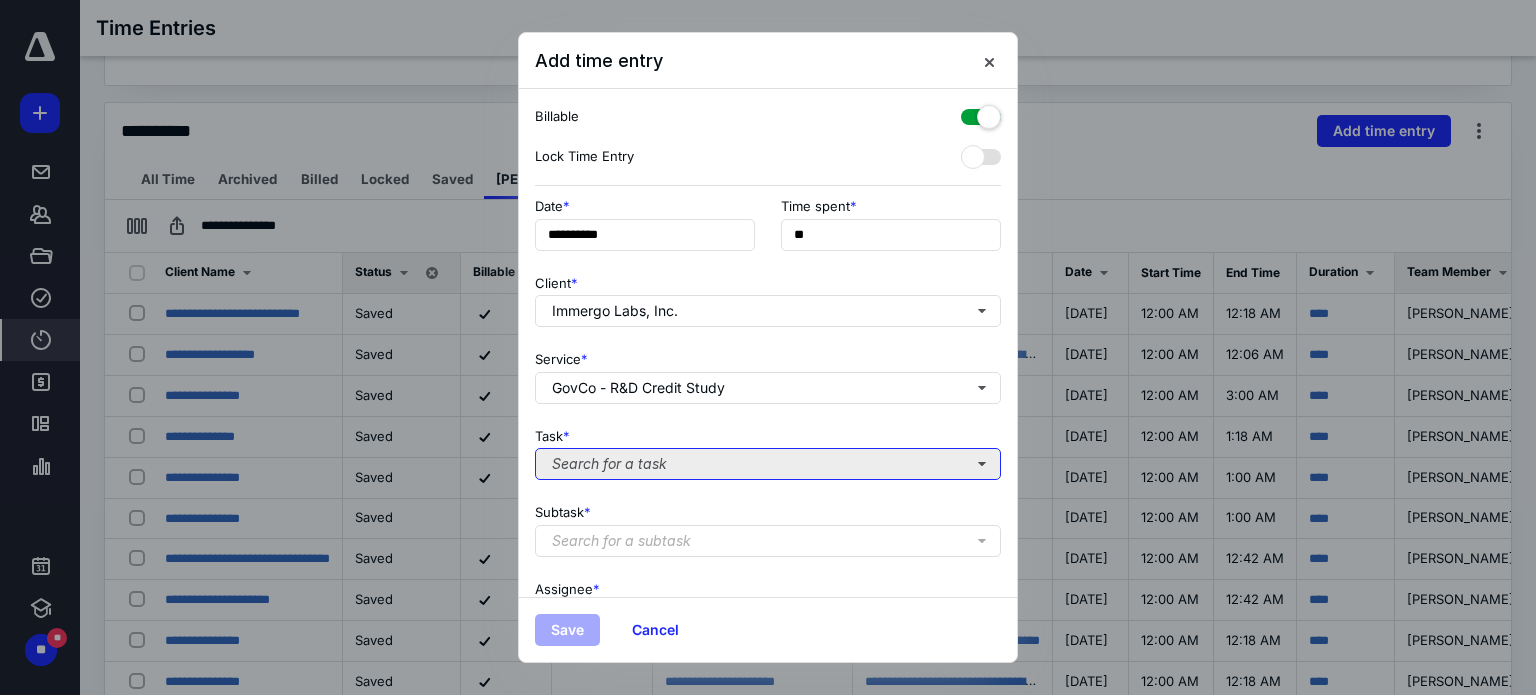 click on "Search for a task" at bounding box center (768, 464) 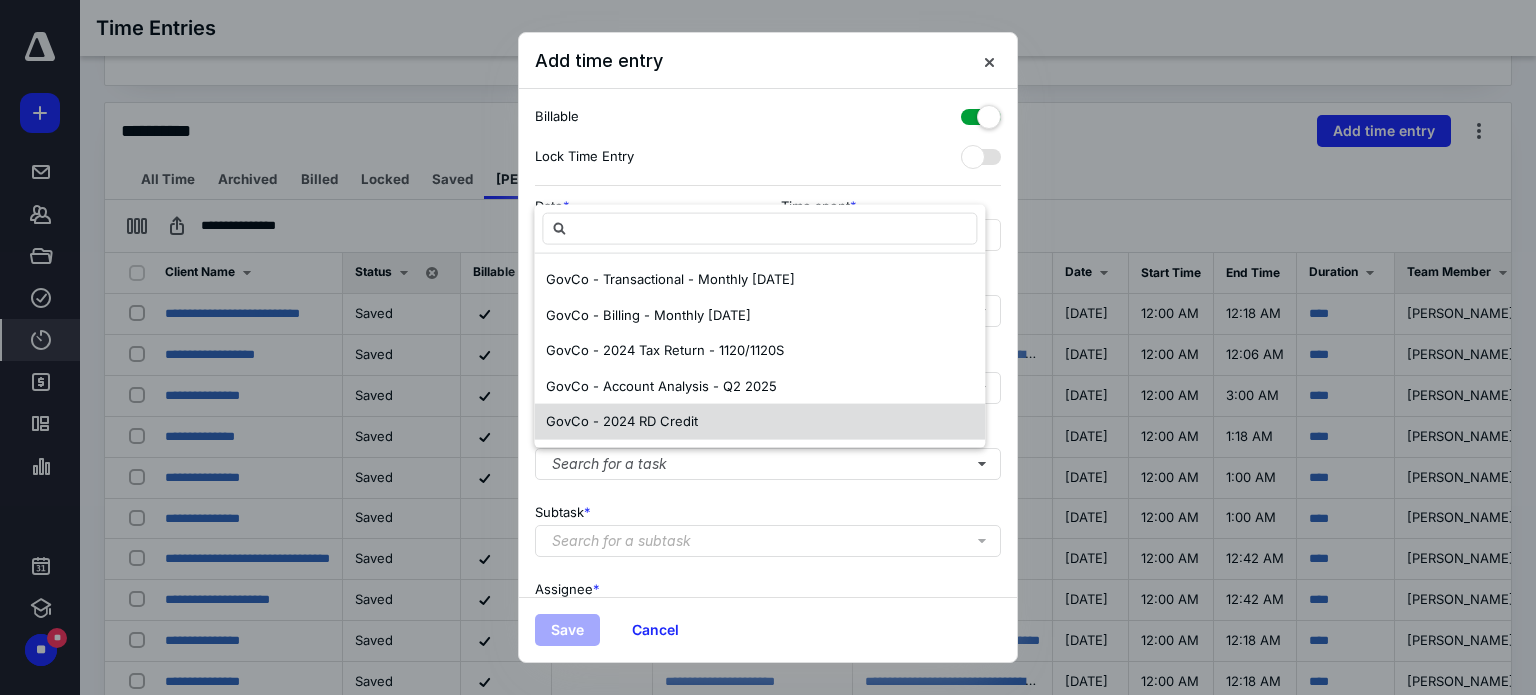 click on "GovCo - 2024 RD Credit" at bounding box center (759, 422) 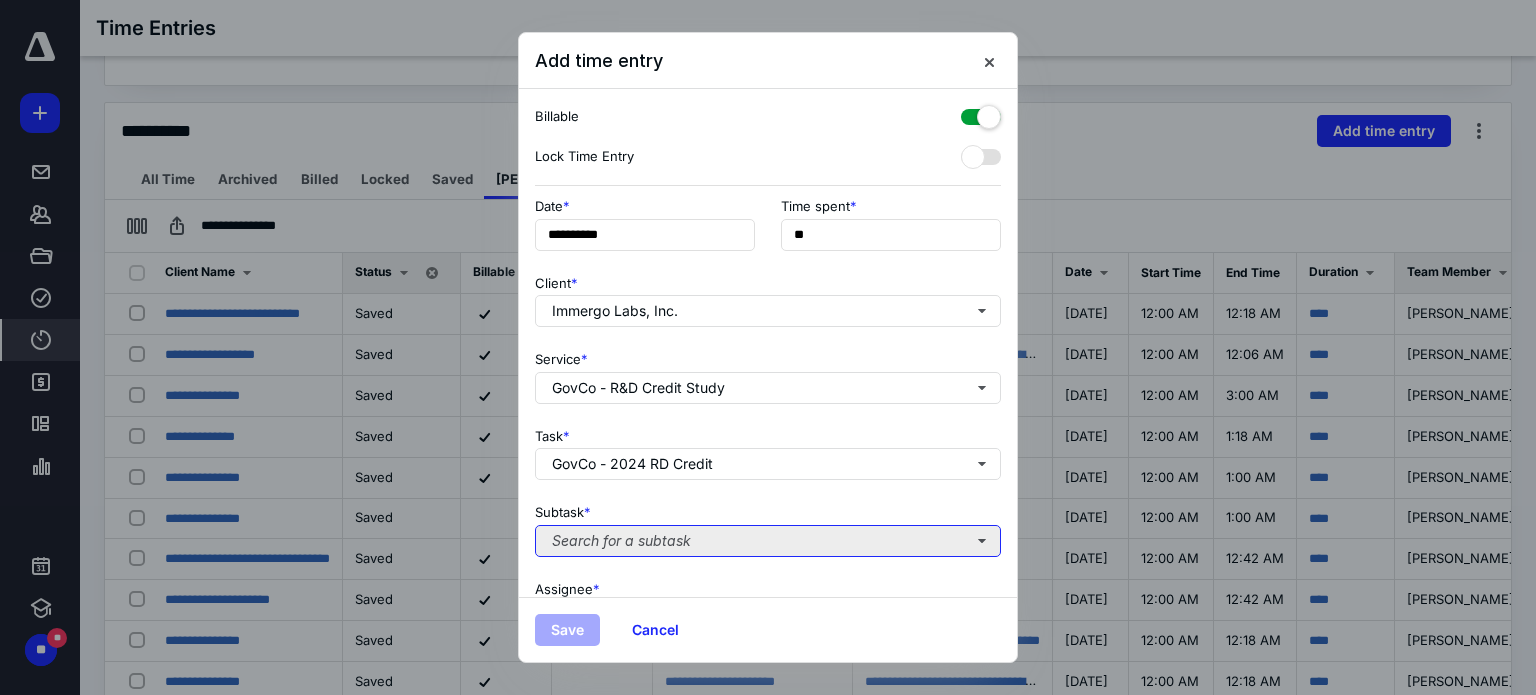 click on "Search for a subtask" at bounding box center (768, 541) 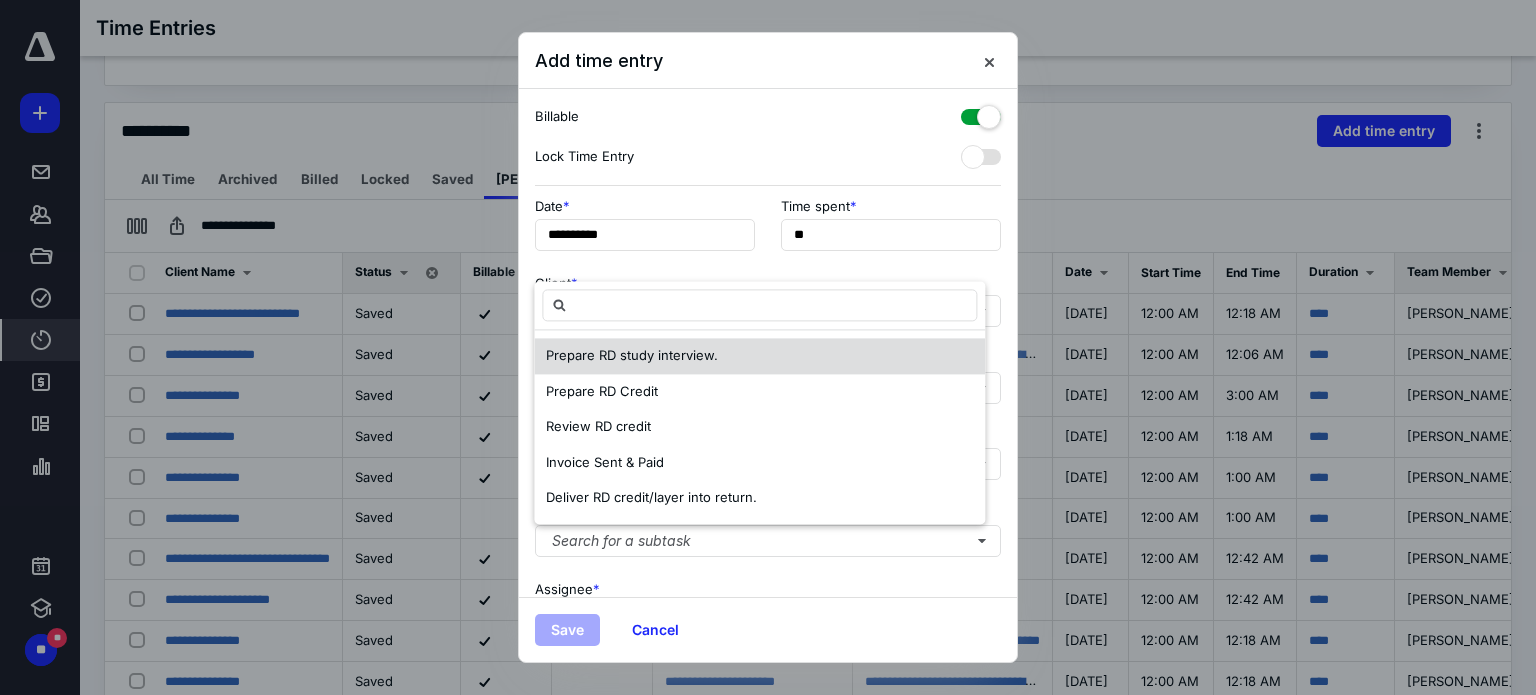 click on "Prepare RD study interview." at bounding box center (759, 357) 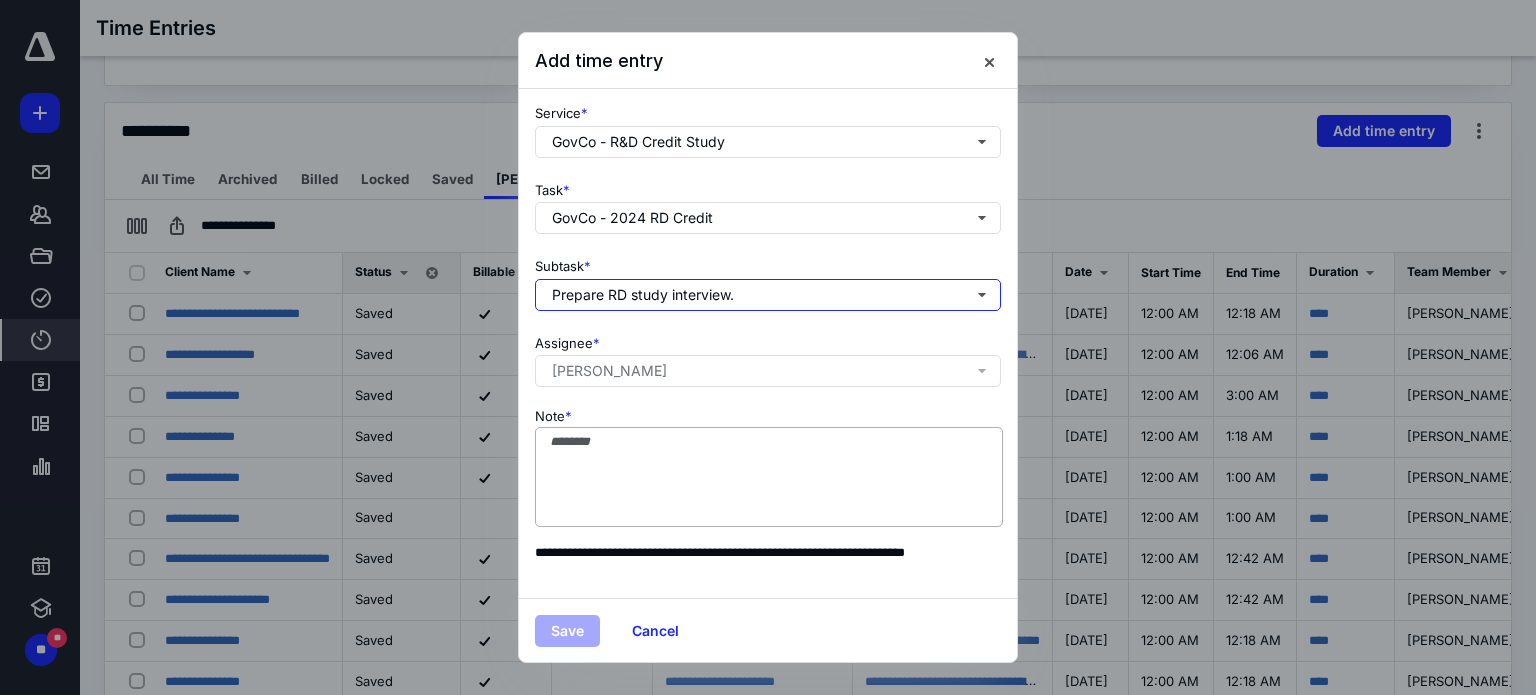 scroll, scrollTop: 260, scrollLeft: 0, axis: vertical 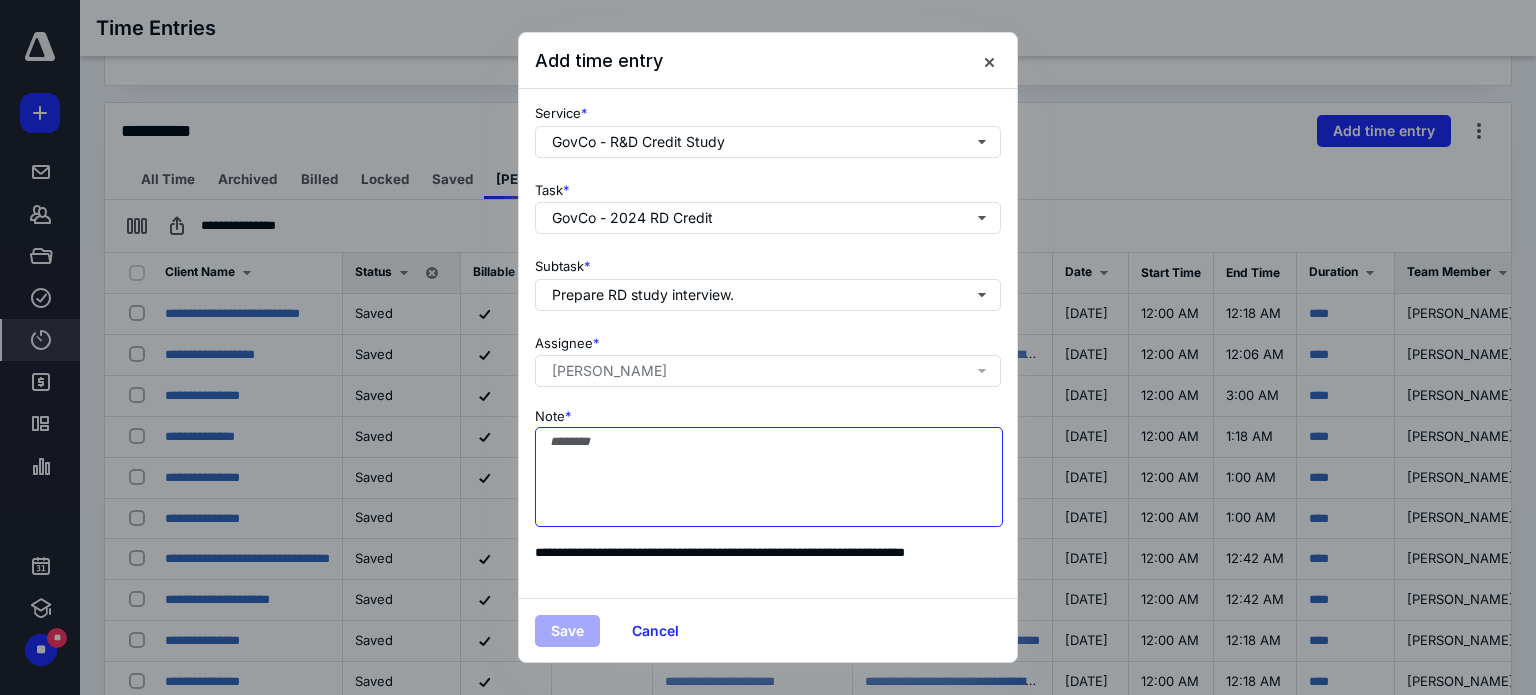 click on "Note *" at bounding box center (769, 477) 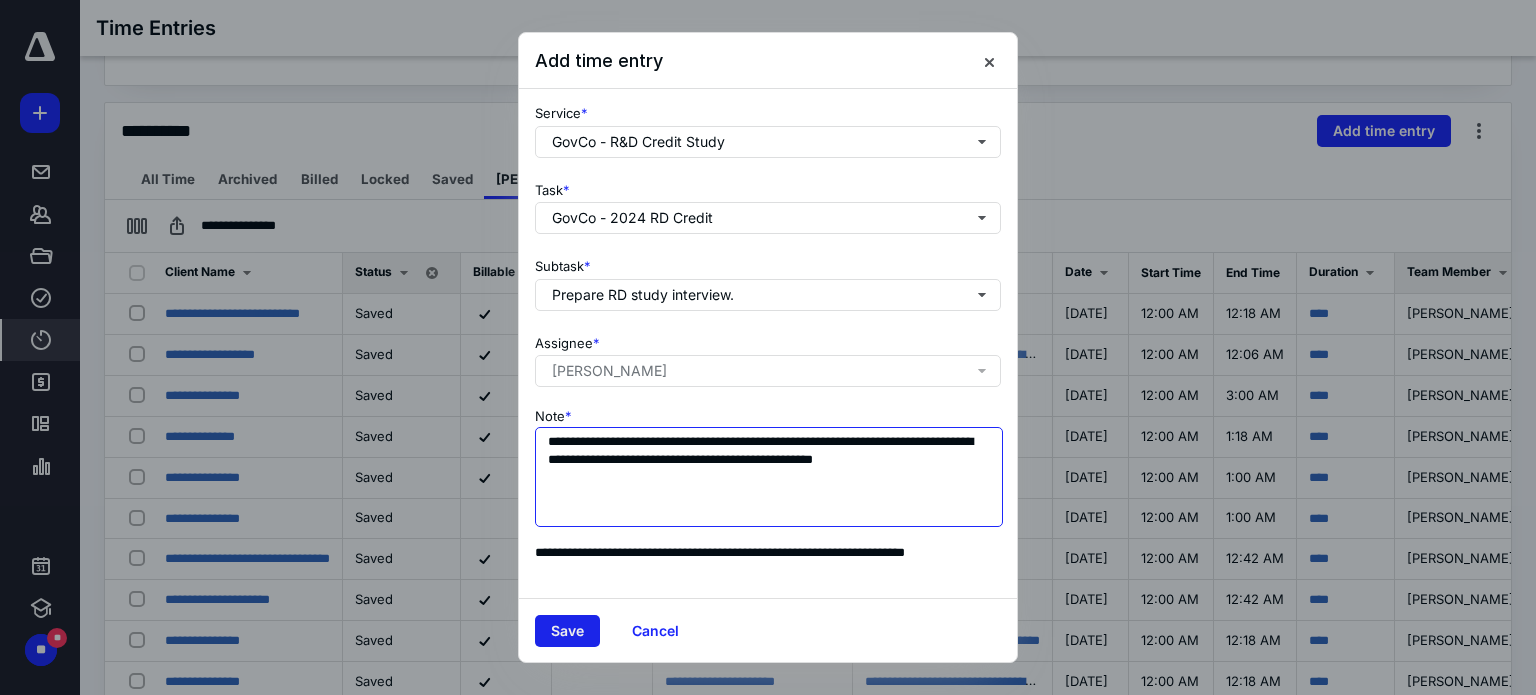 type on "**********" 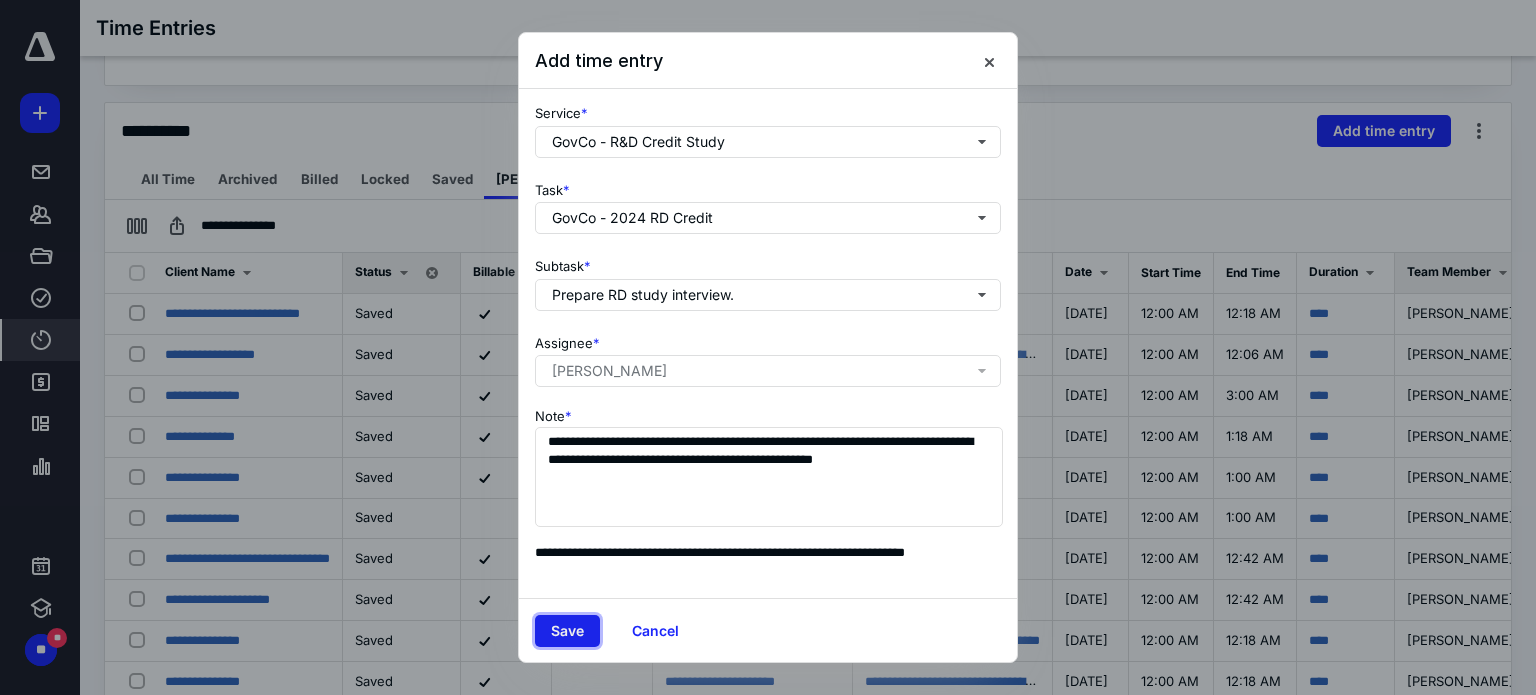 click on "Save" at bounding box center (567, 631) 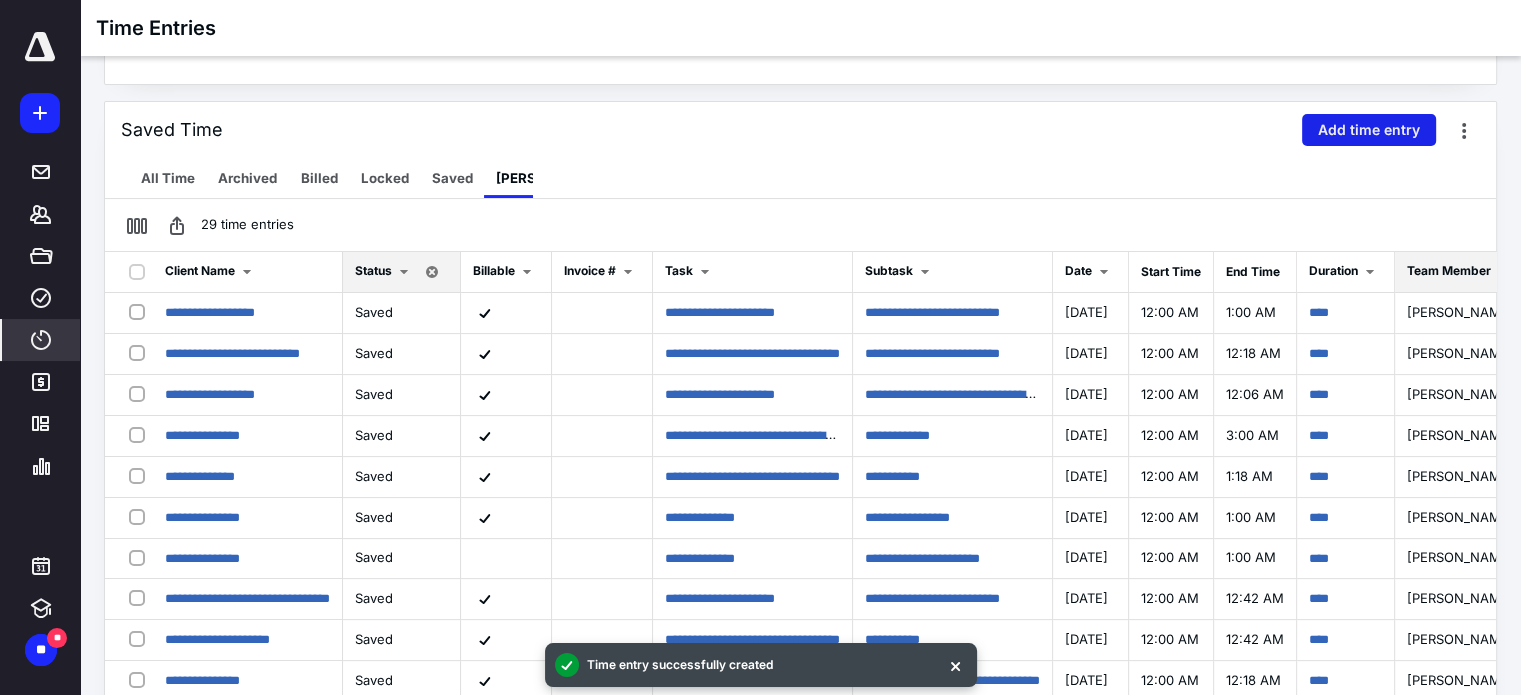click on "Add time entry" at bounding box center [1369, 130] 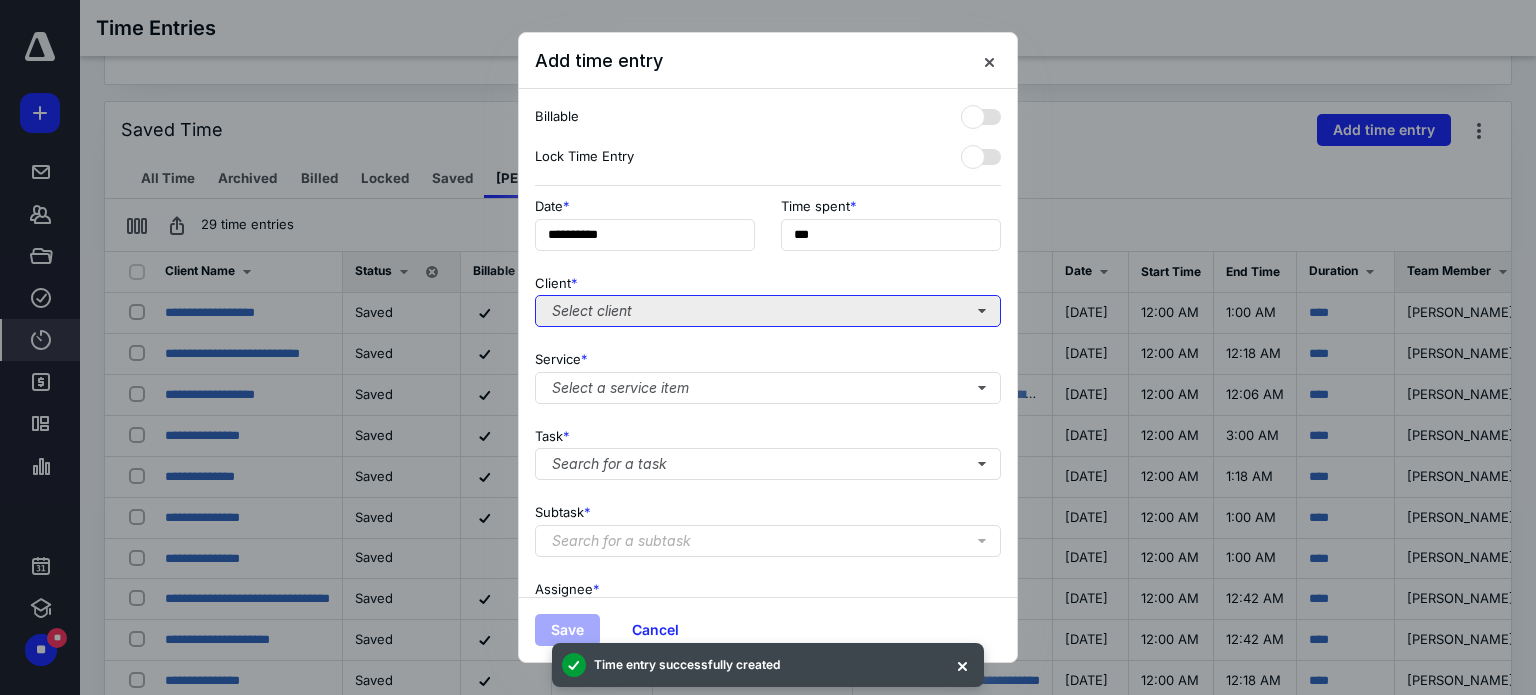 click on "Select client" at bounding box center (768, 311) 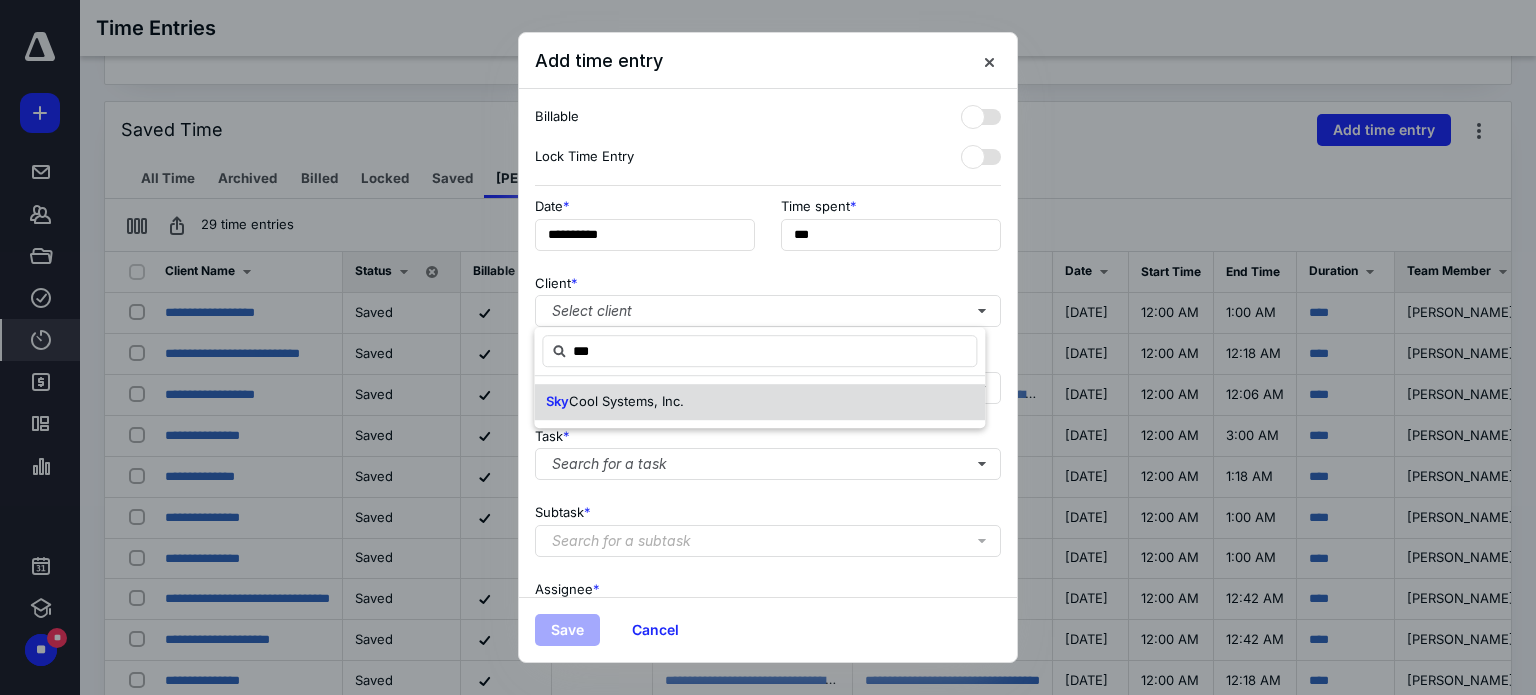 click on "Sky Cool Systems, Inc." at bounding box center (759, 402) 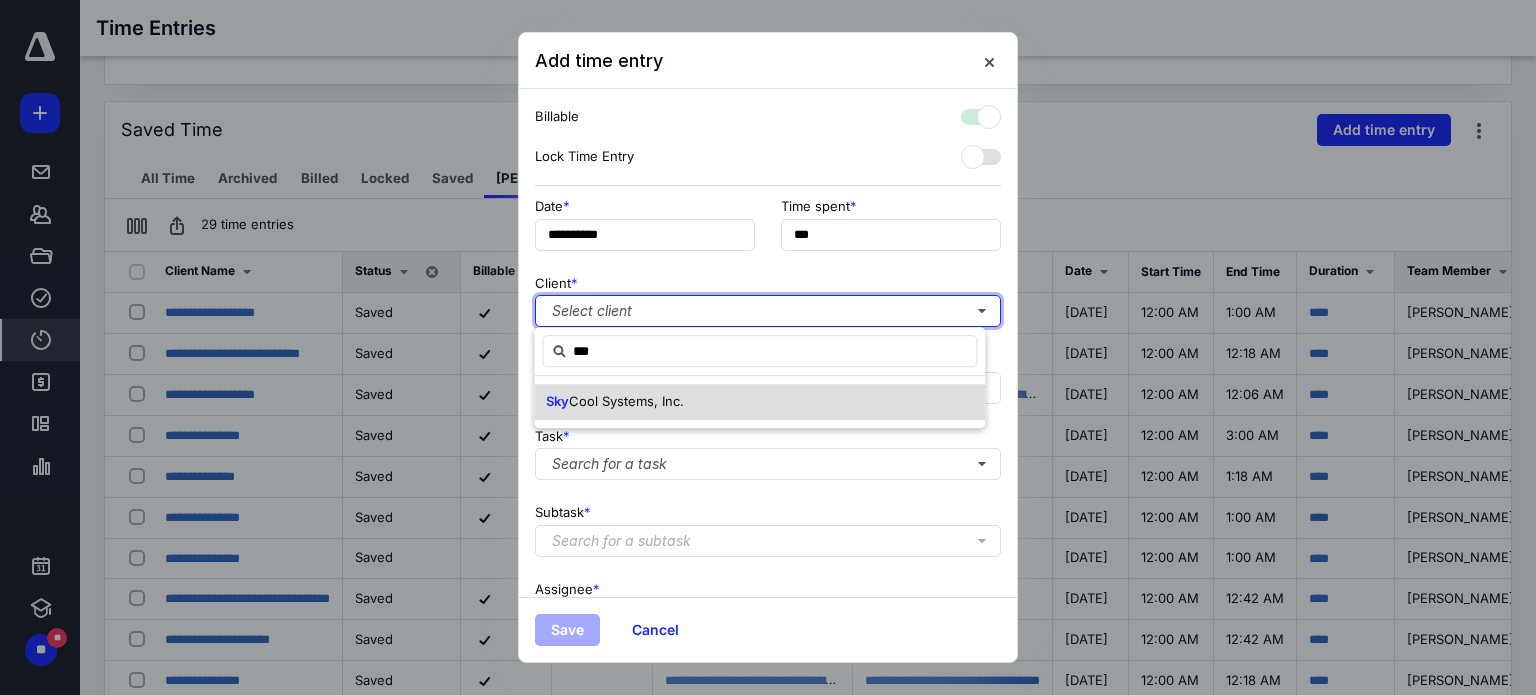 checkbox on "true" 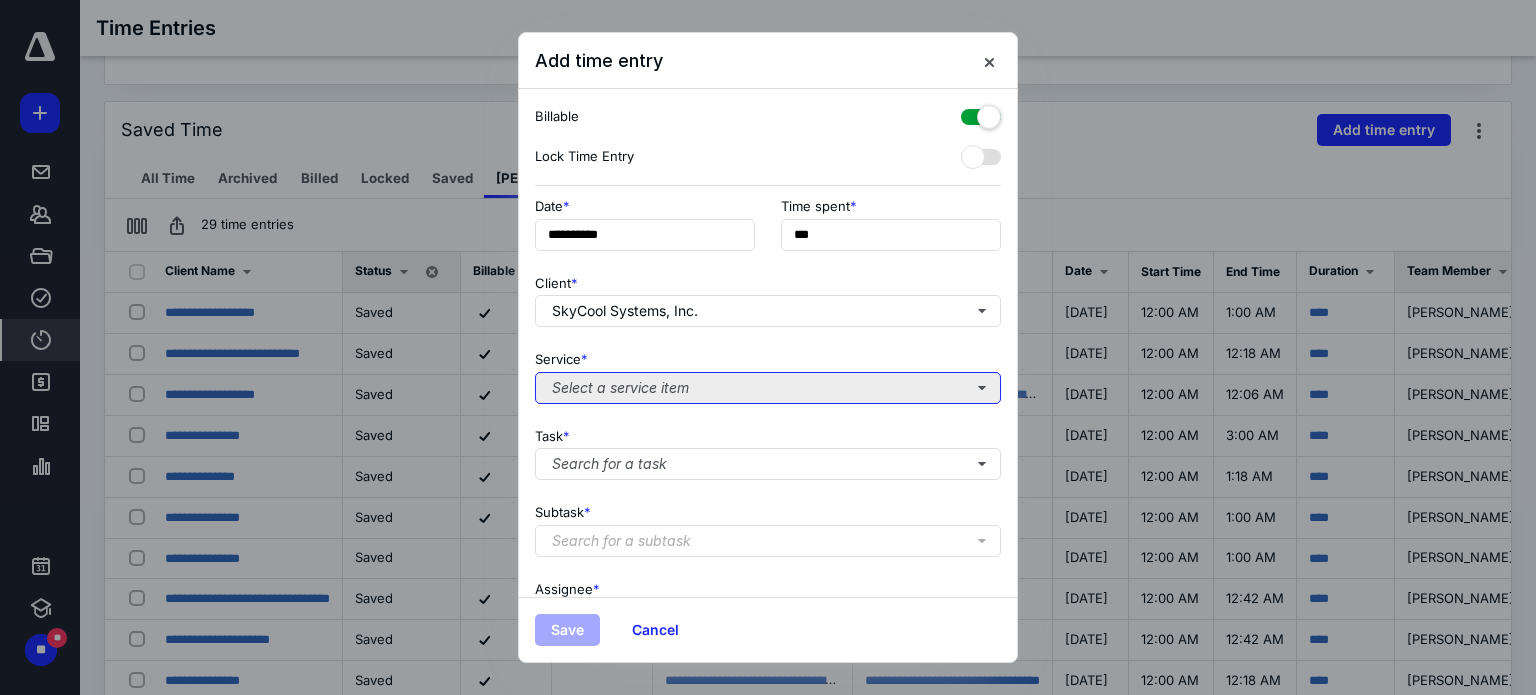click on "Select a service item" at bounding box center (768, 388) 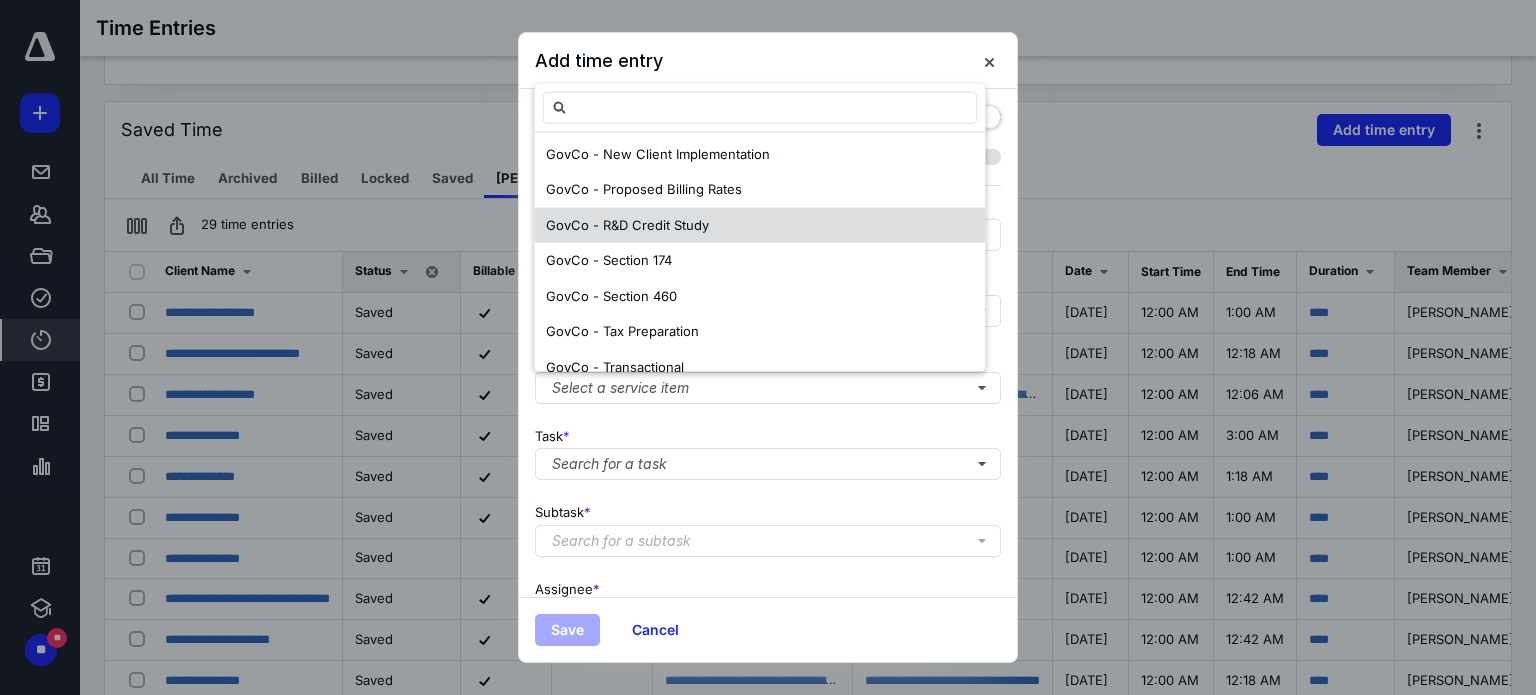 scroll, scrollTop: 1000, scrollLeft: 0, axis: vertical 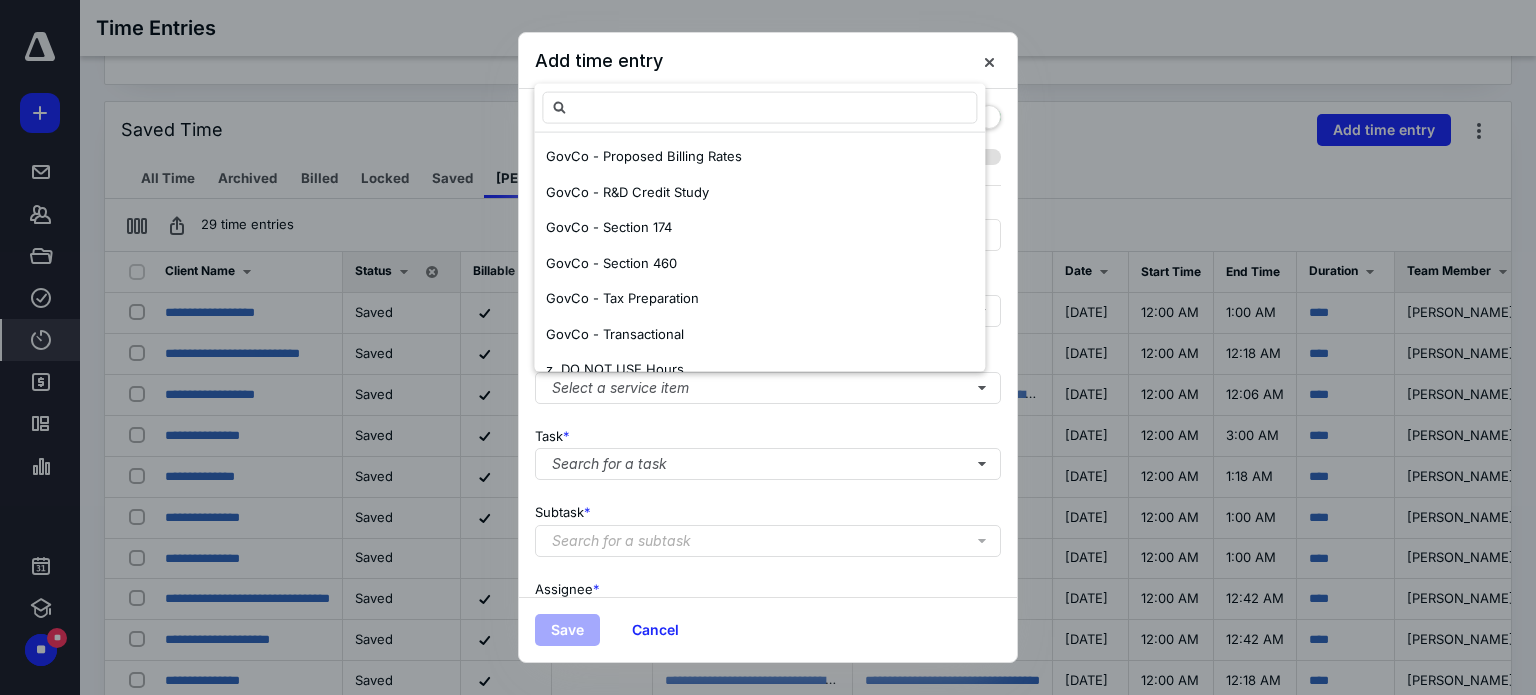click on "GovCo - R&D Credit Study" at bounding box center (627, 192) 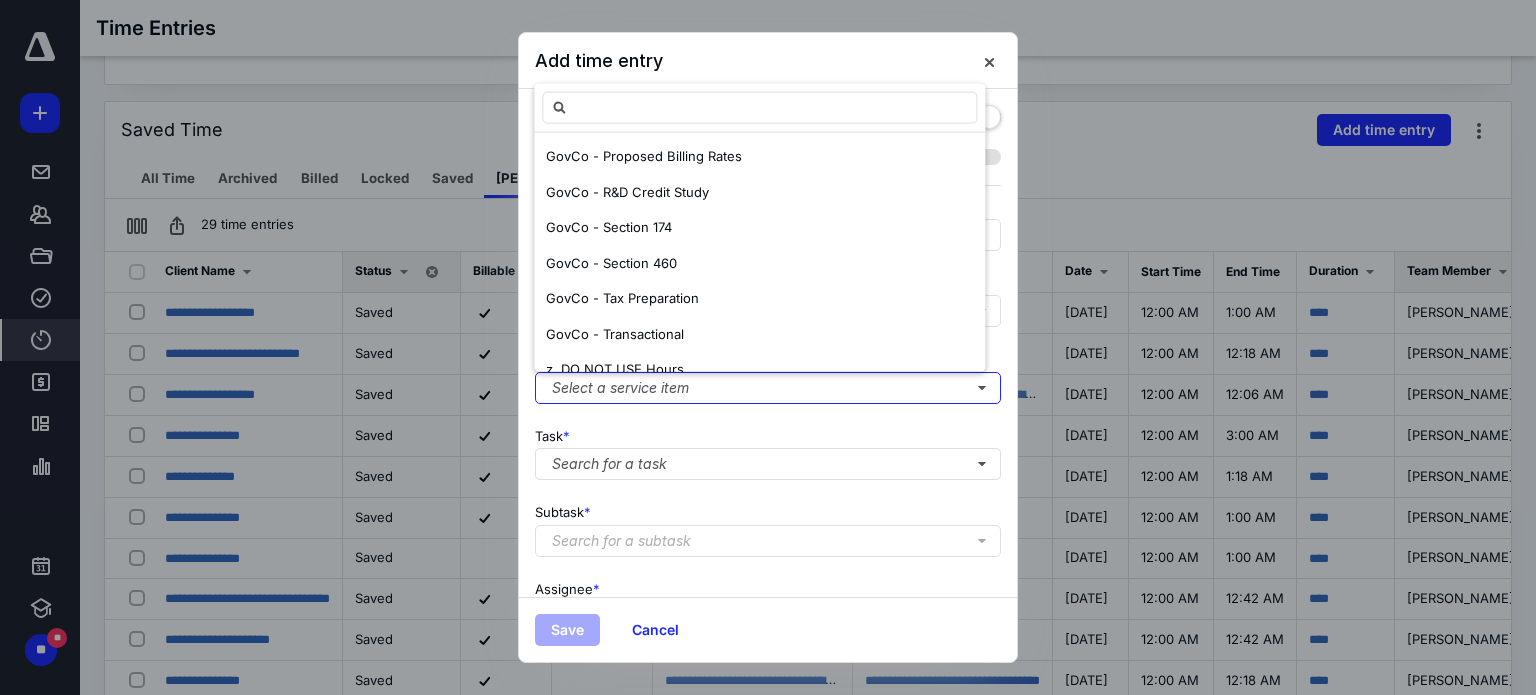 scroll, scrollTop: 0, scrollLeft: 0, axis: both 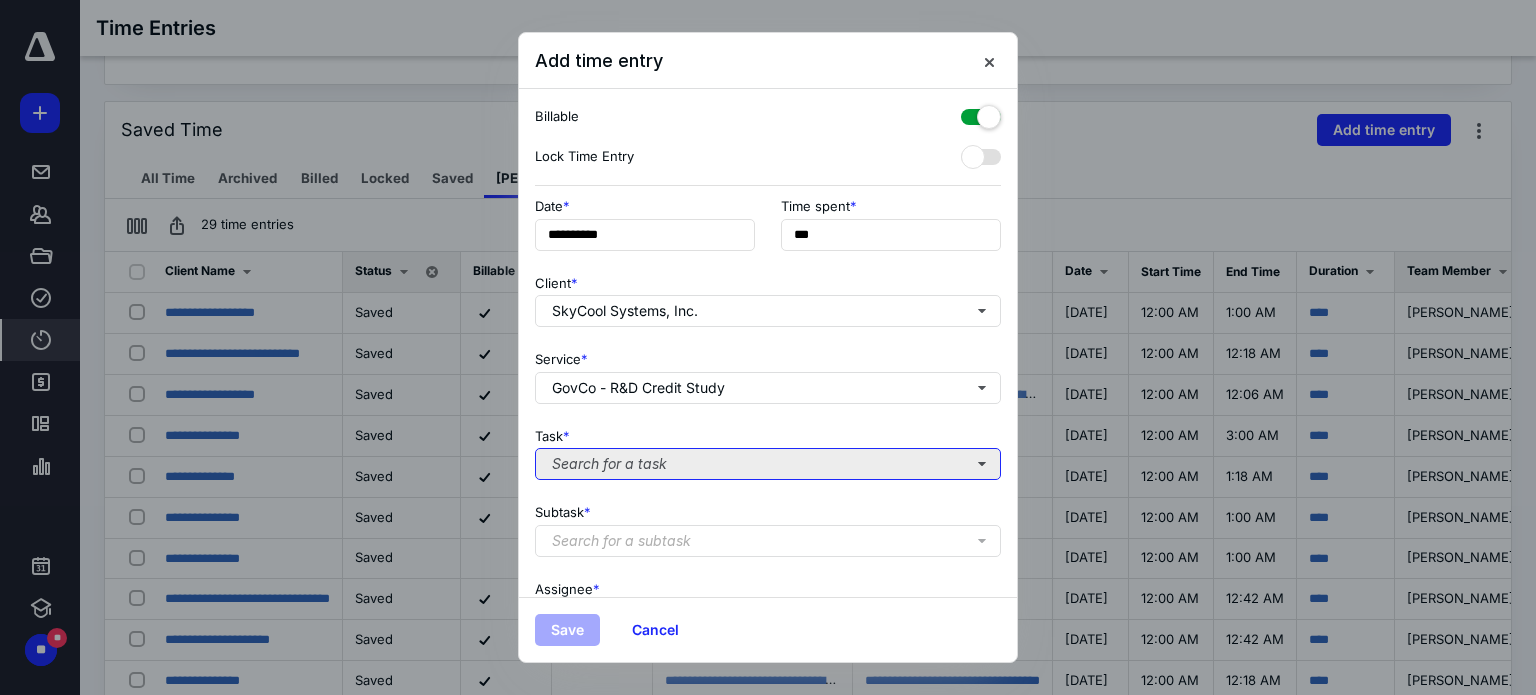 click on "Search for a task" at bounding box center [768, 464] 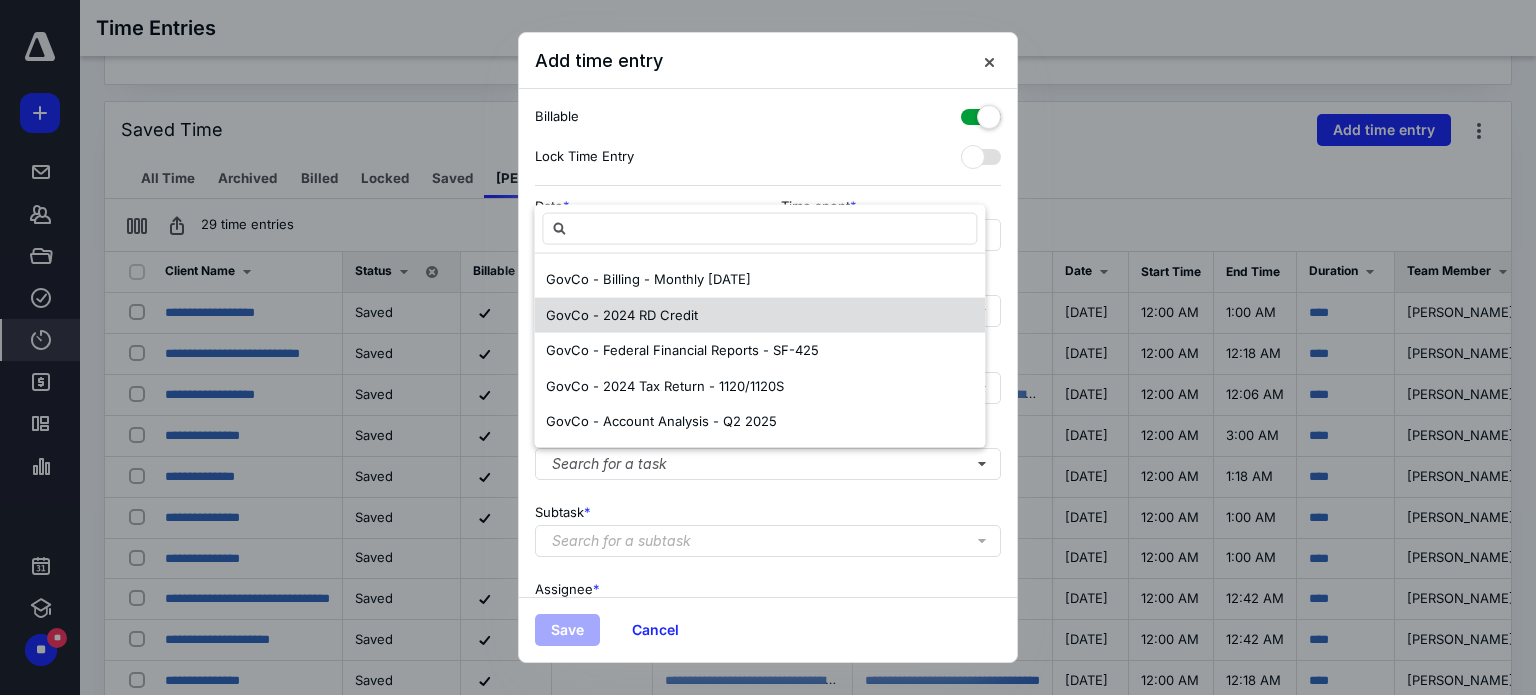 click on "GovCo - 2024 RD Credit" at bounding box center (759, 315) 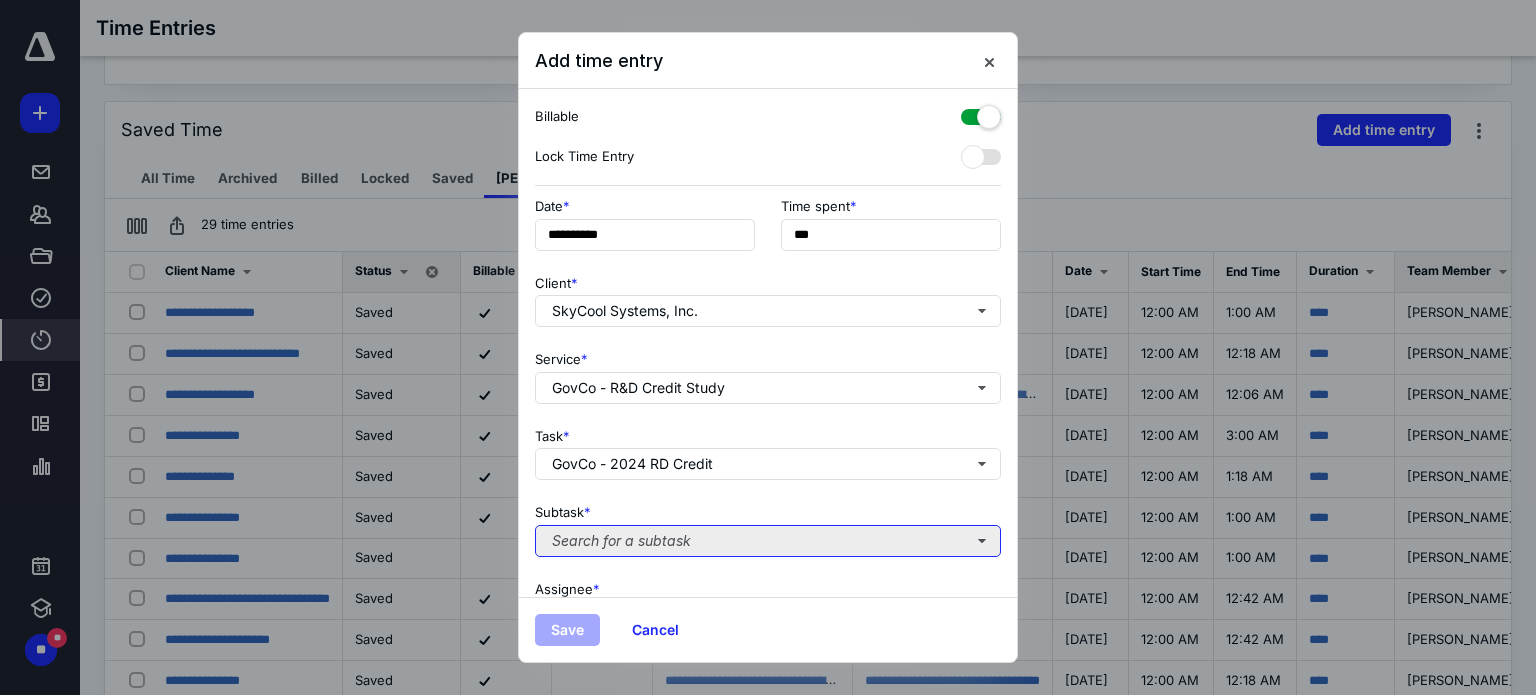 click on "Search for a subtask" at bounding box center [768, 541] 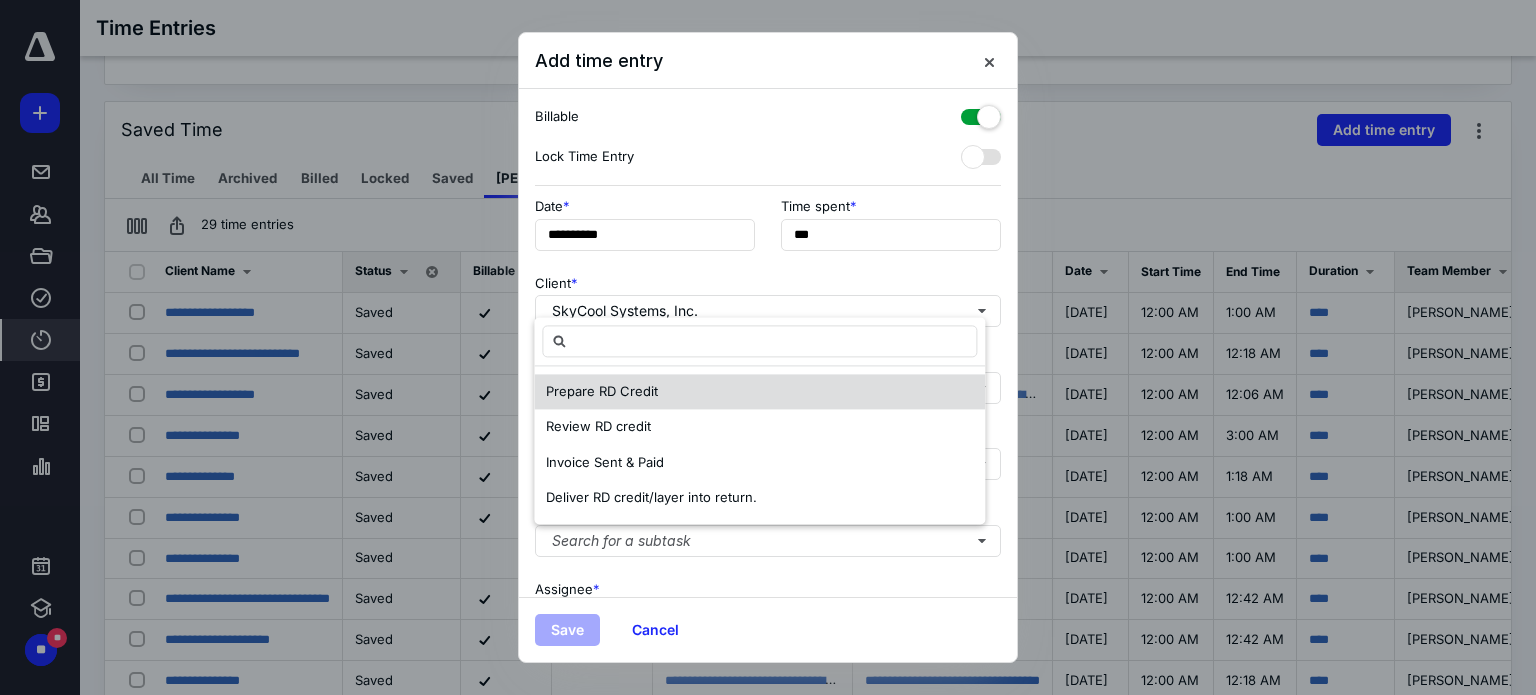 click on "Prepare RD Credit" at bounding box center [759, 392] 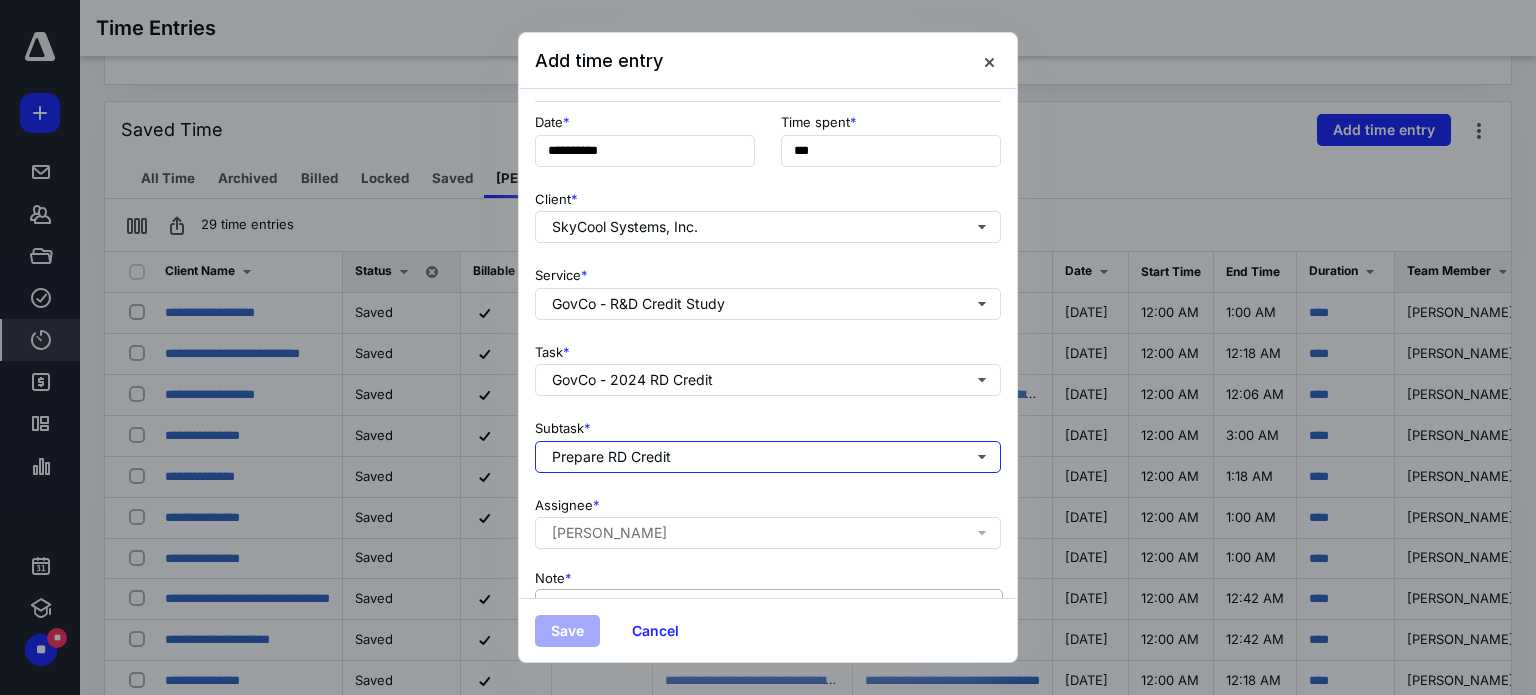 scroll, scrollTop: 260, scrollLeft: 0, axis: vertical 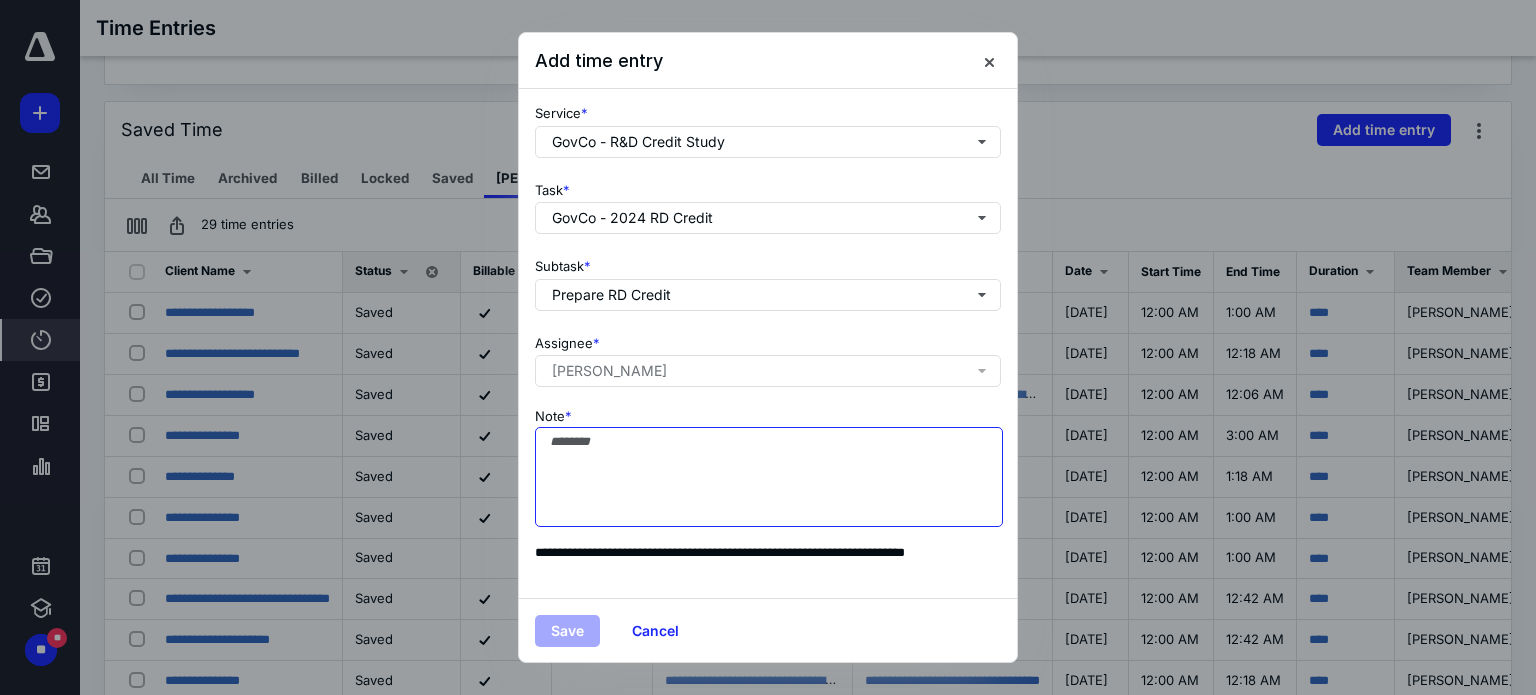 click on "Note *" at bounding box center (769, 477) 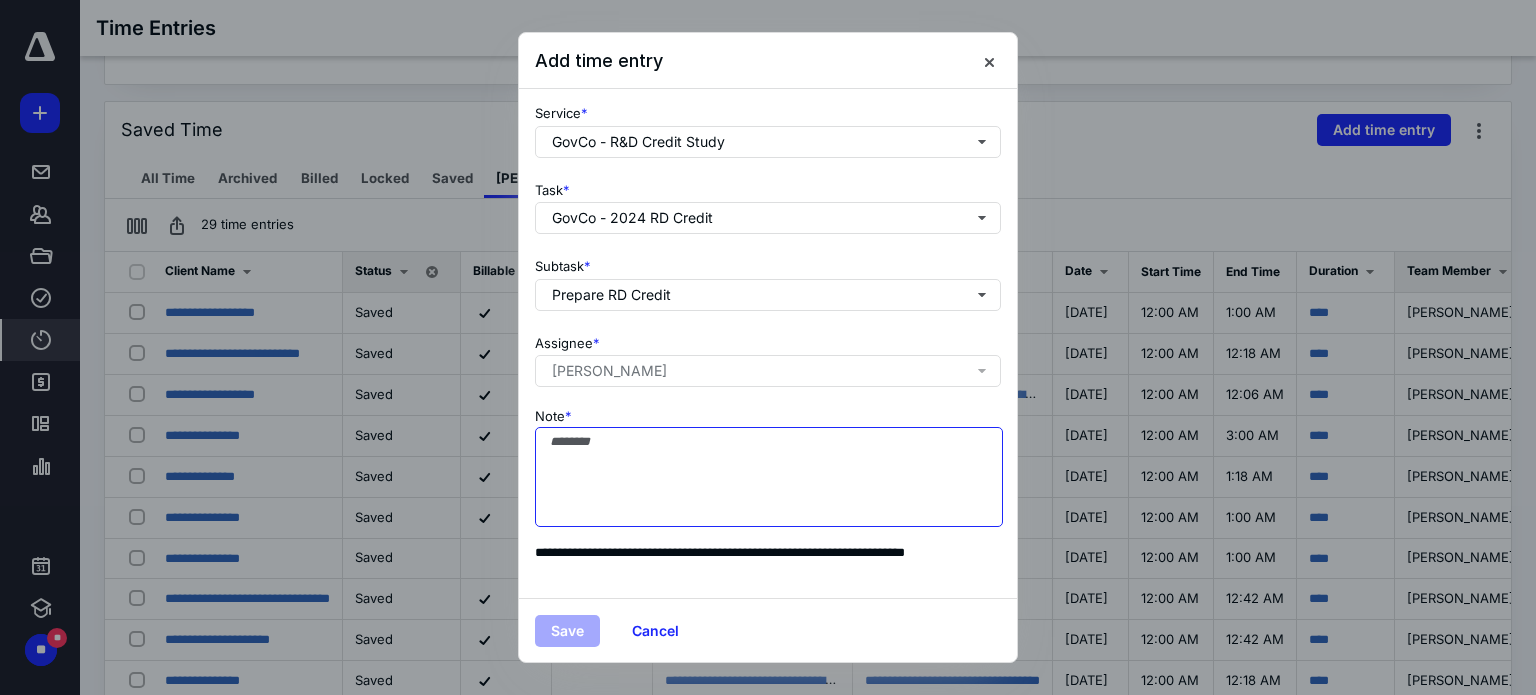 drag, startPoint x: 653, startPoint y: 500, endPoint x: 665, endPoint y: 500, distance: 12 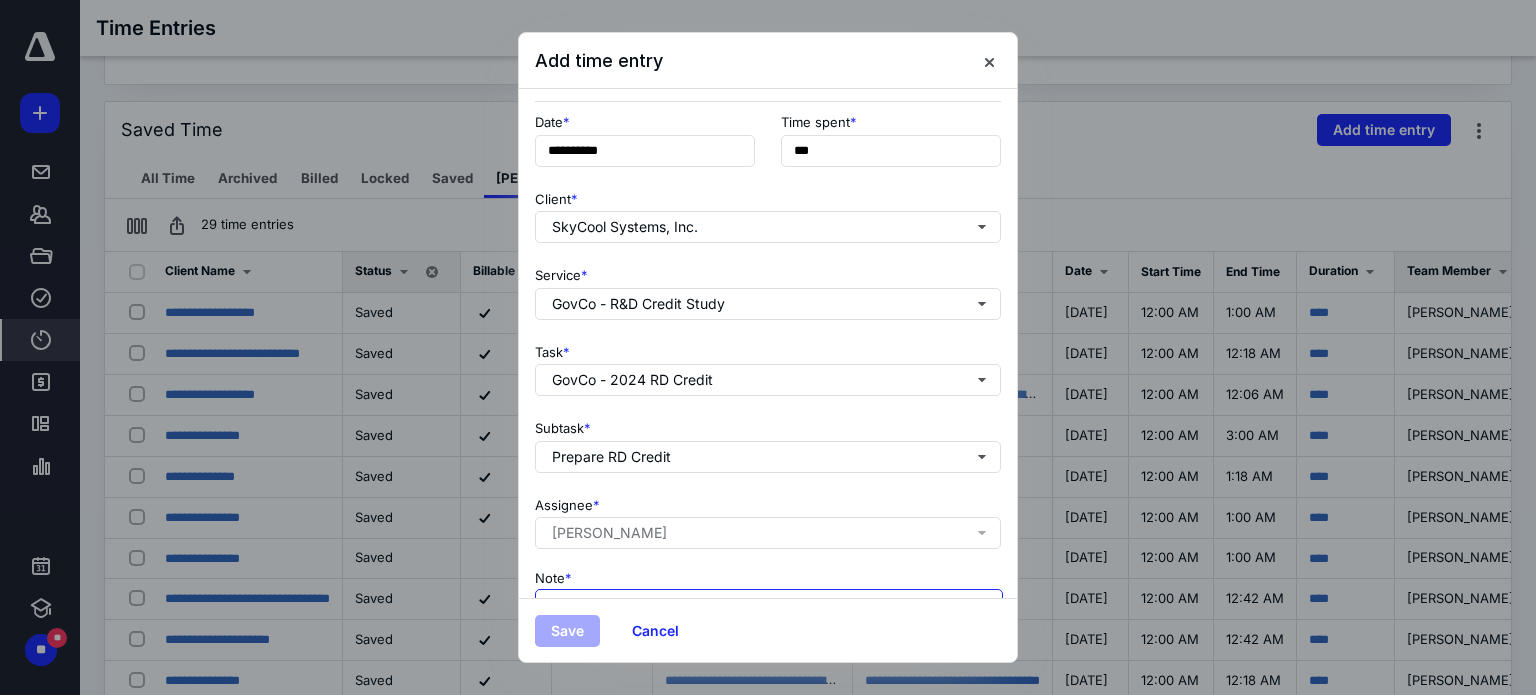 scroll, scrollTop: 0, scrollLeft: 0, axis: both 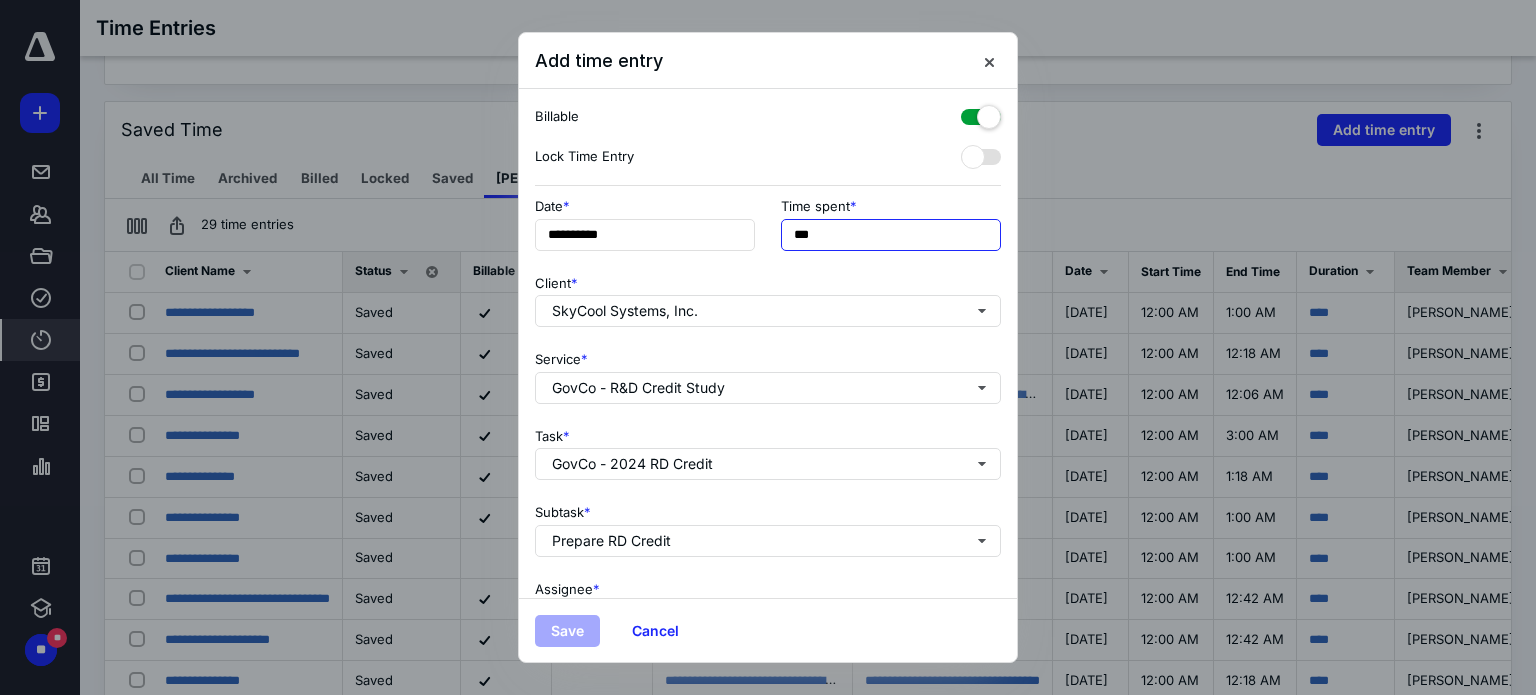drag, startPoint x: 885, startPoint y: 240, endPoint x: 777, endPoint y: 255, distance: 109.03669 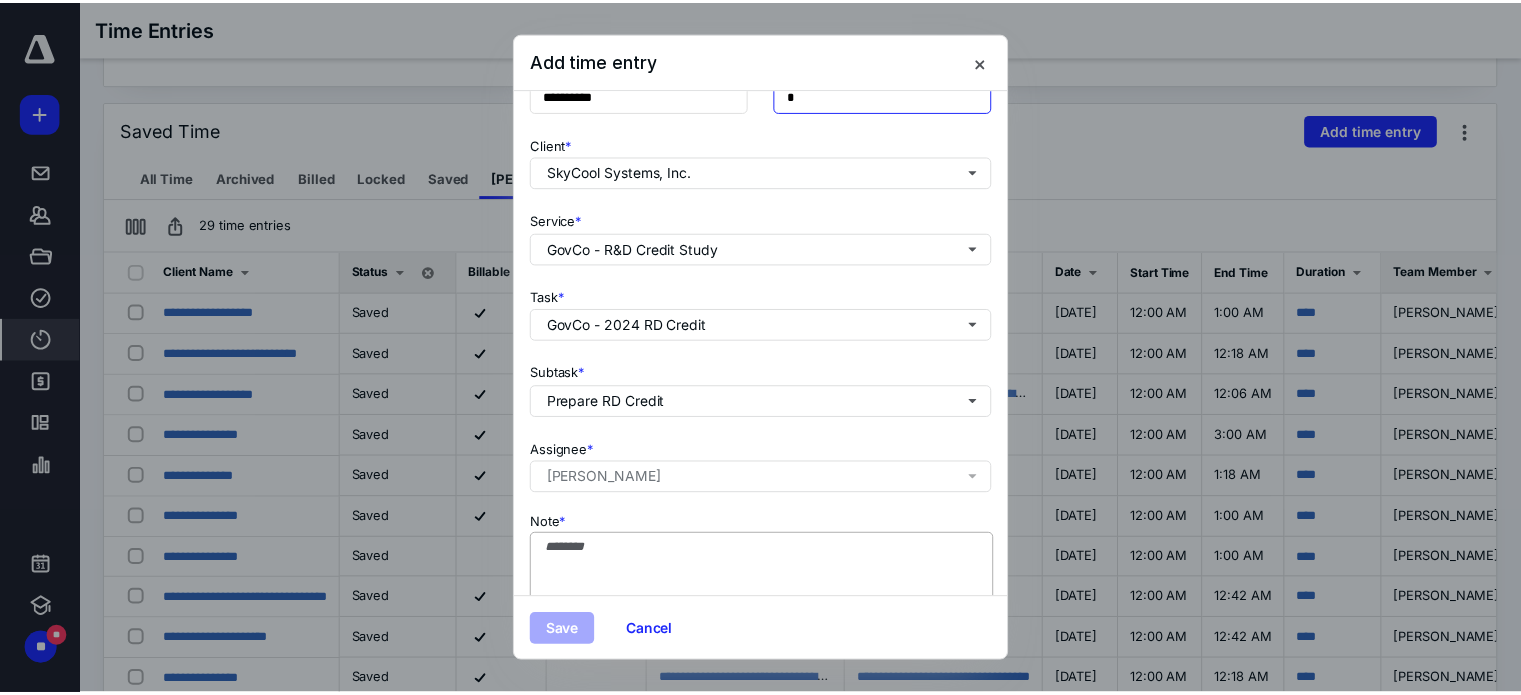 scroll, scrollTop: 260, scrollLeft: 0, axis: vertical 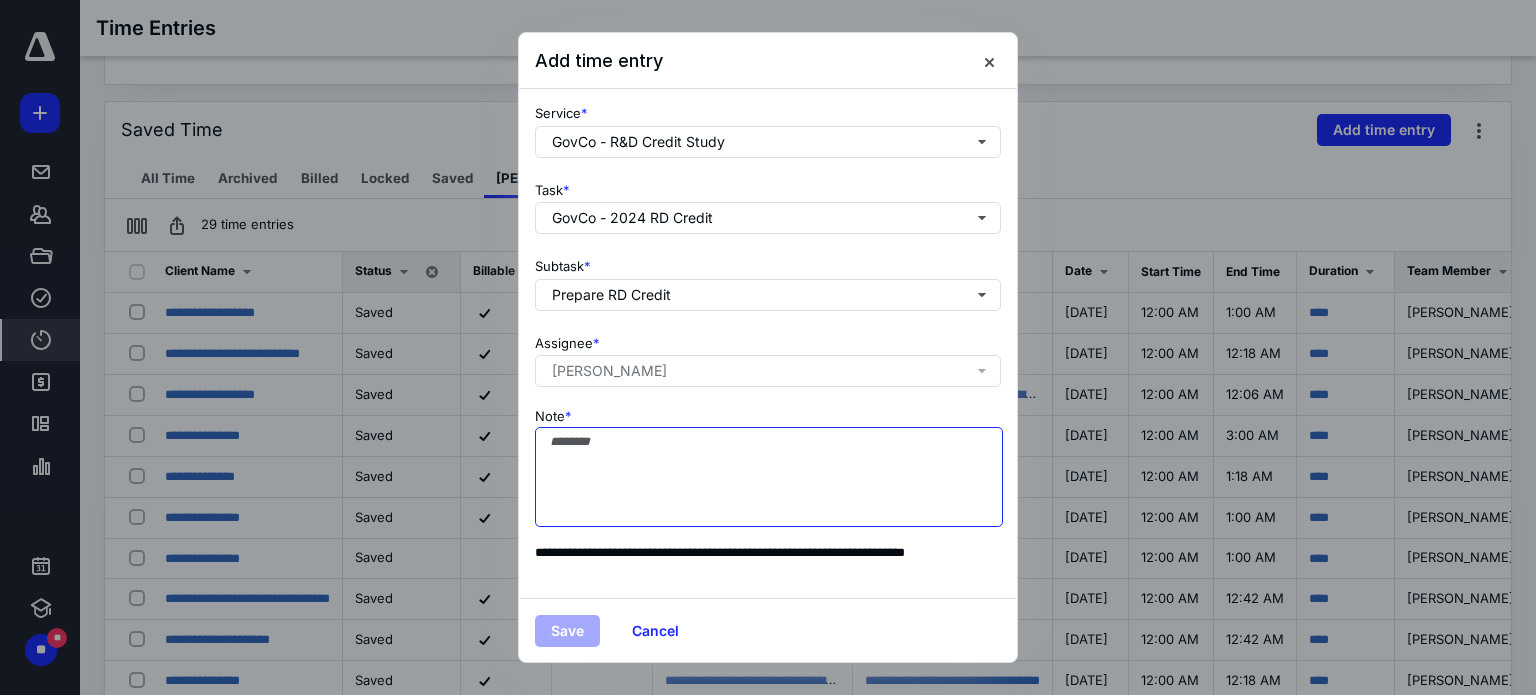 type on "**" 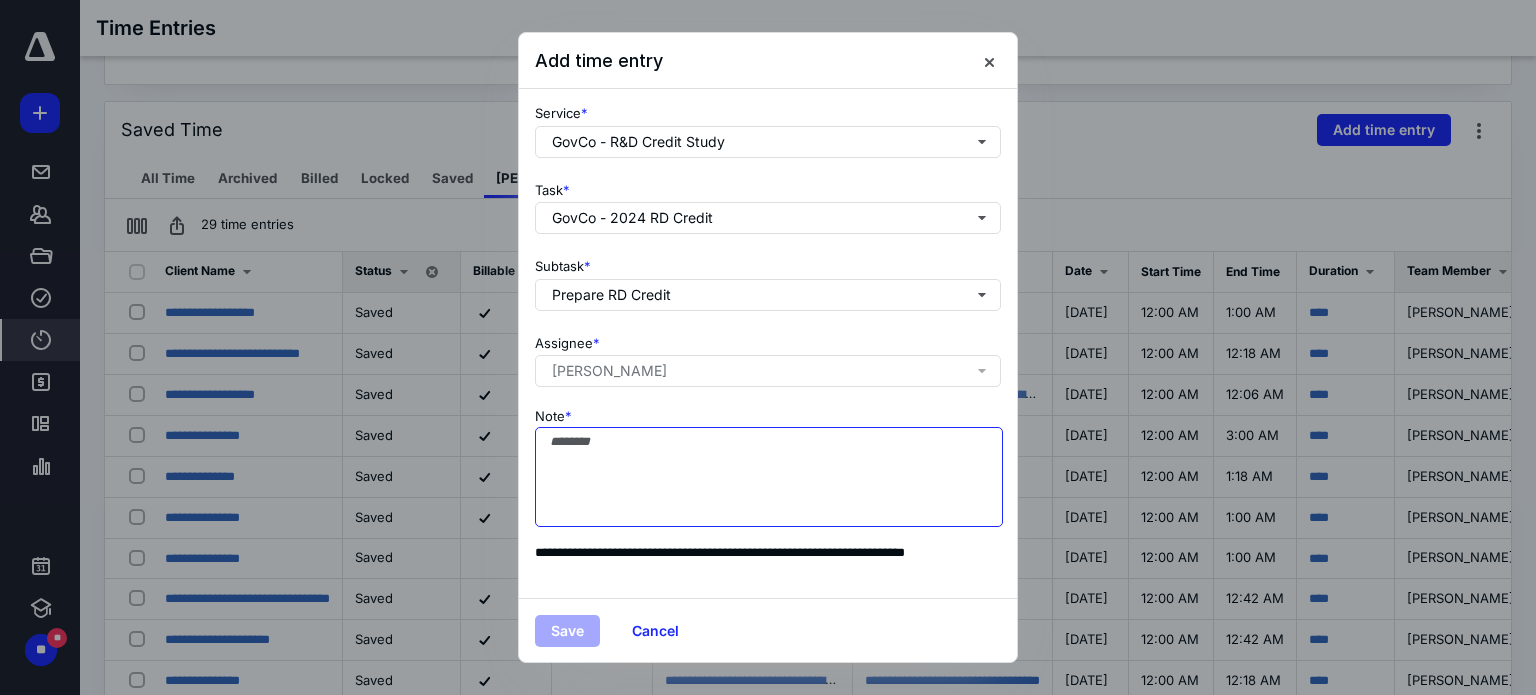 type on "*" 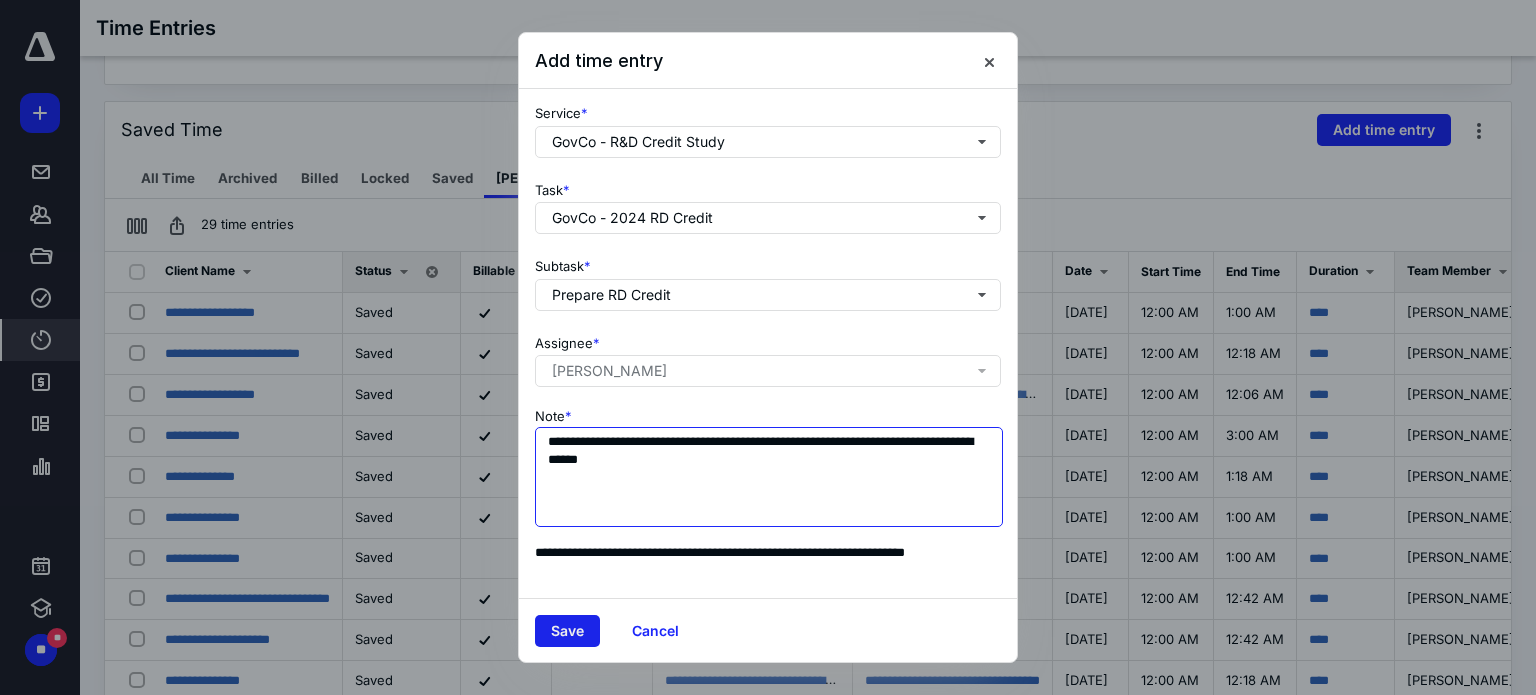 type on "**********" 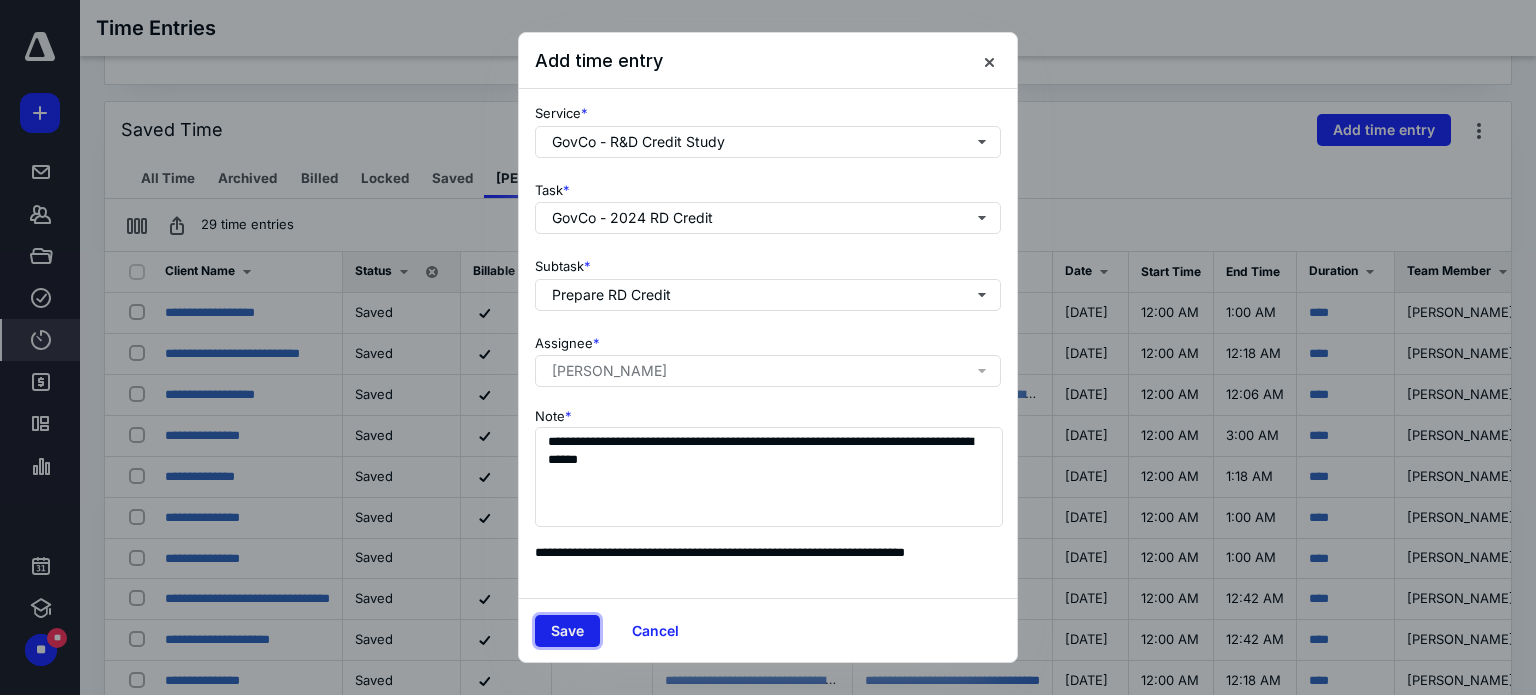 click on "Save" at bounding box center [567, 631] 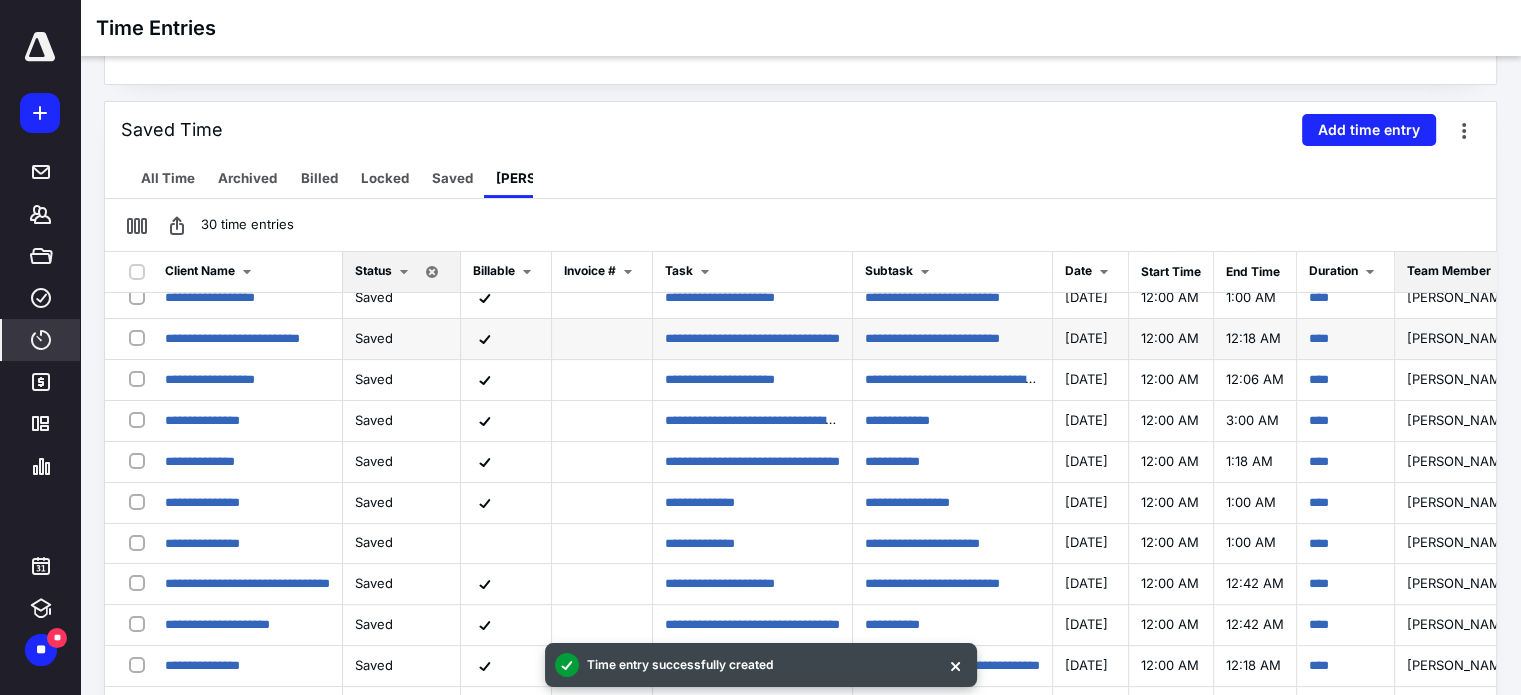 scroll, scrollTop: 0, scrollLeft: 0, axis: both 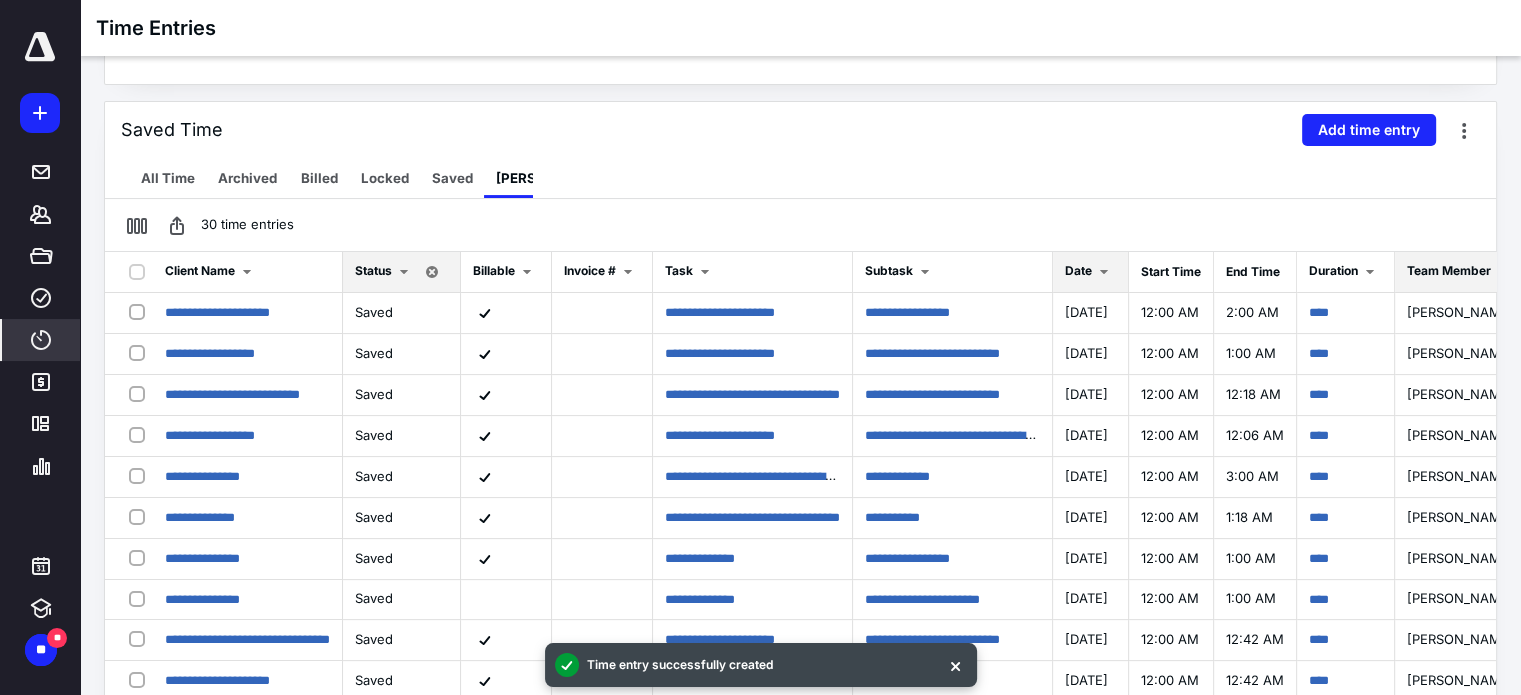 click at bounding box center (1104, 272) 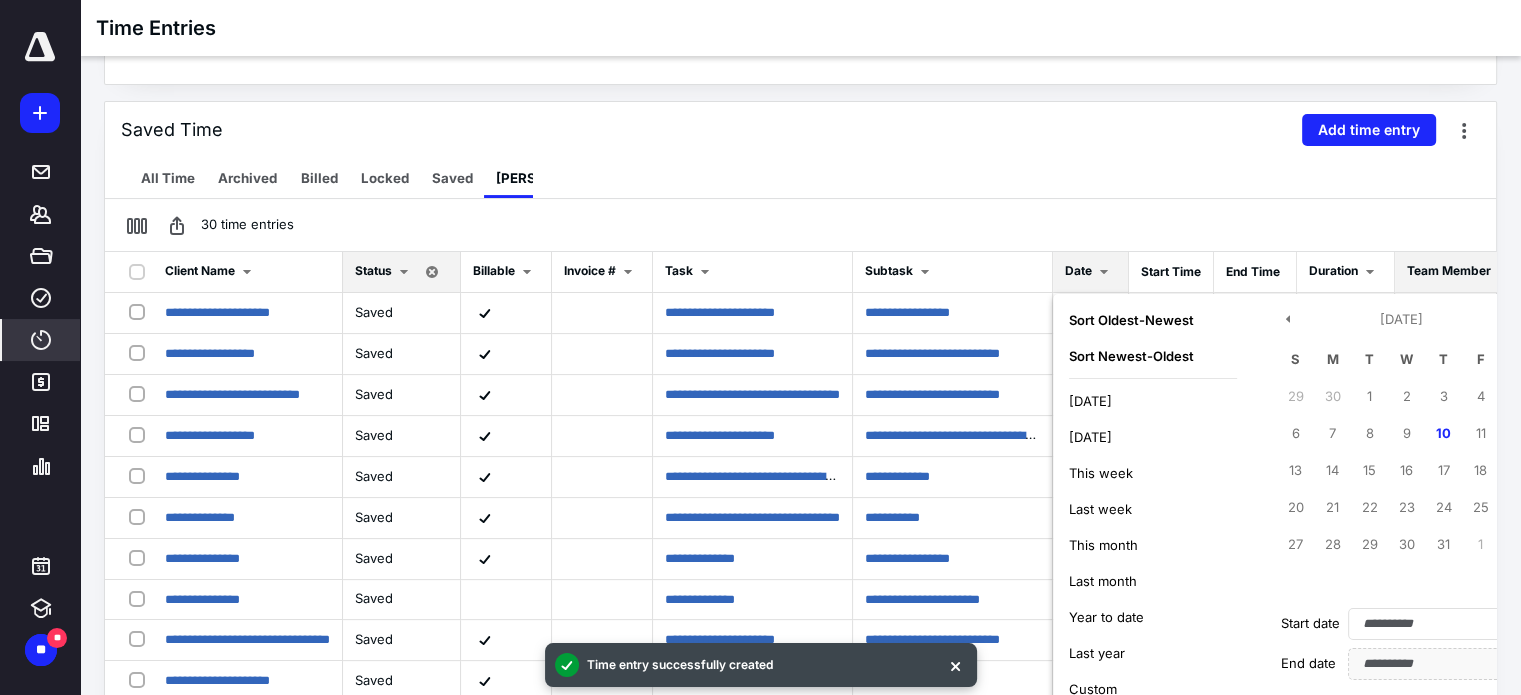 click on "[DATE]" at bounding box center [1090, 401] 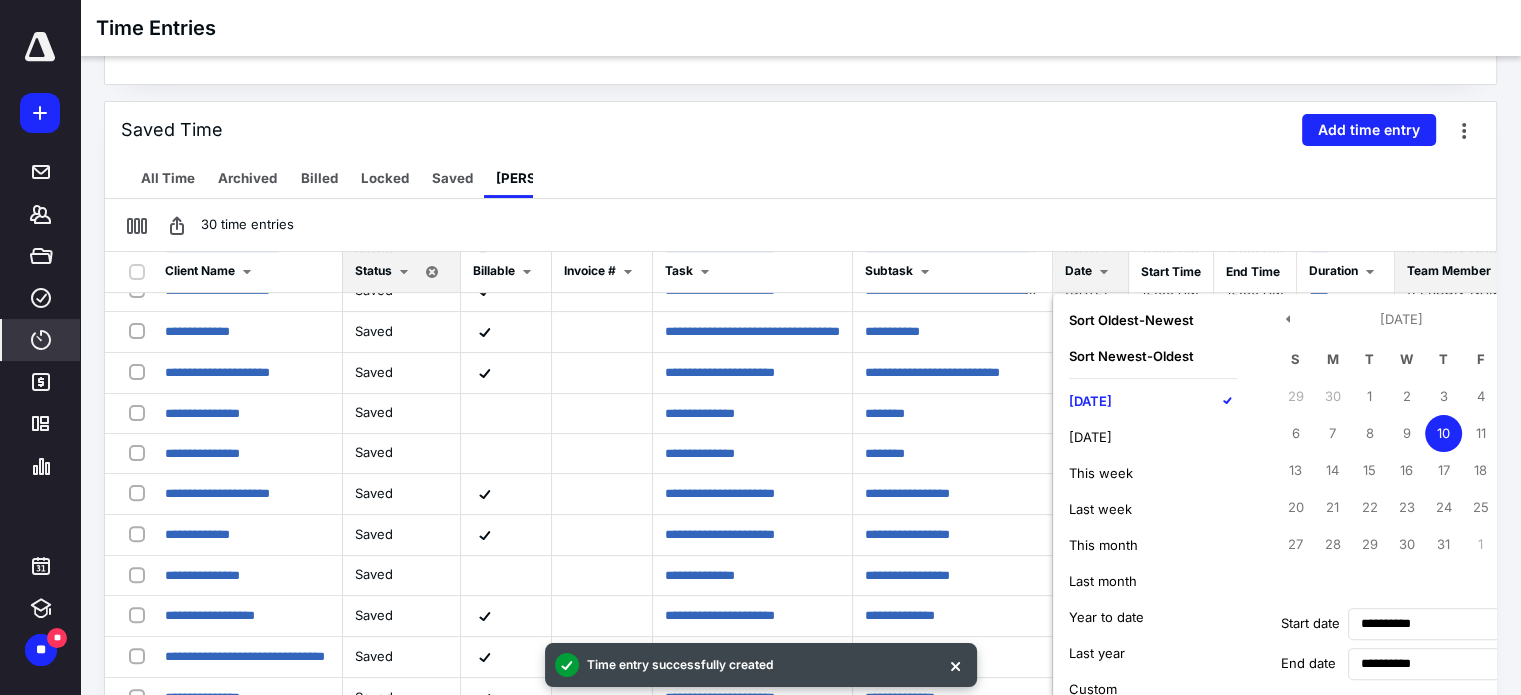 scroll, scrollTop: 800, scrollLeft: 0, axis: vertical 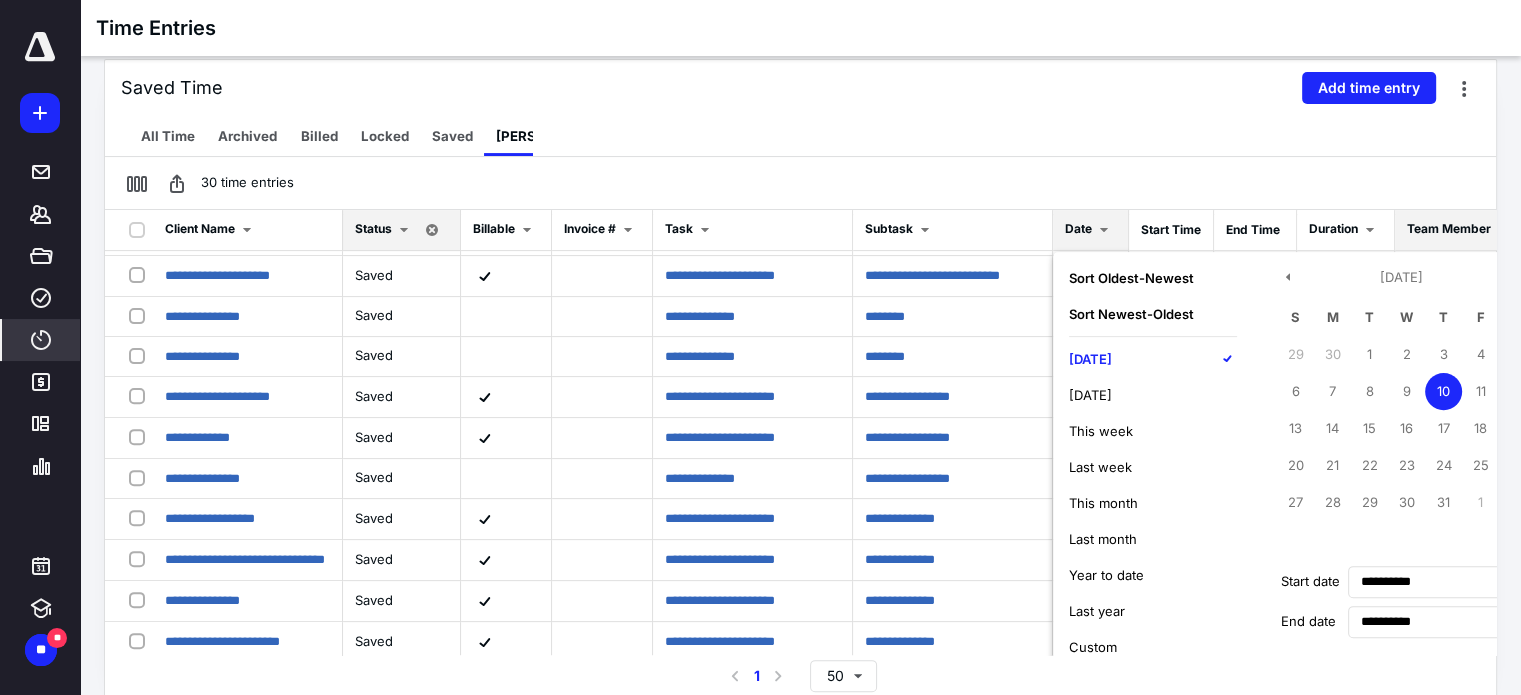 click on "[DATE]" at bounding box center (1153, 359) 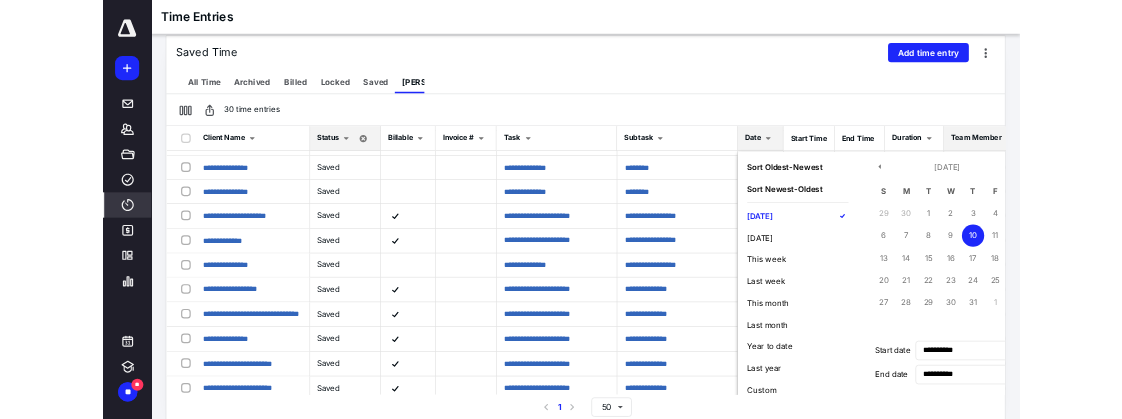 scroll, scrollTop: 829, scrollLeft: 0, axis: vertical 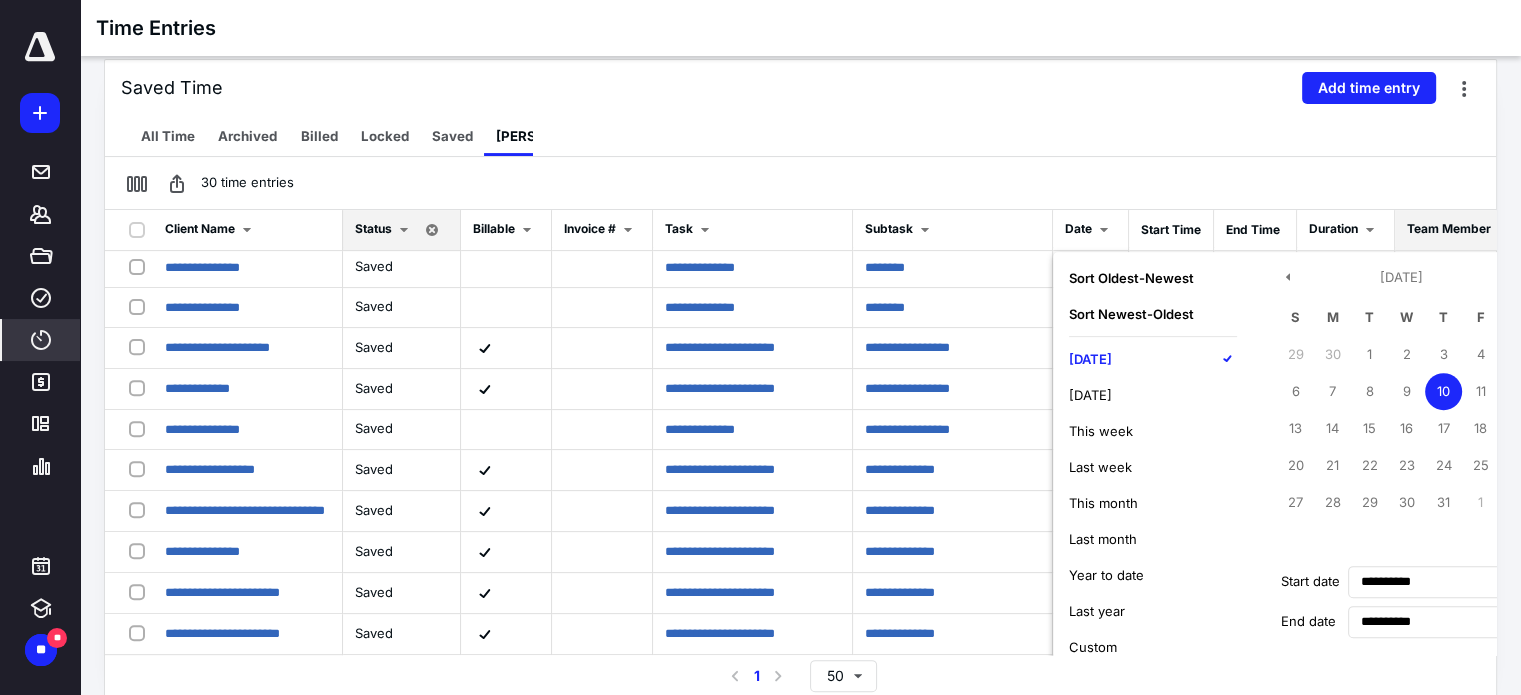 click on "30 time entries" at bounding box center (800, 183) 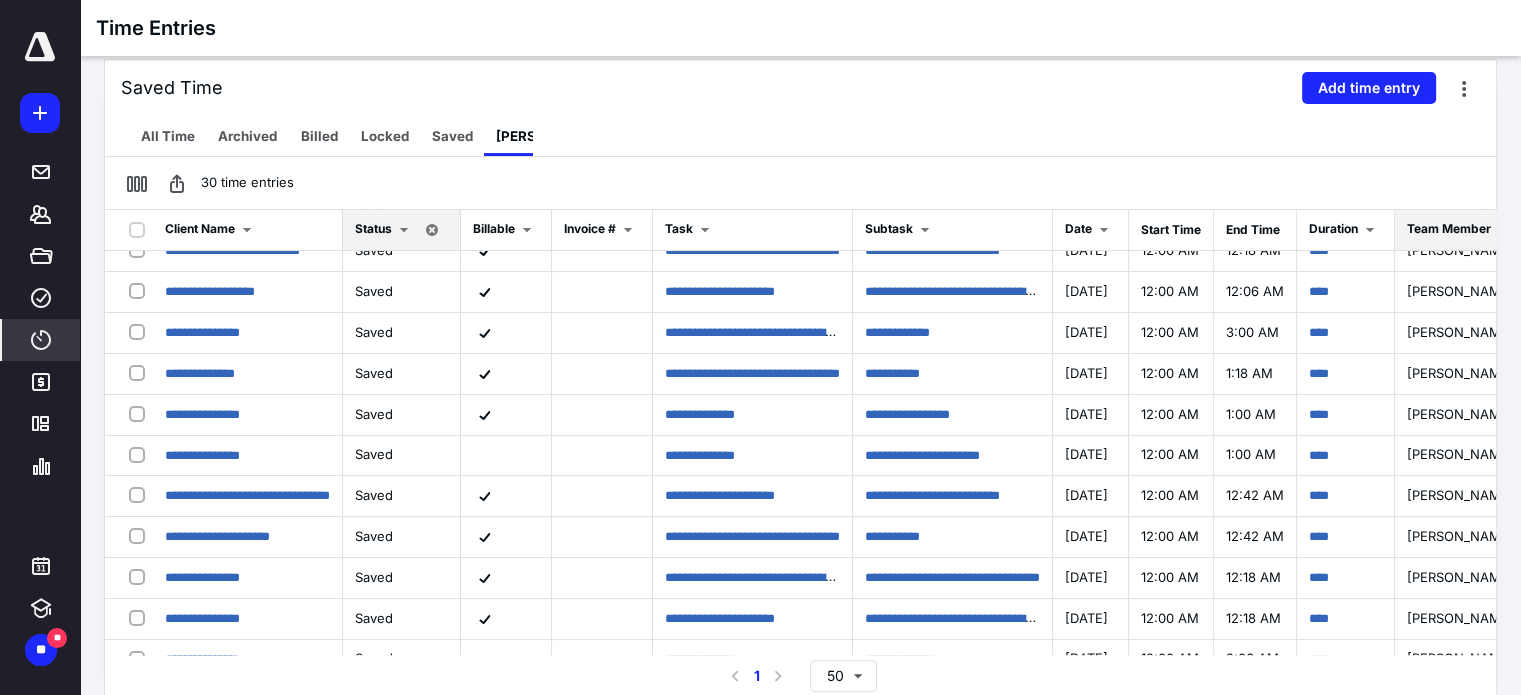 scroll, scrollTop: 0, scrollLeft: 0, axis: both 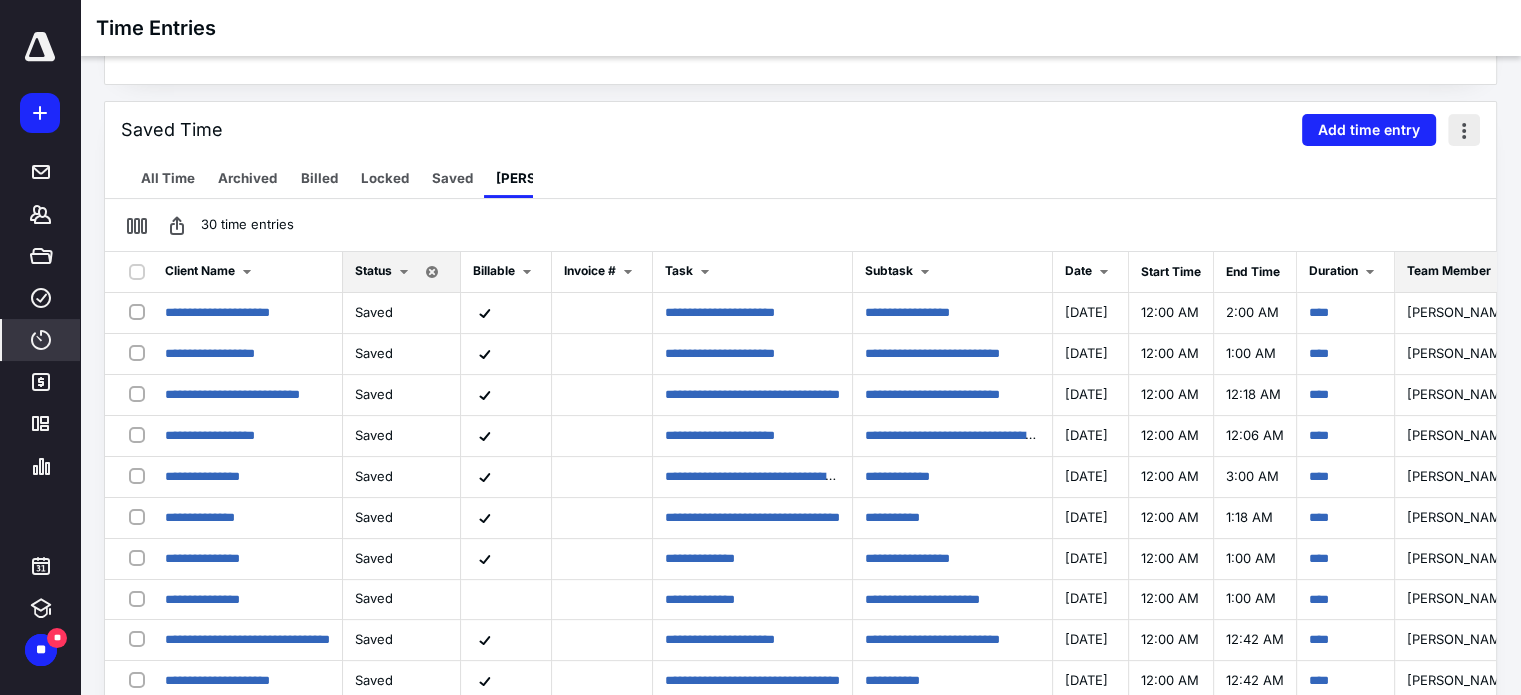 click at bounding box center (1464, 130) 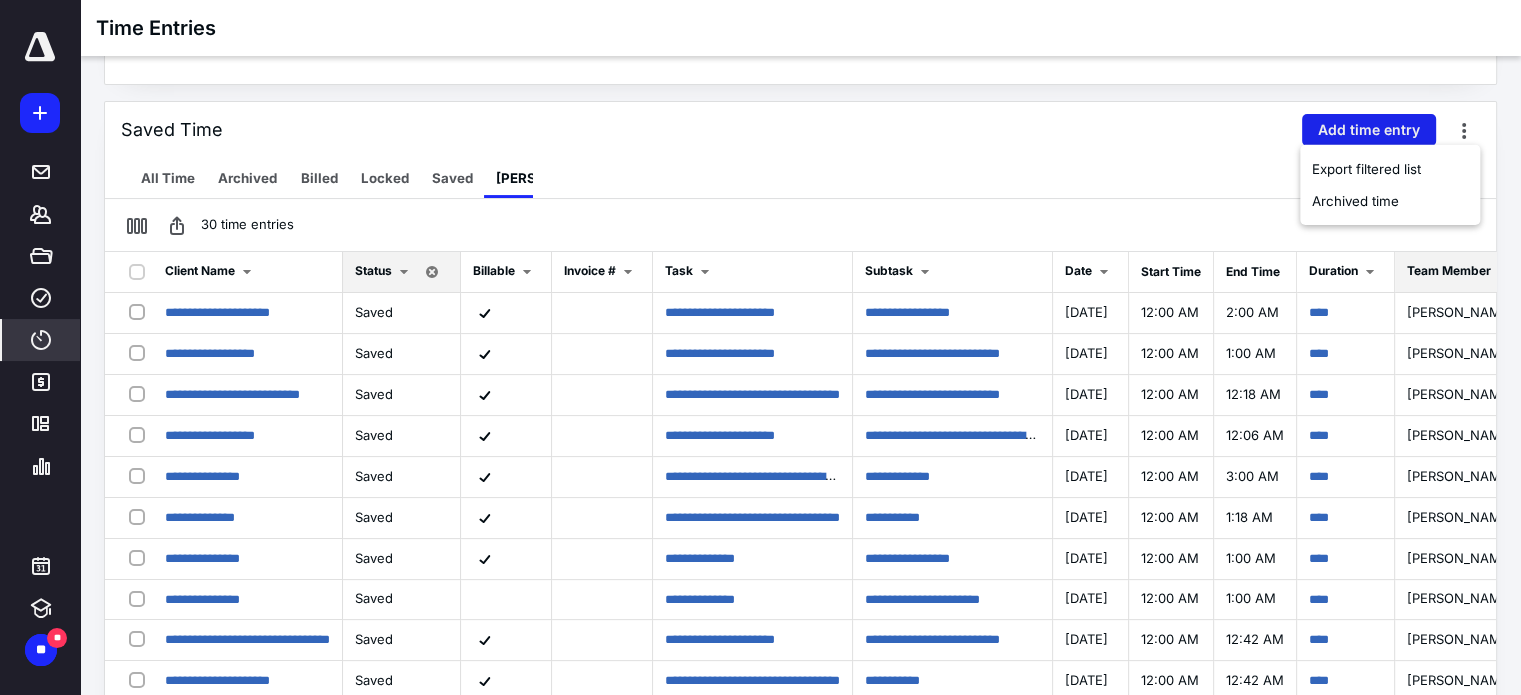 click on "Add time entry" at bounding box center [1369, 130] 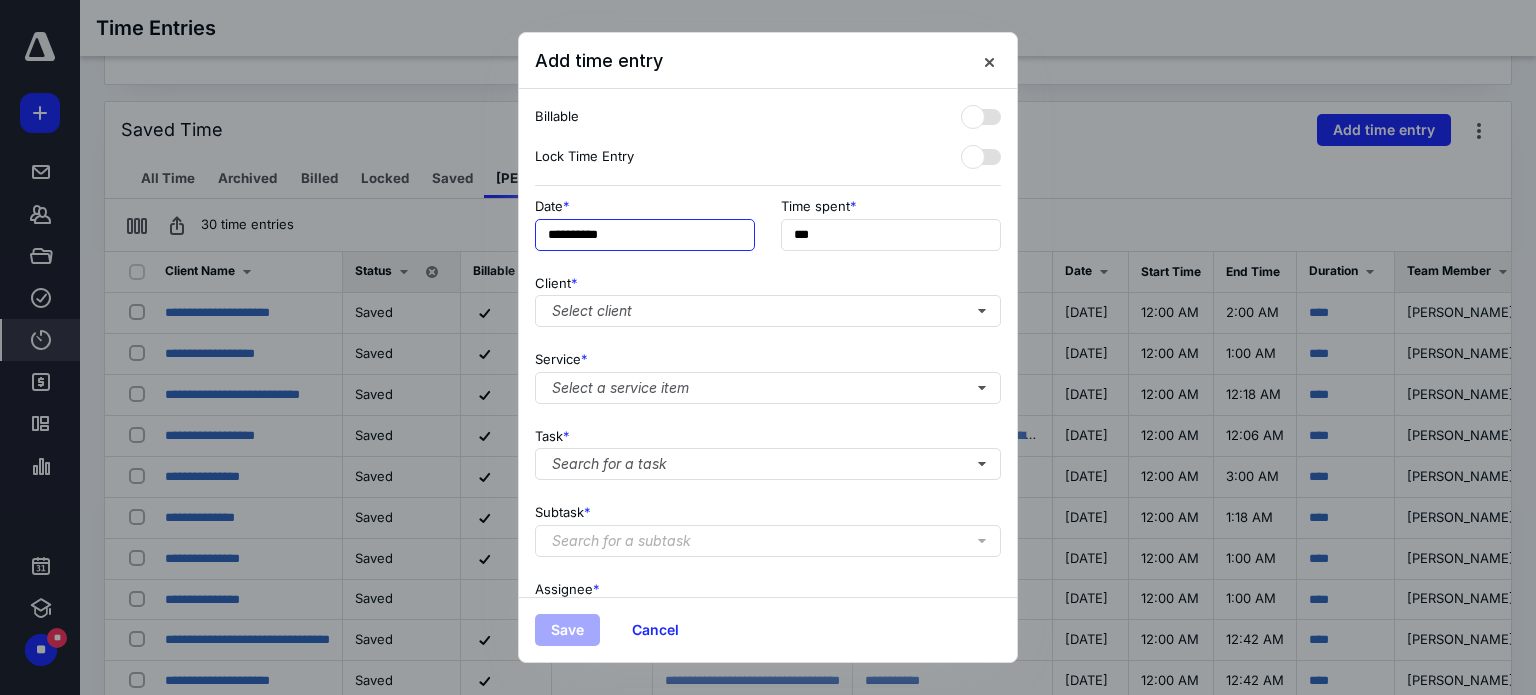 click on "**********" at bounding box center [645, 235] 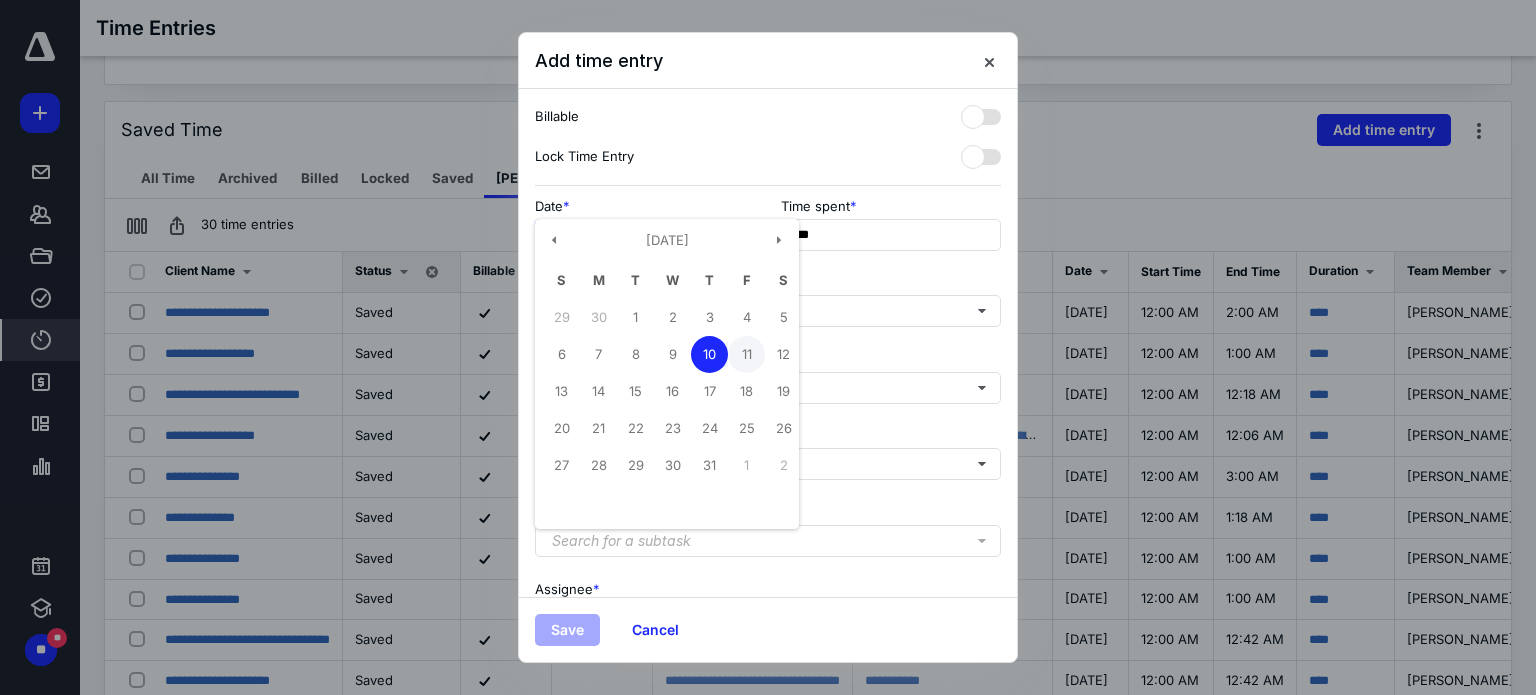 click on "11" at bounding box center (746, 354) 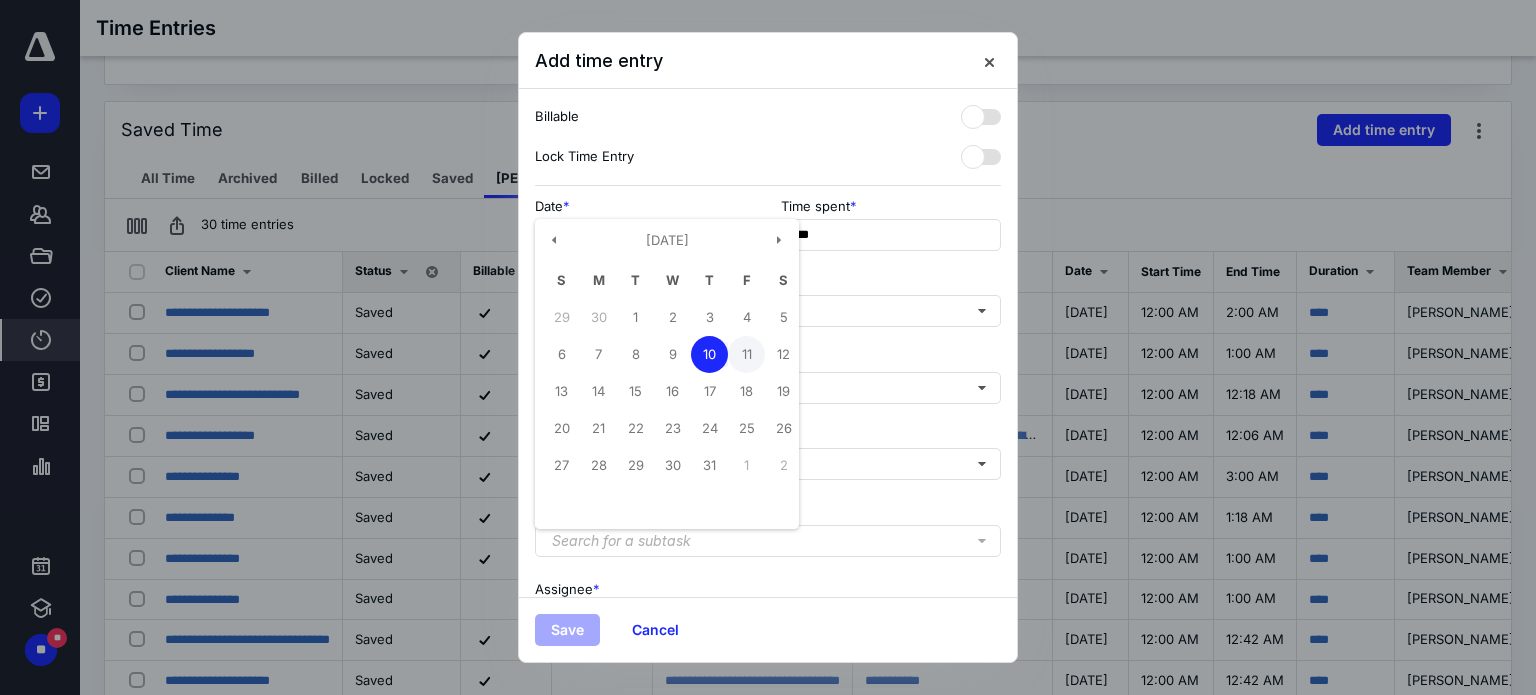 type on "**********" 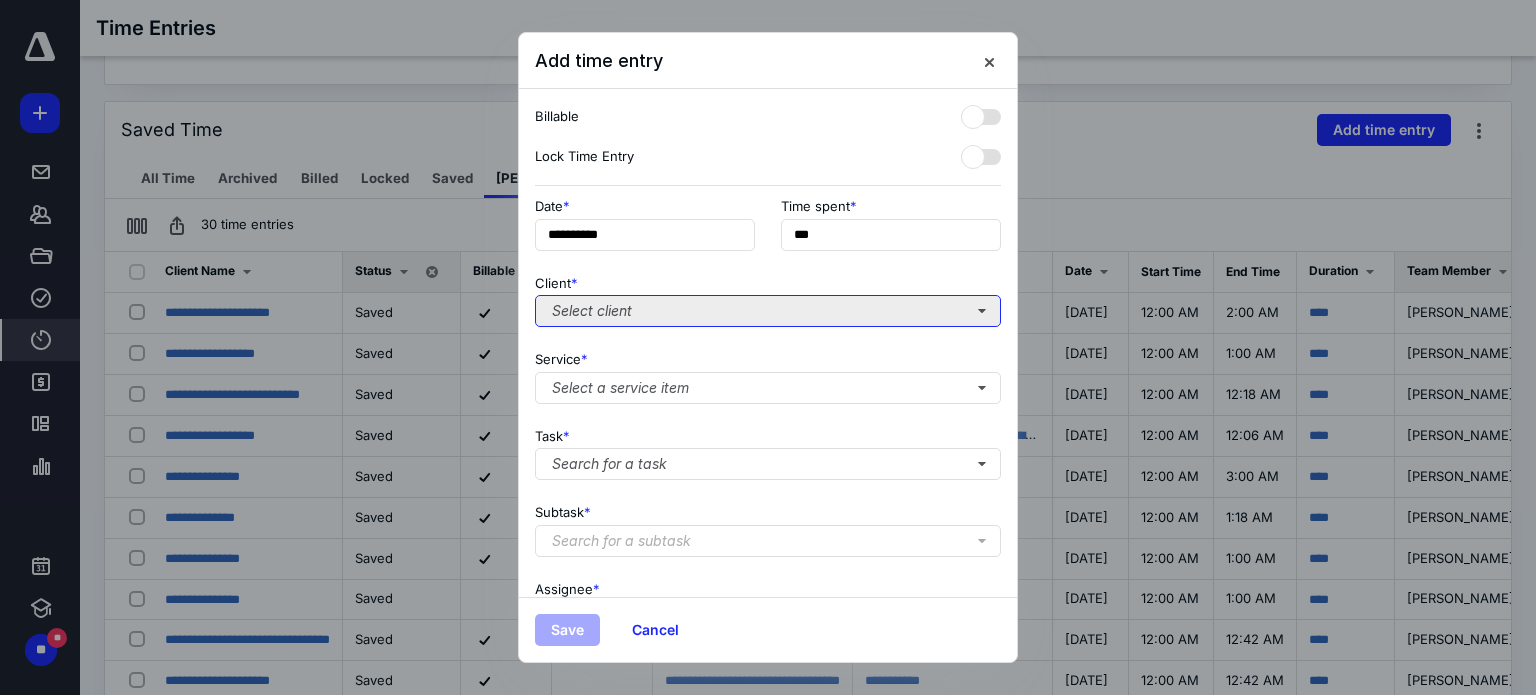 click on "Select client" at bounding box center [768, 311] 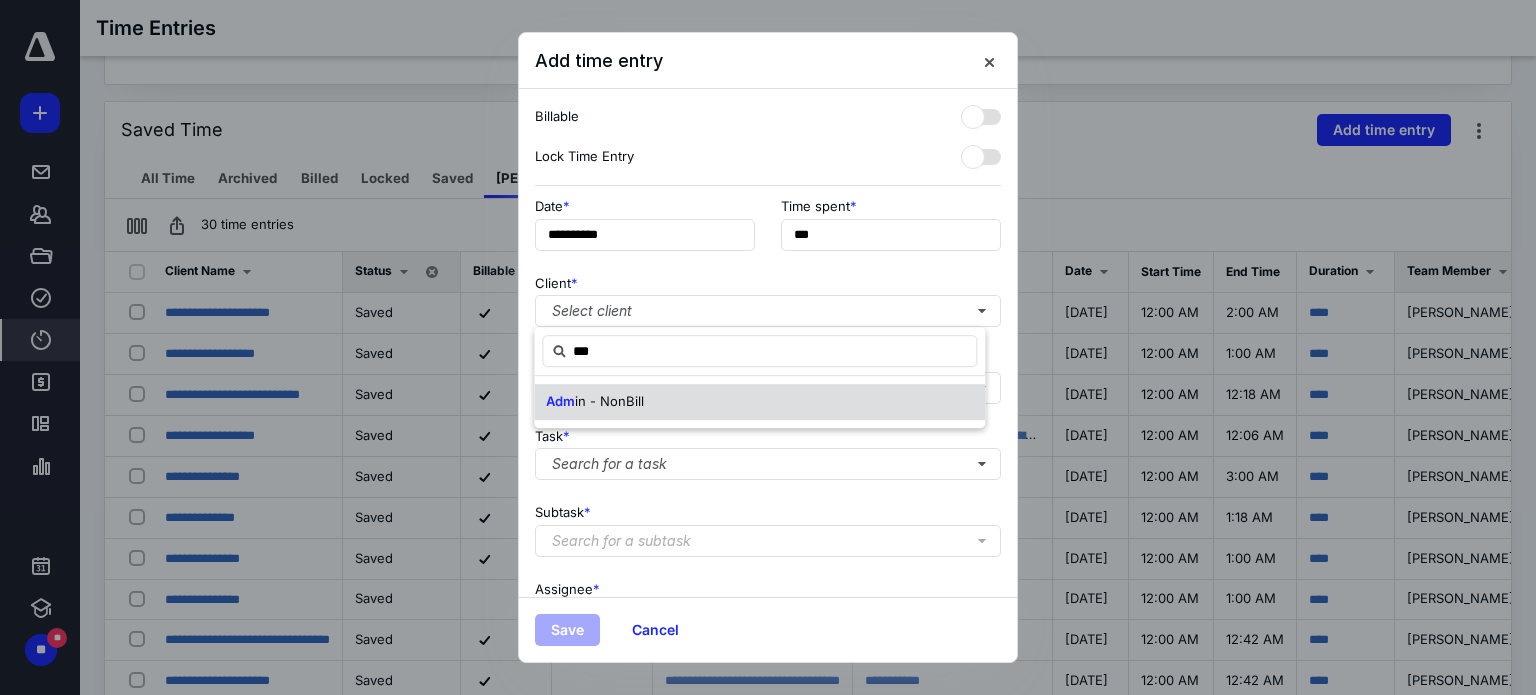 click on "Adm in - NonBill" at bounding box center (759, 402) 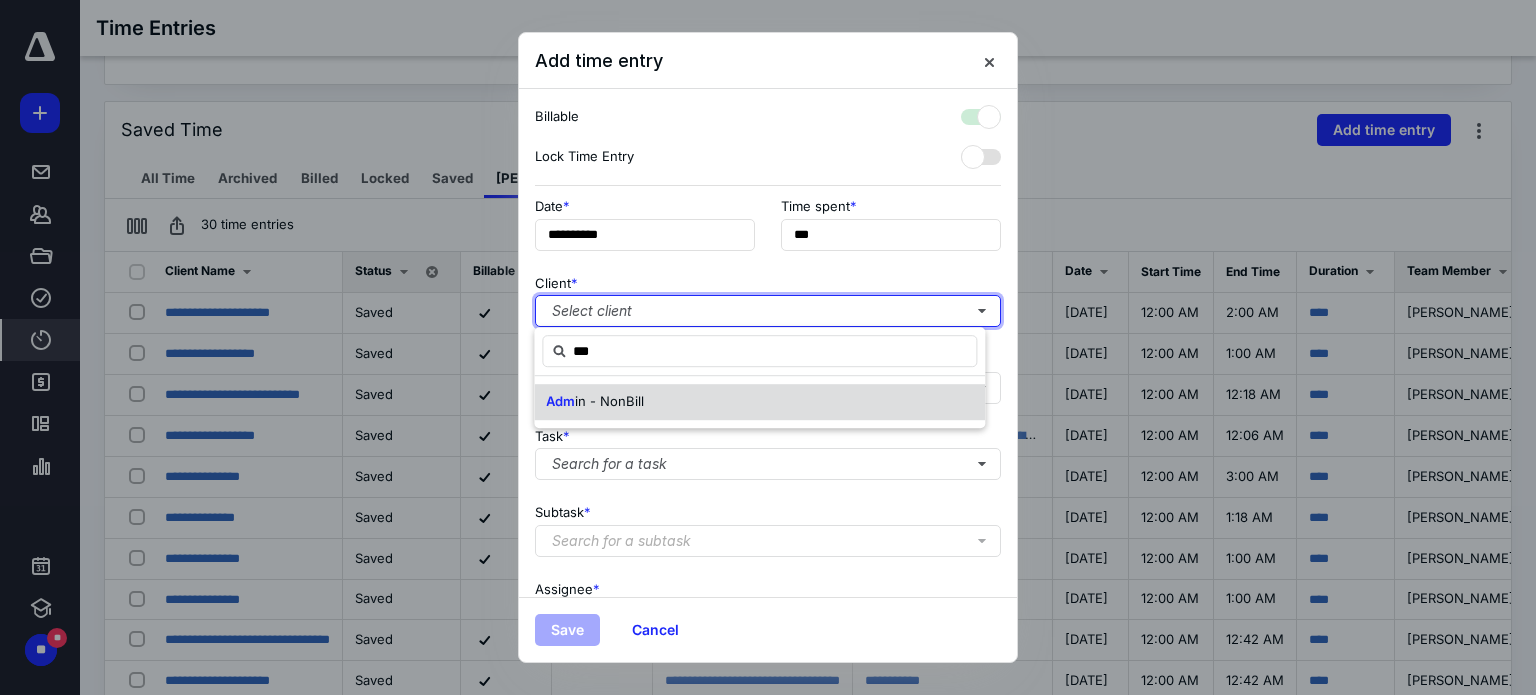 checkbox on "true" 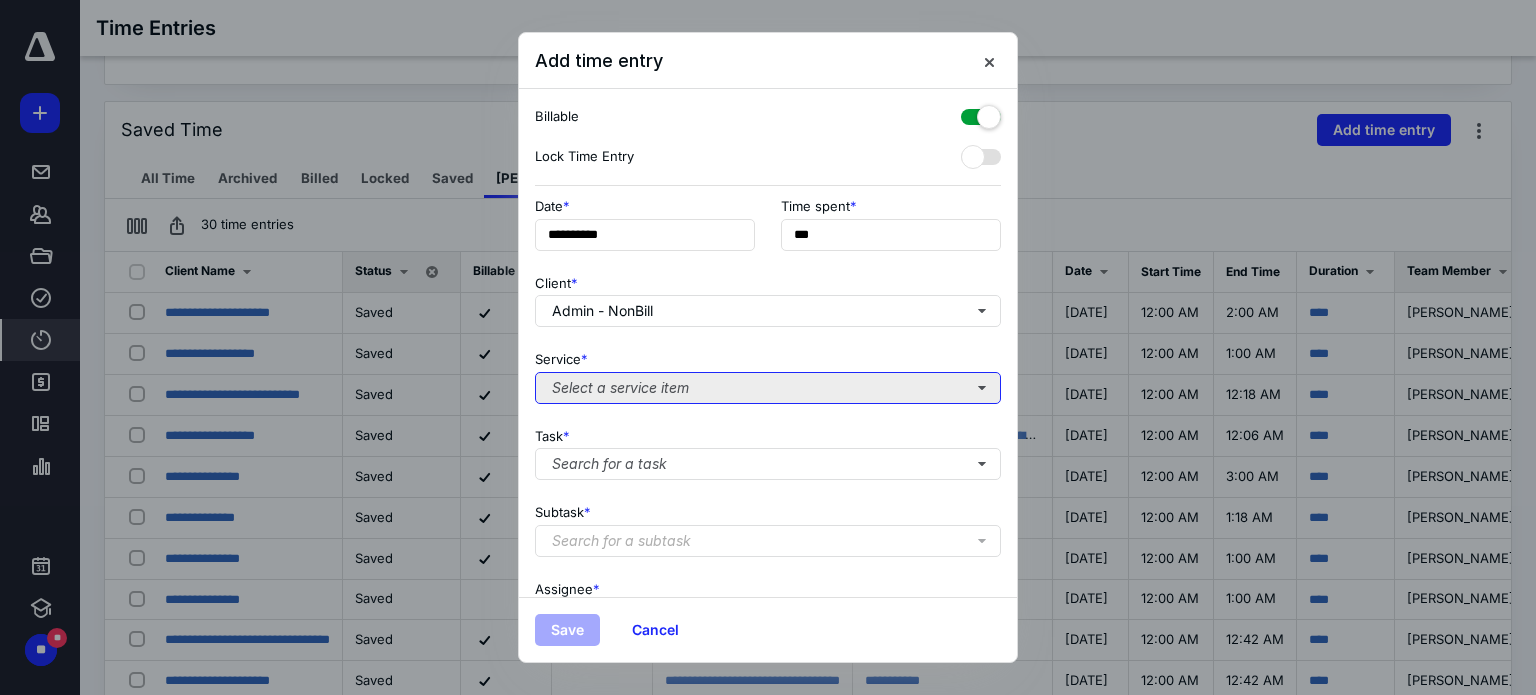 click on "Select a service item" at bounding box center (768, 388) 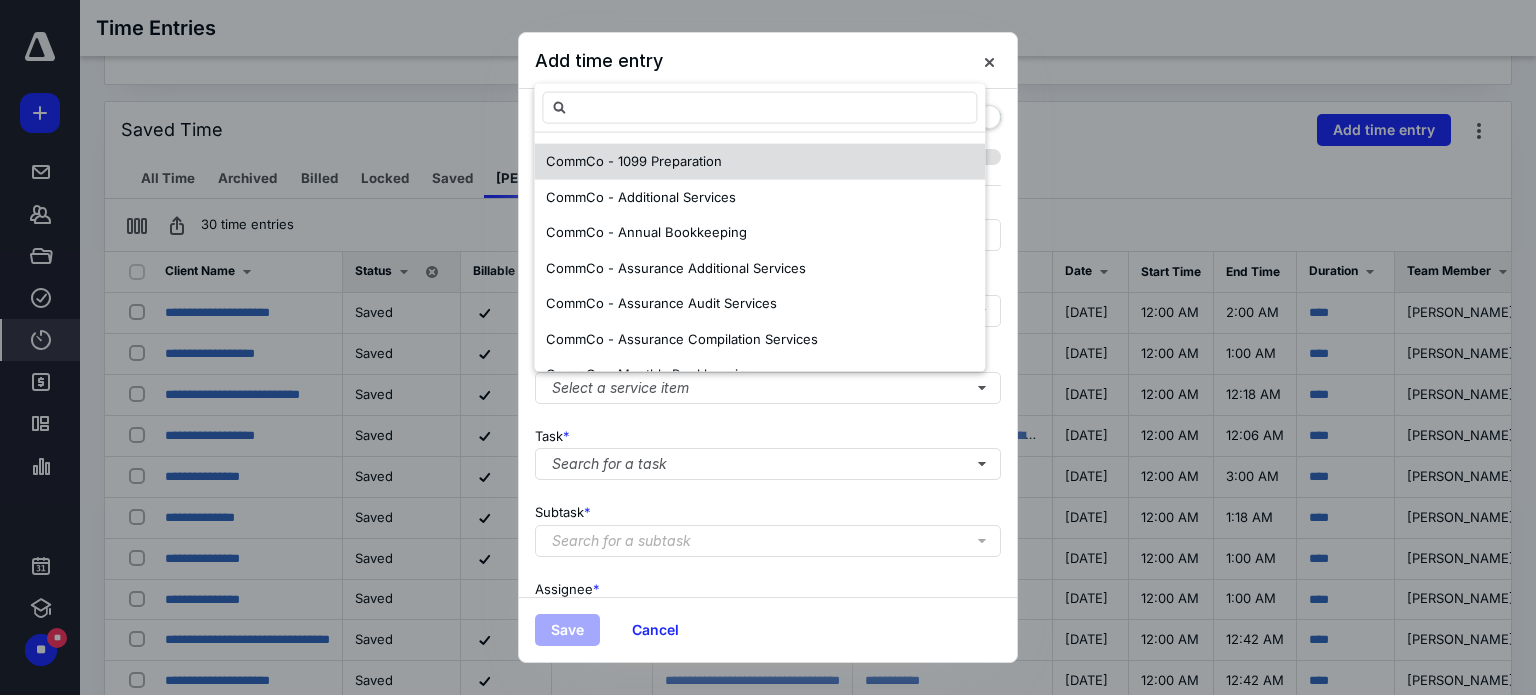 scroll, scrollTop: 0, scrollLeft: 0, axis: both 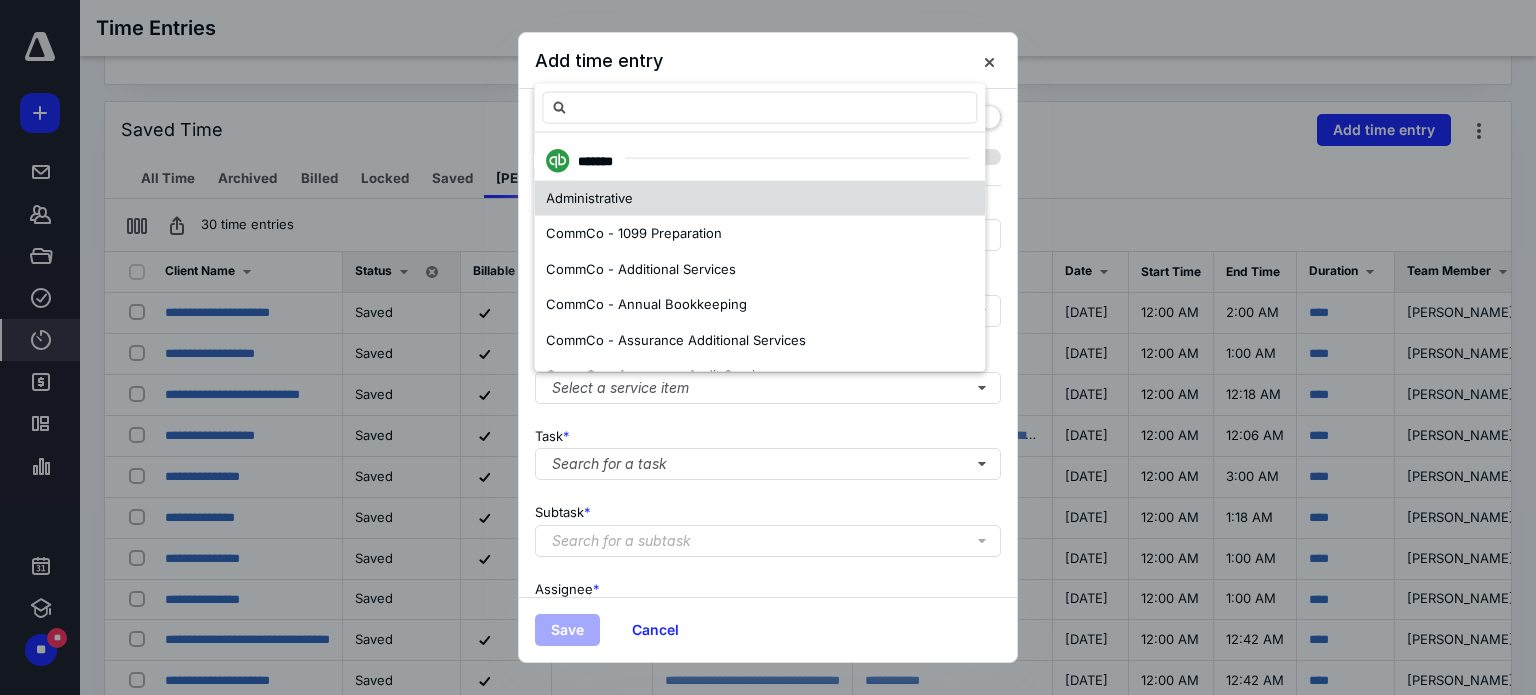 click on "Administrative" at bounding box center [759, 198] 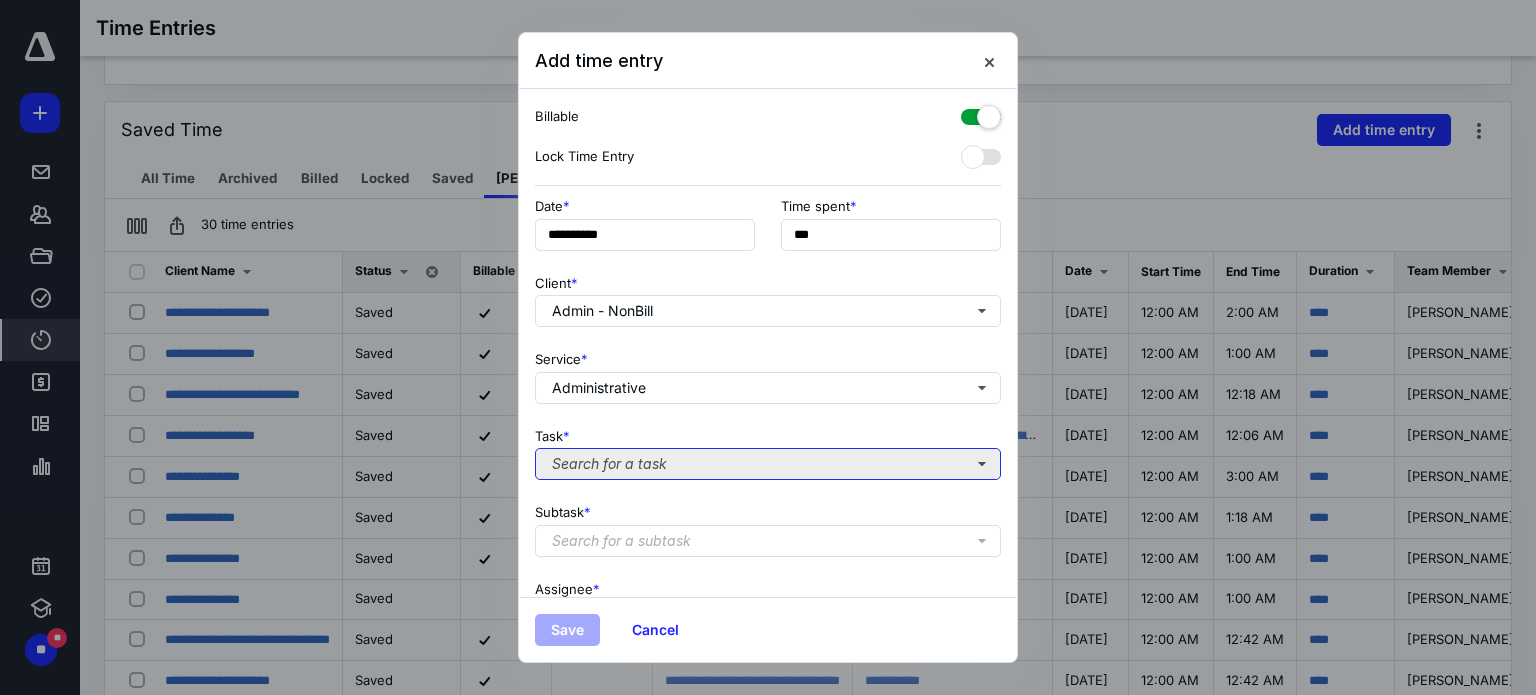 click on "Search for a task" at bounding box center [768, 464] 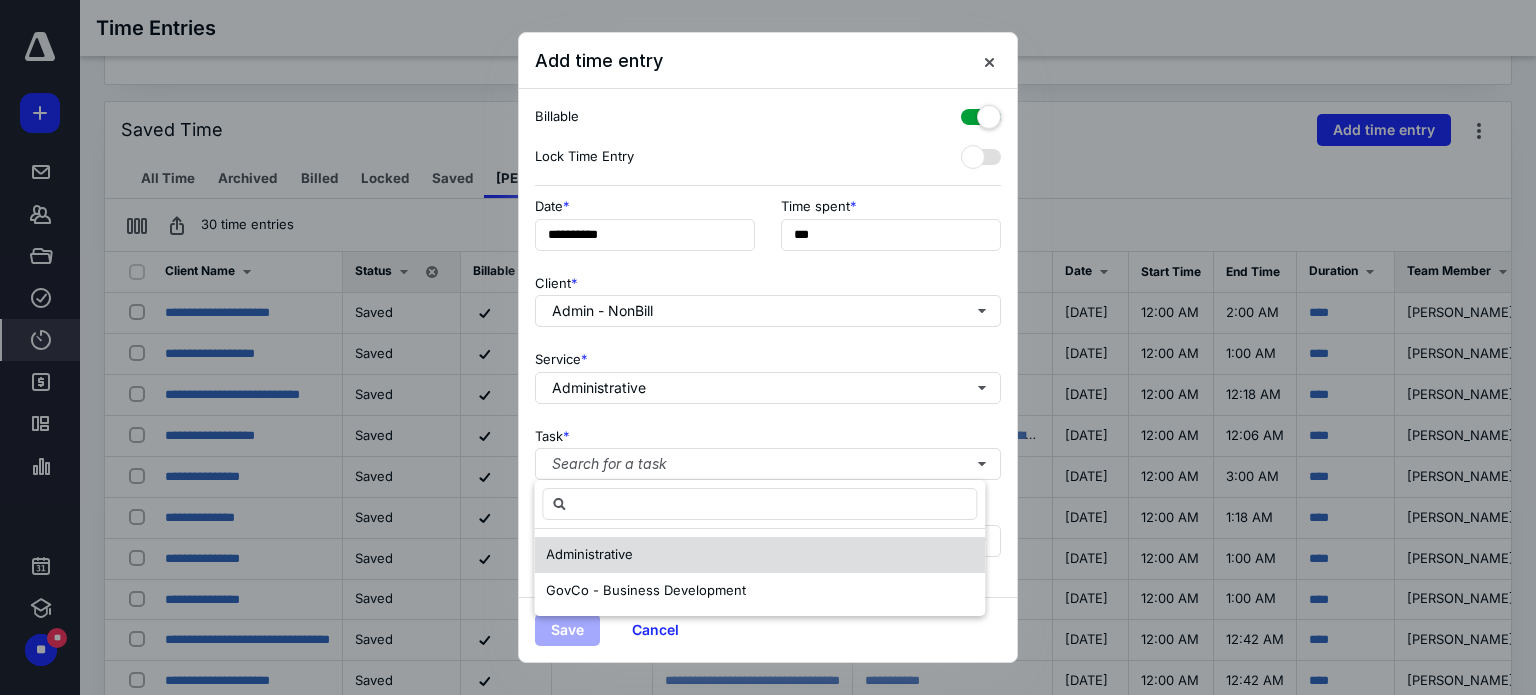 click on "Administrative" at bounding box center [589, 554] 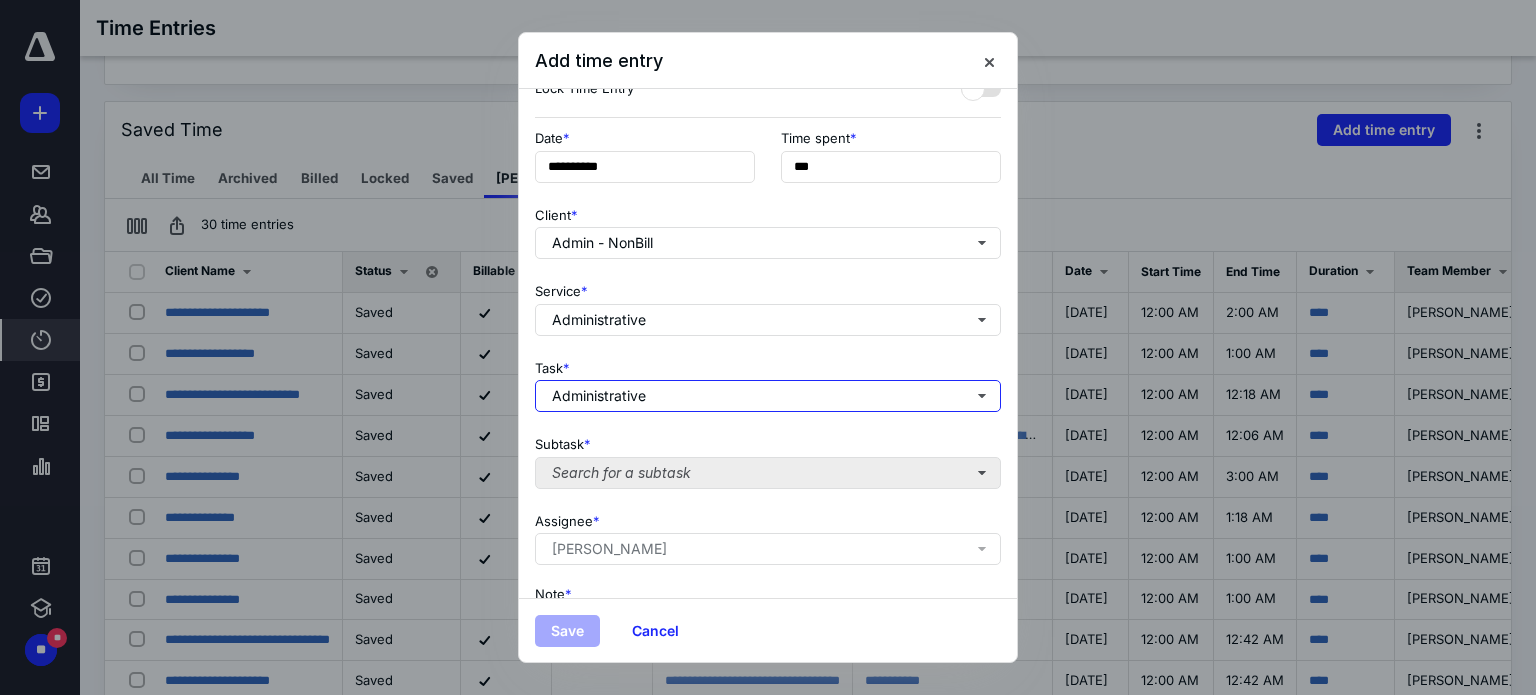 scroll, scrollTop: 100, scrollLeft: 0, axis: vertical 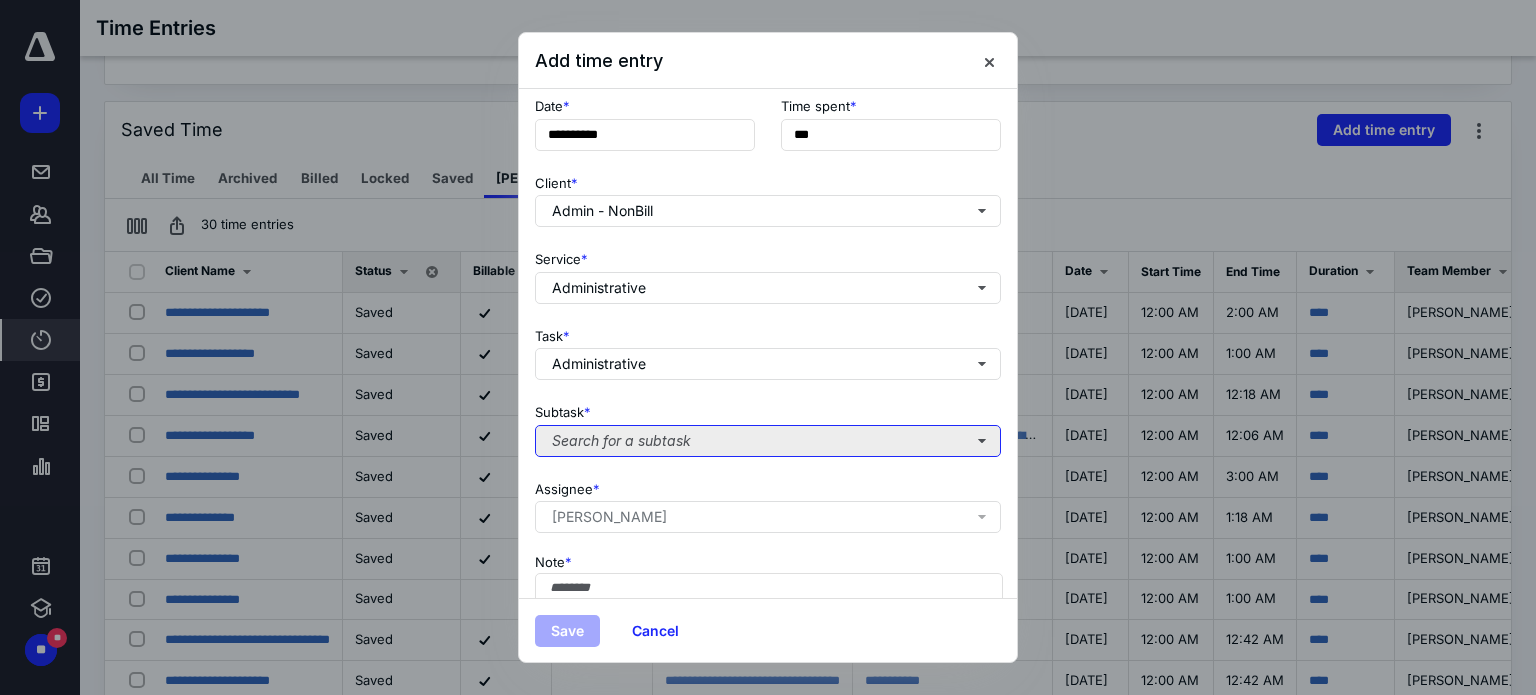 click on "Search for a subtask" at bounding box center [768, 441] 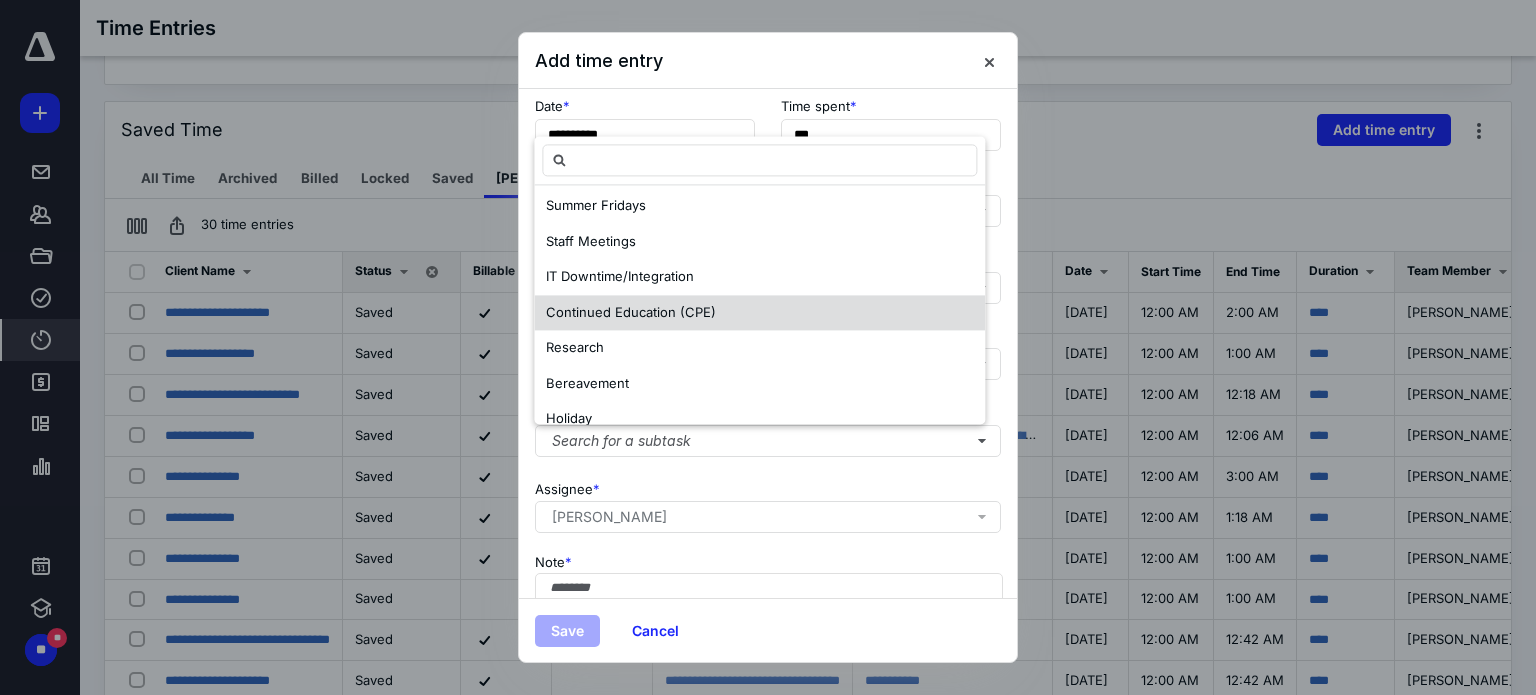 scroll, scrollTop: 200, scrollLeft: 0, axis: vertical 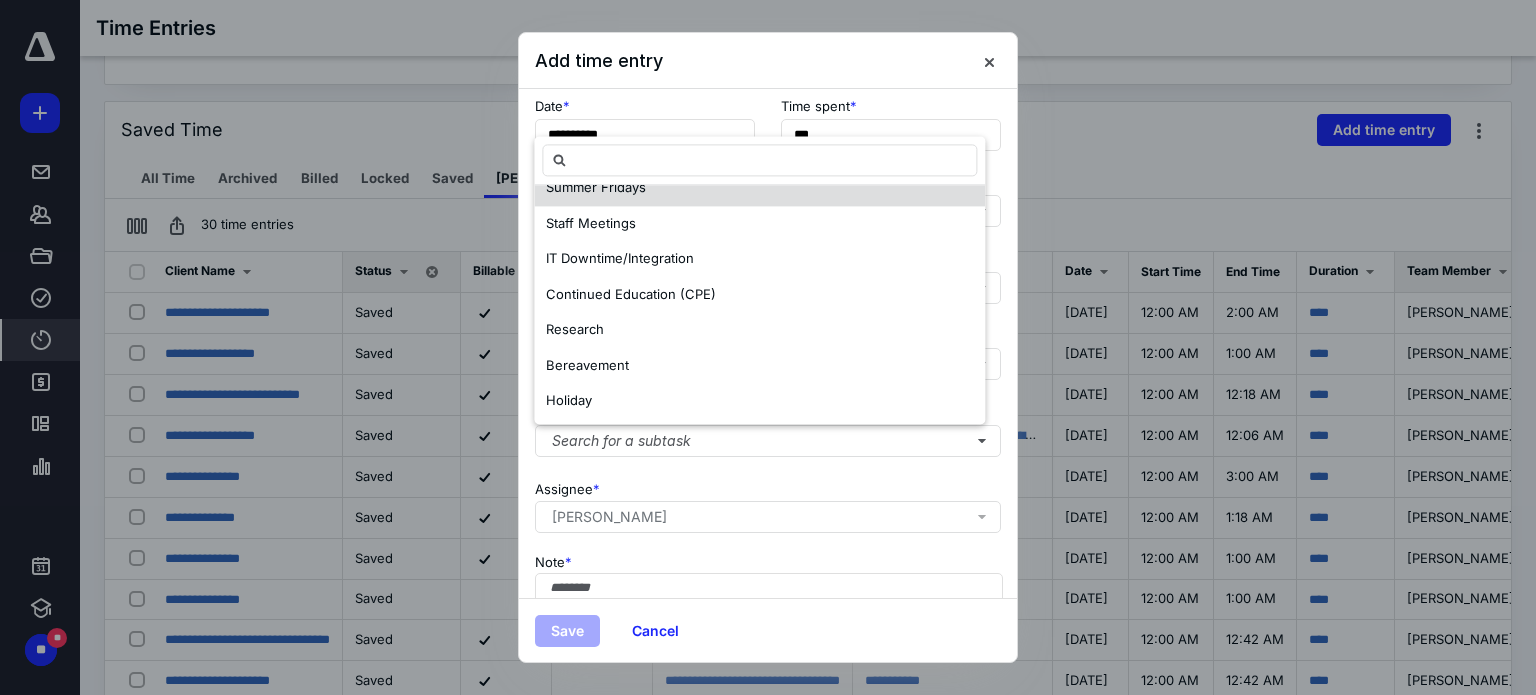 click on "Summer Fridays" at bounding box center (759, 189) 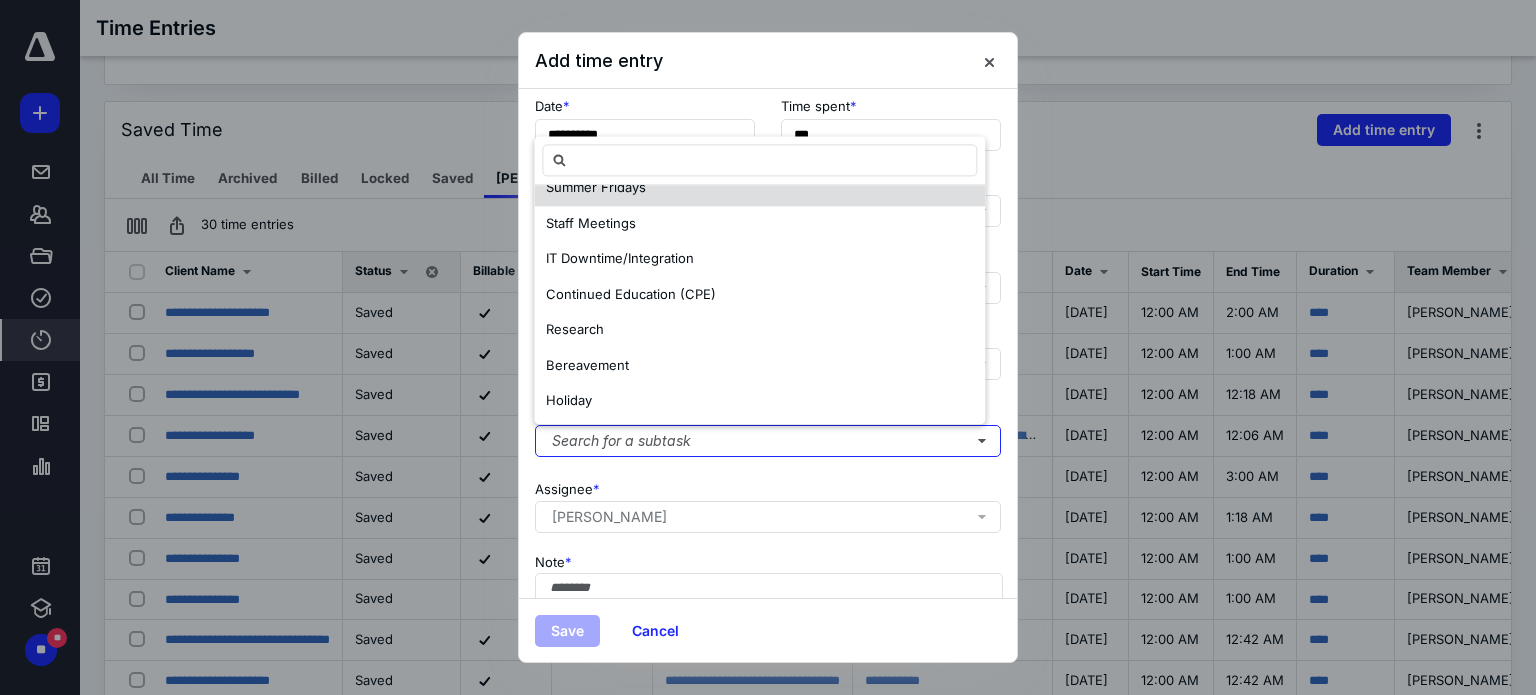scroll, scrollTop: 0, scrollLeft: 0, axis: both 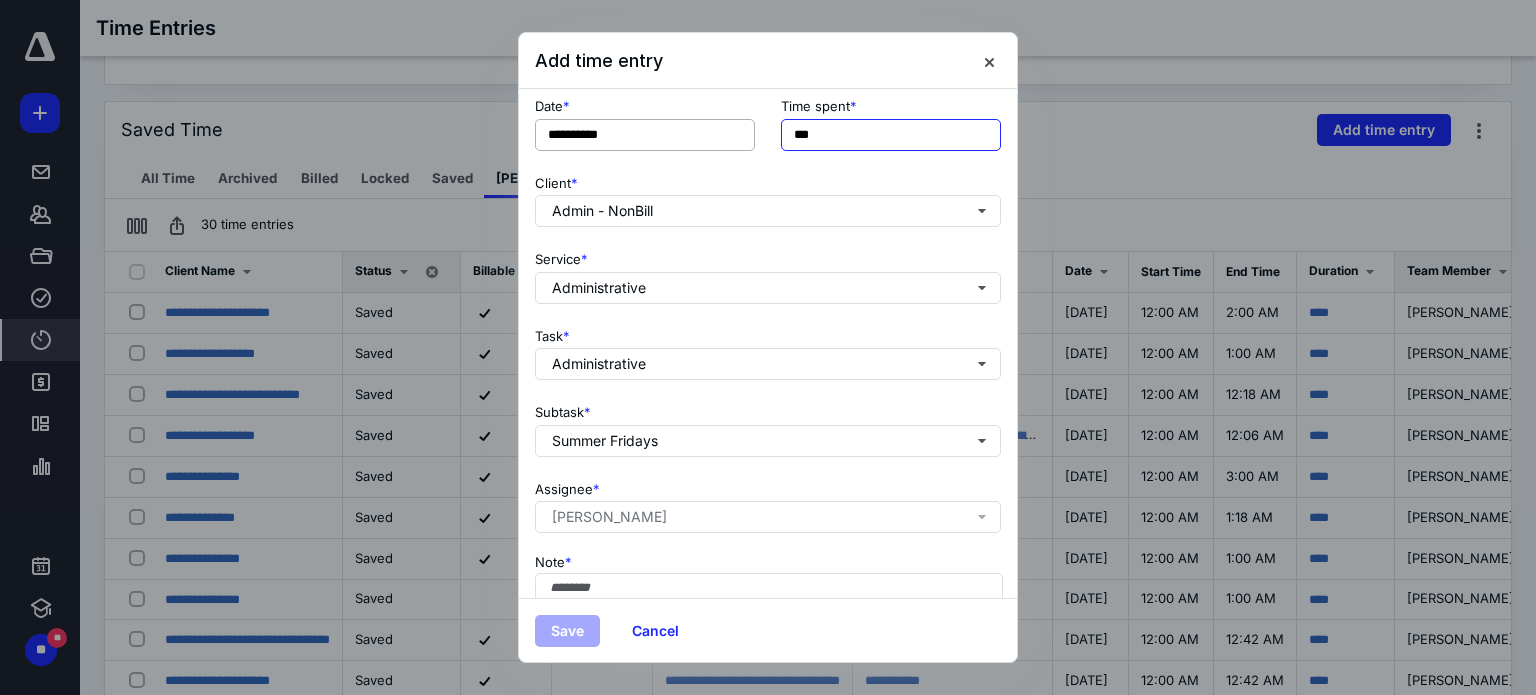 drag, startPoint x: 868, startPoint y: 139, endPoint x: 744, endPoint y: 144, distance: 124.10077 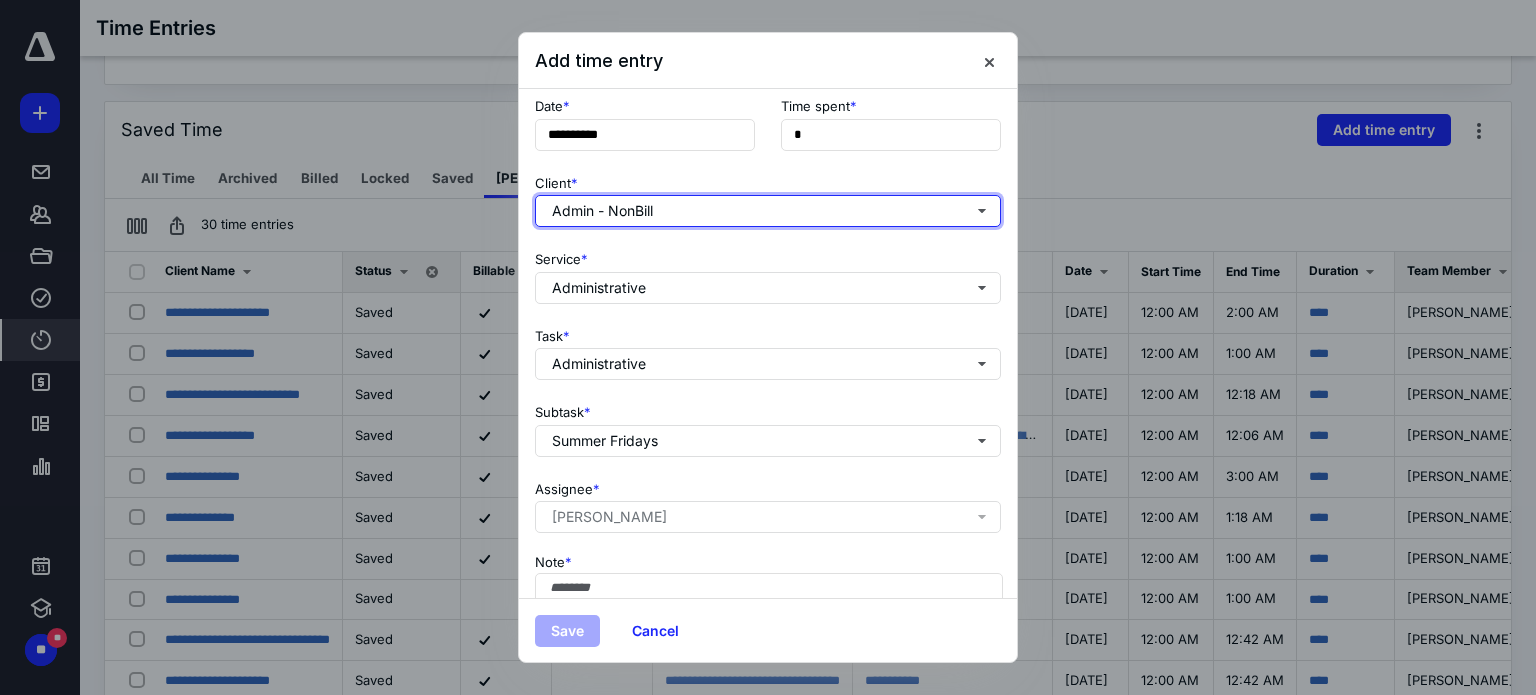 type on "**" 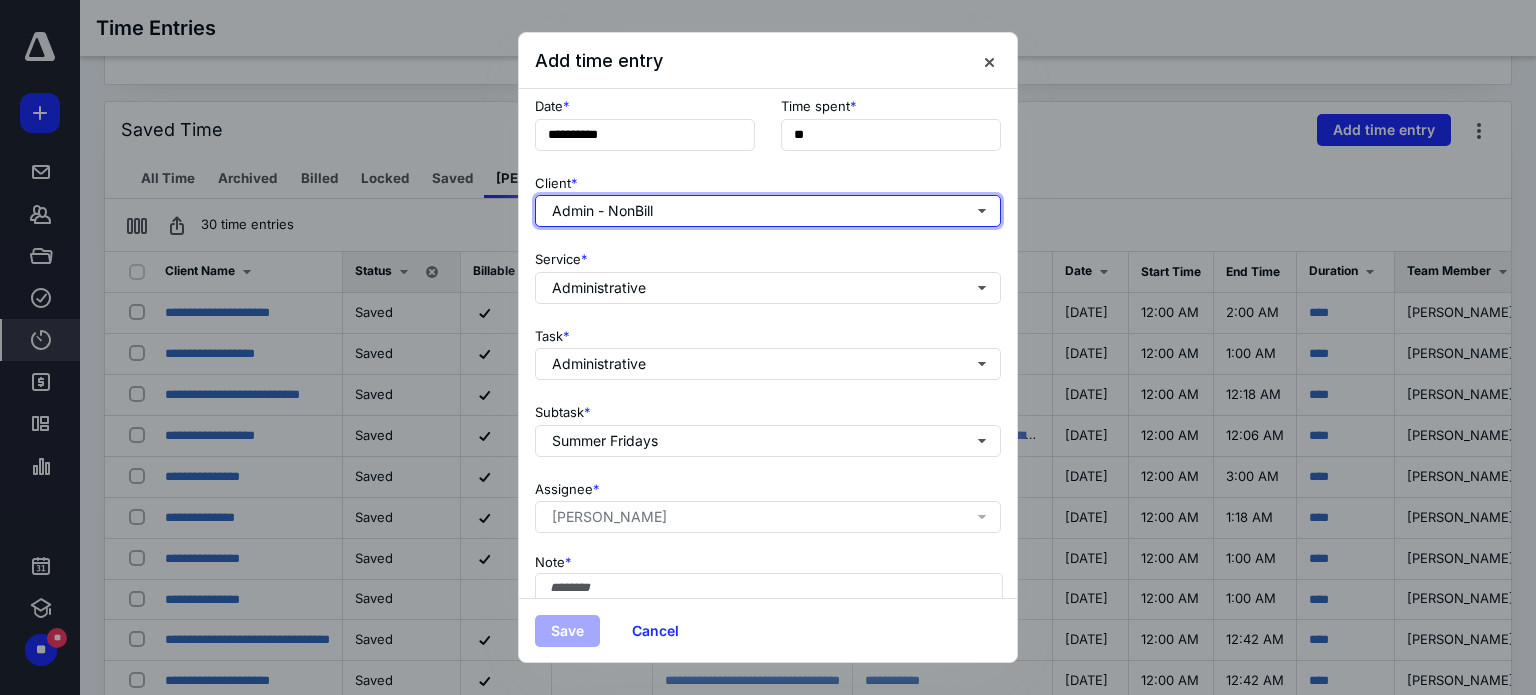type 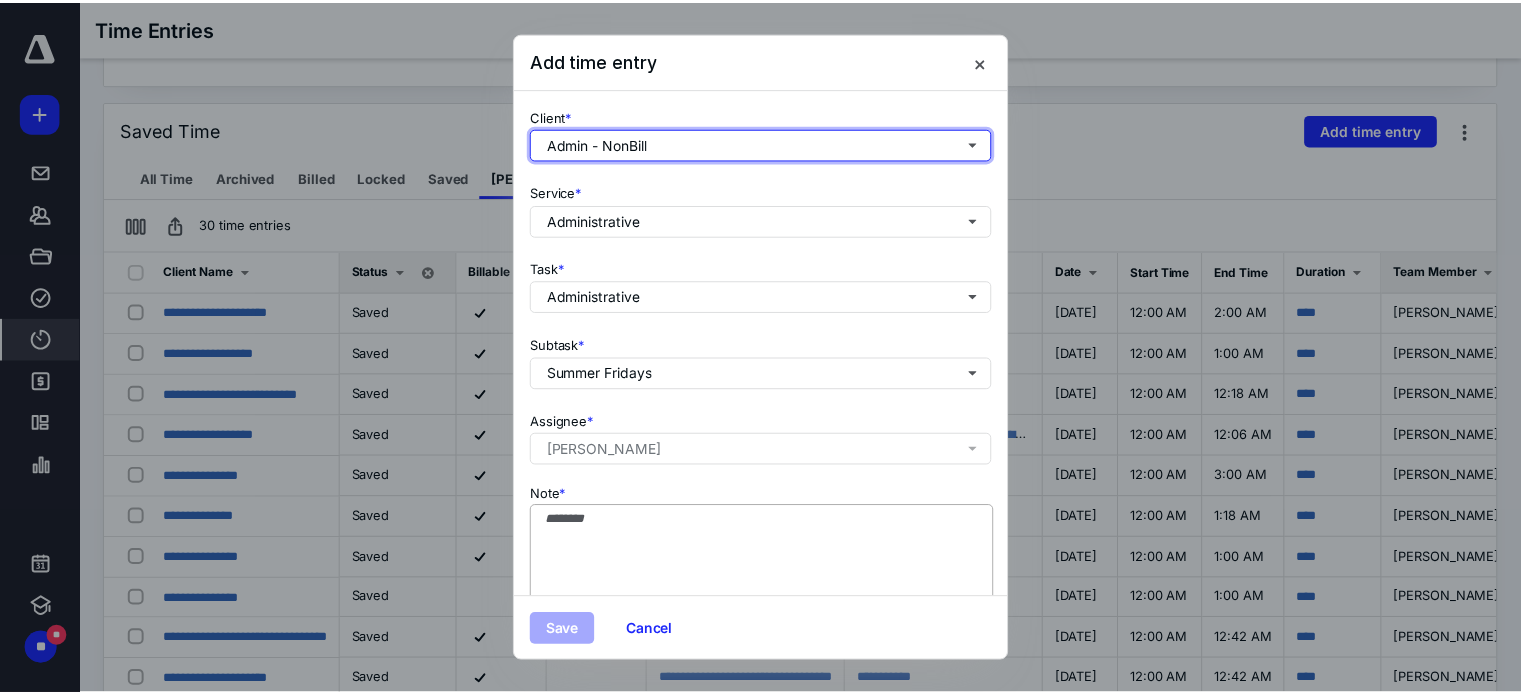 scroll, scrollTop: 205, scrollLeft: 0, axis: vertical 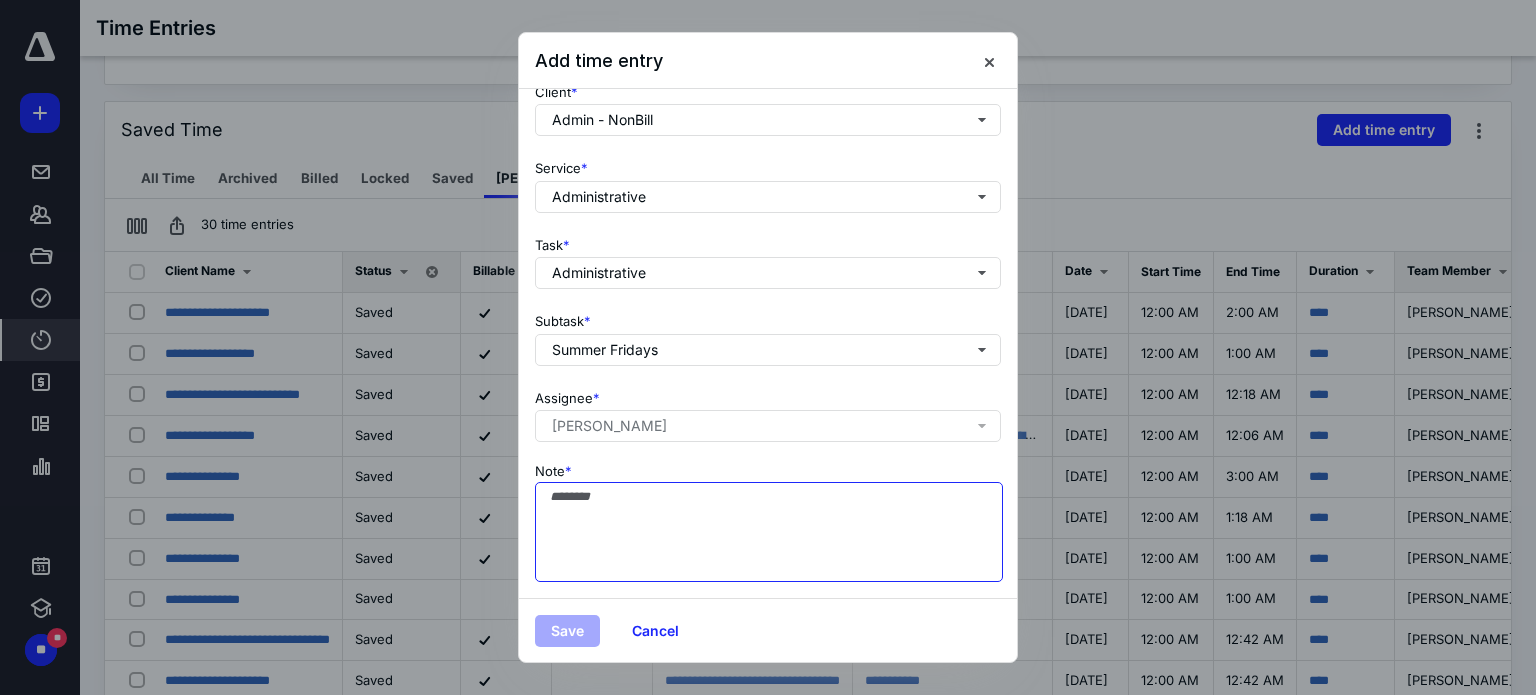 click on "Note *" at bounding box center [769, 532] 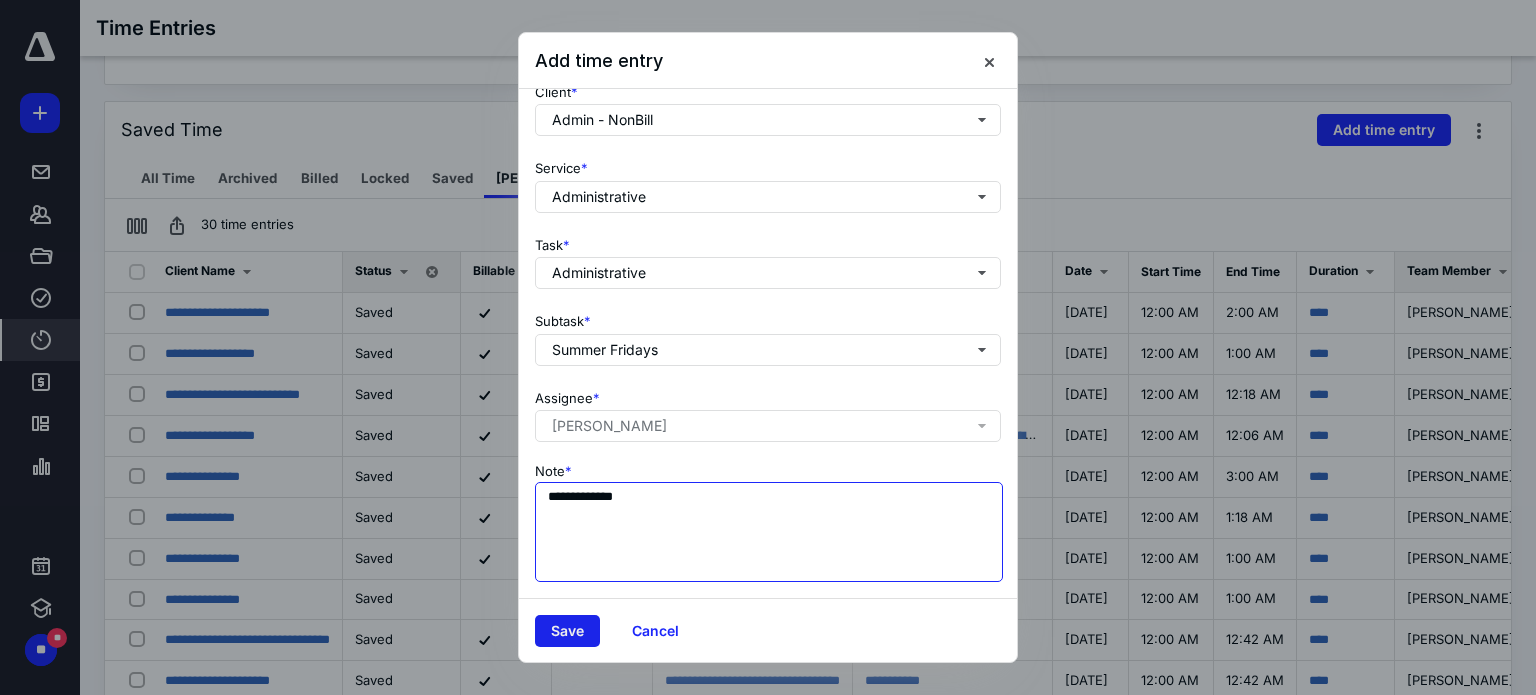 type on "**********" 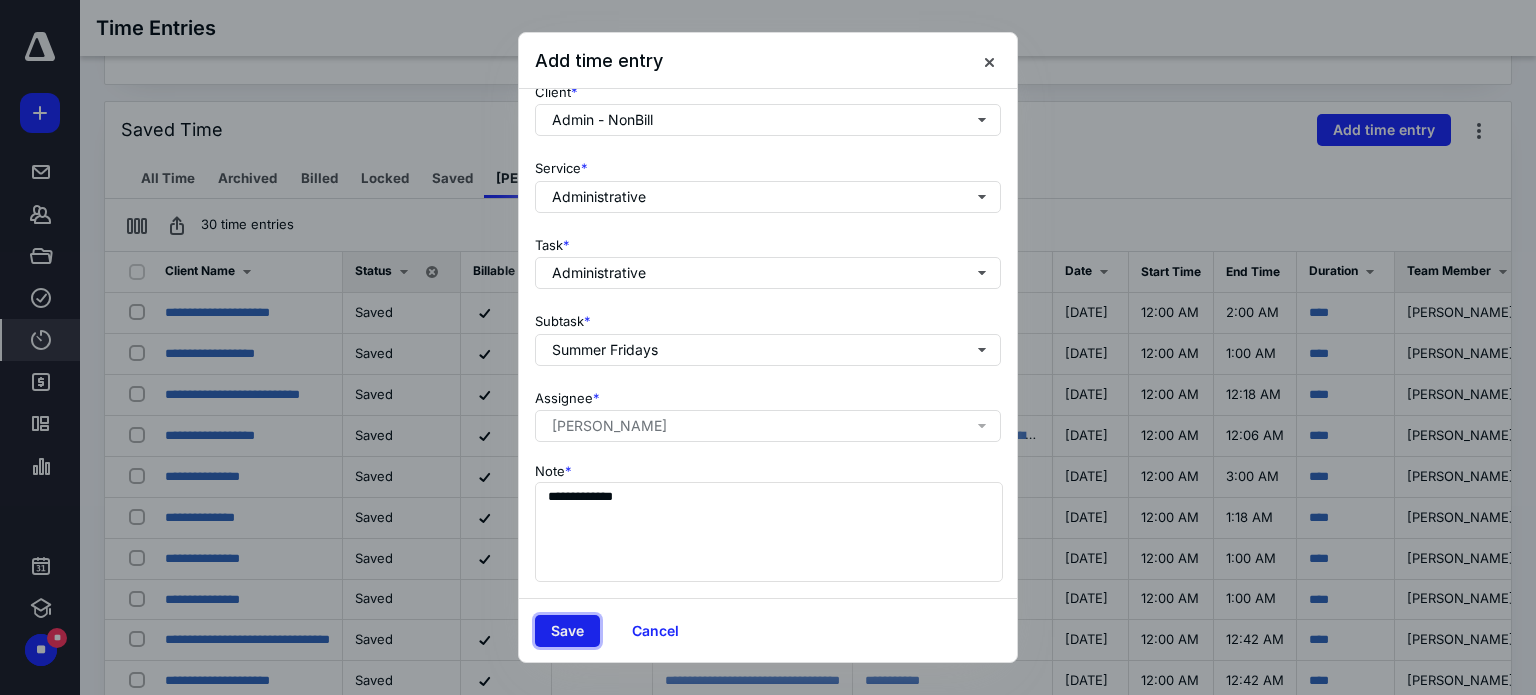 click on "Save" at bounding box center (567, 631) 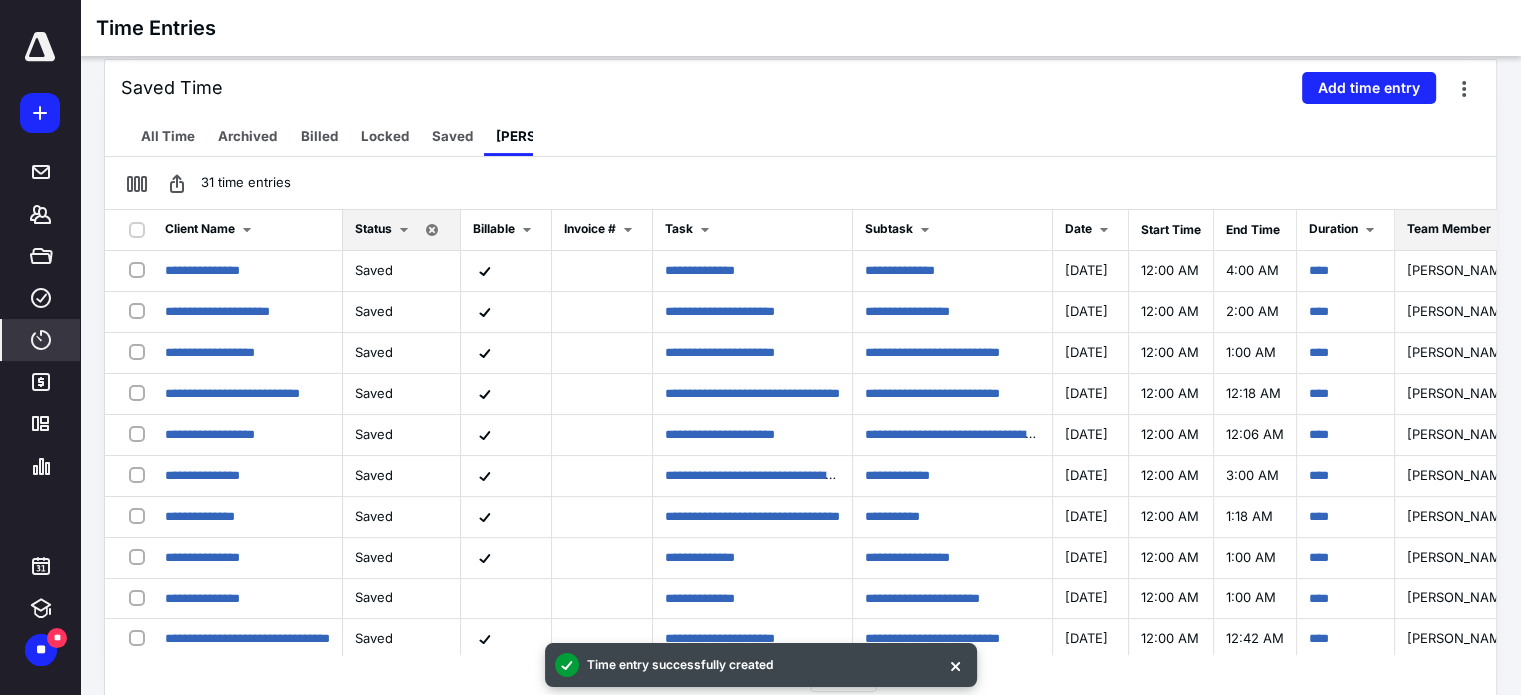 scroll, scrollTop: 242, scrollLeft: 0, axis: vertical 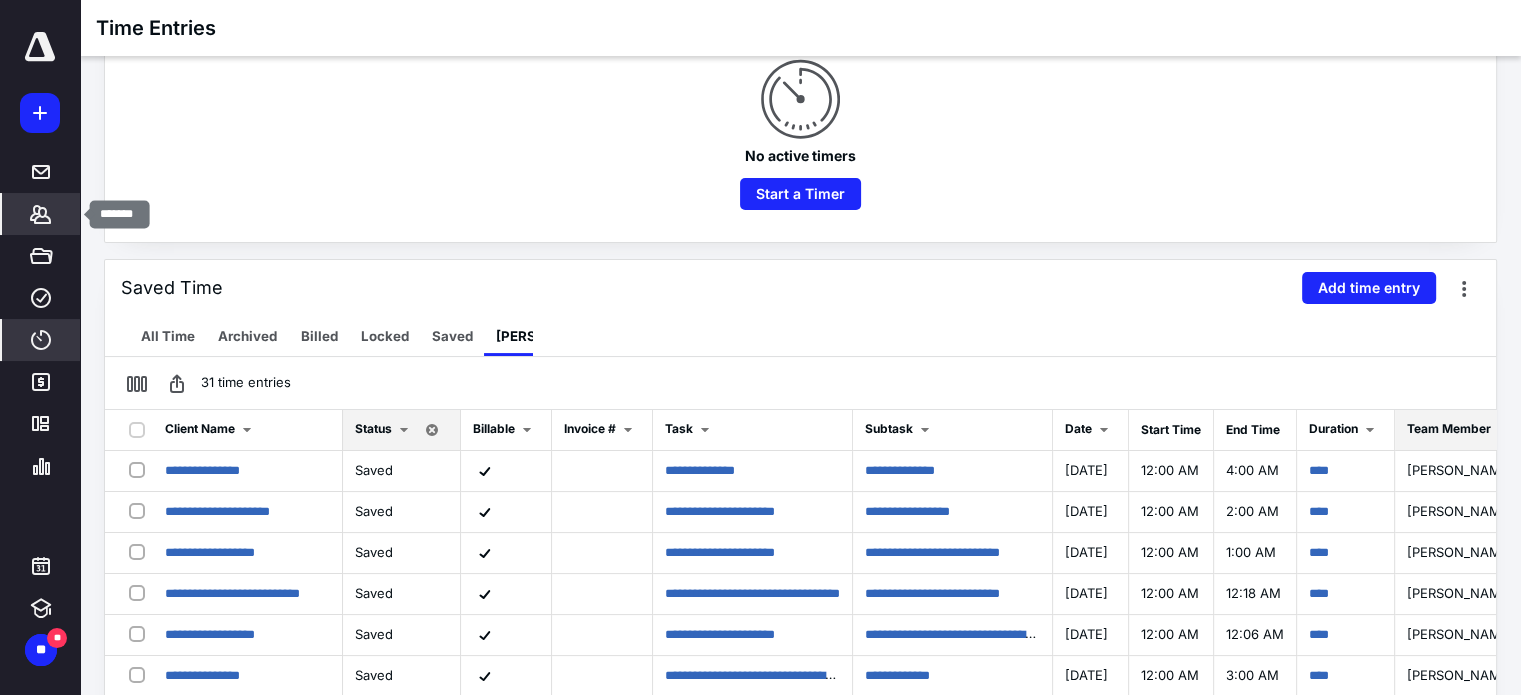 click 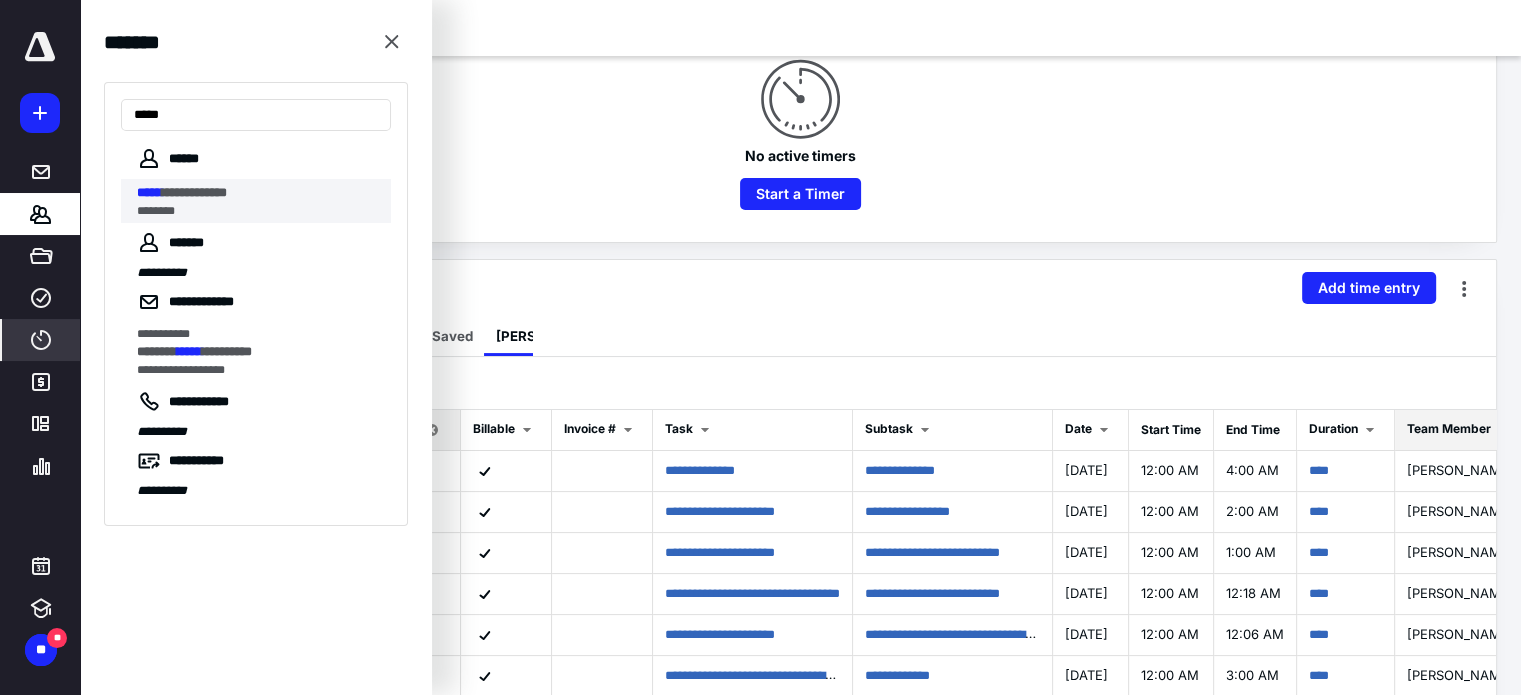 type on "*****" 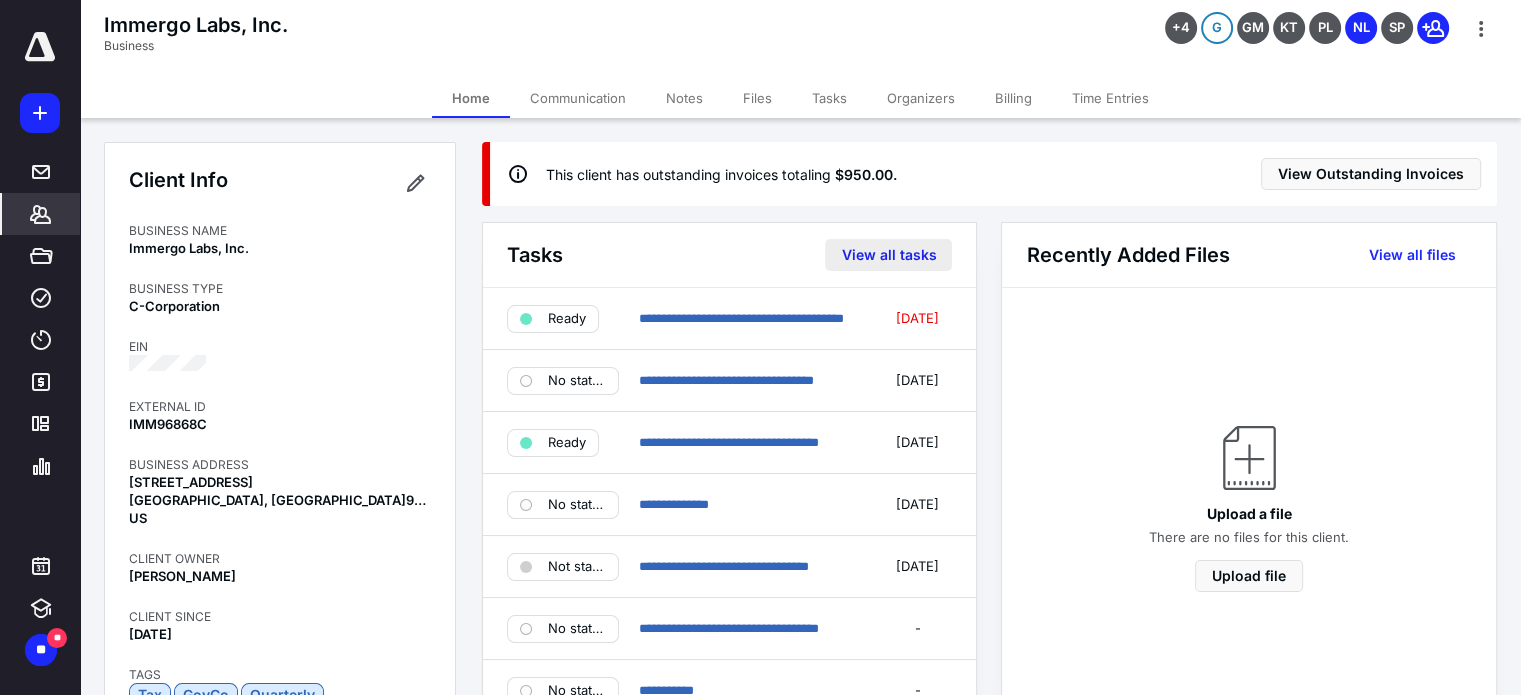 click on "View all tasks" at bounding box center [888, 255] 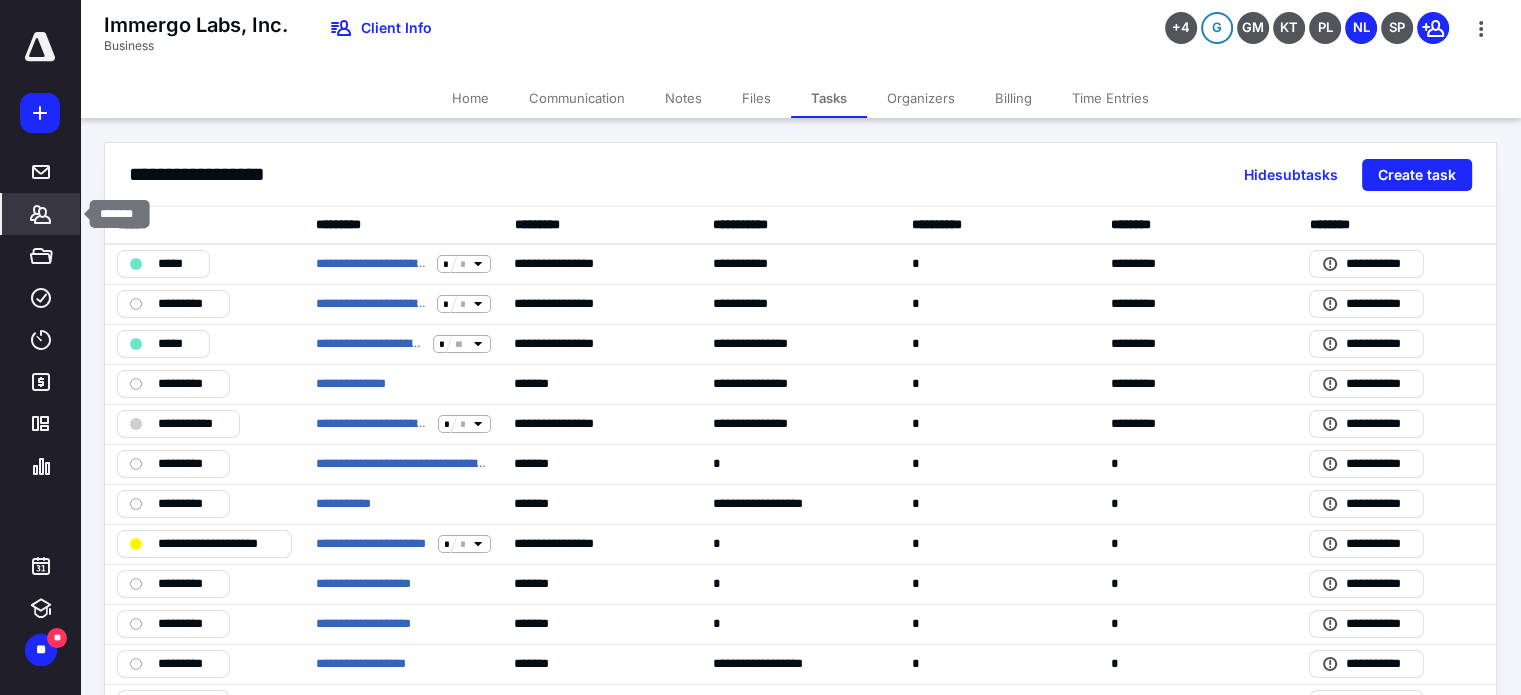 click on "*******" at bounding box center [41, 214] 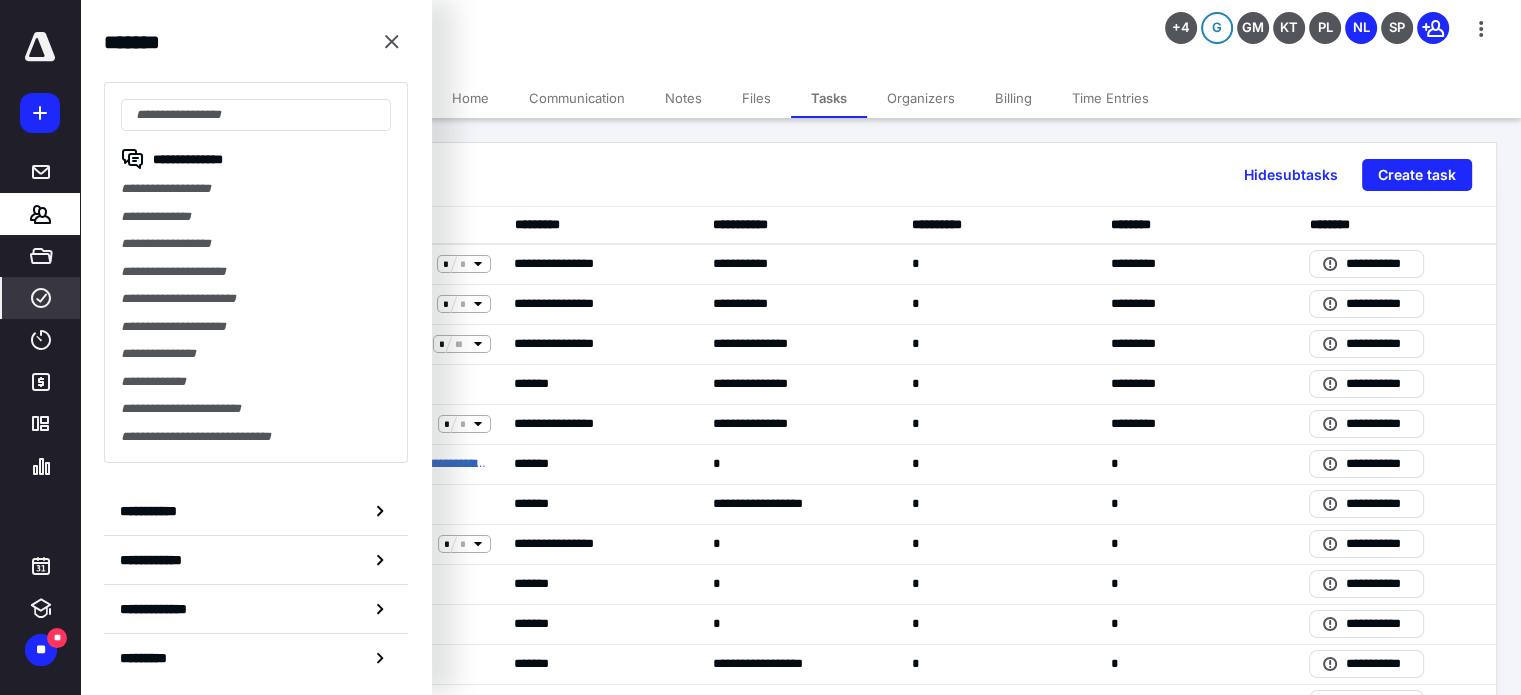 click 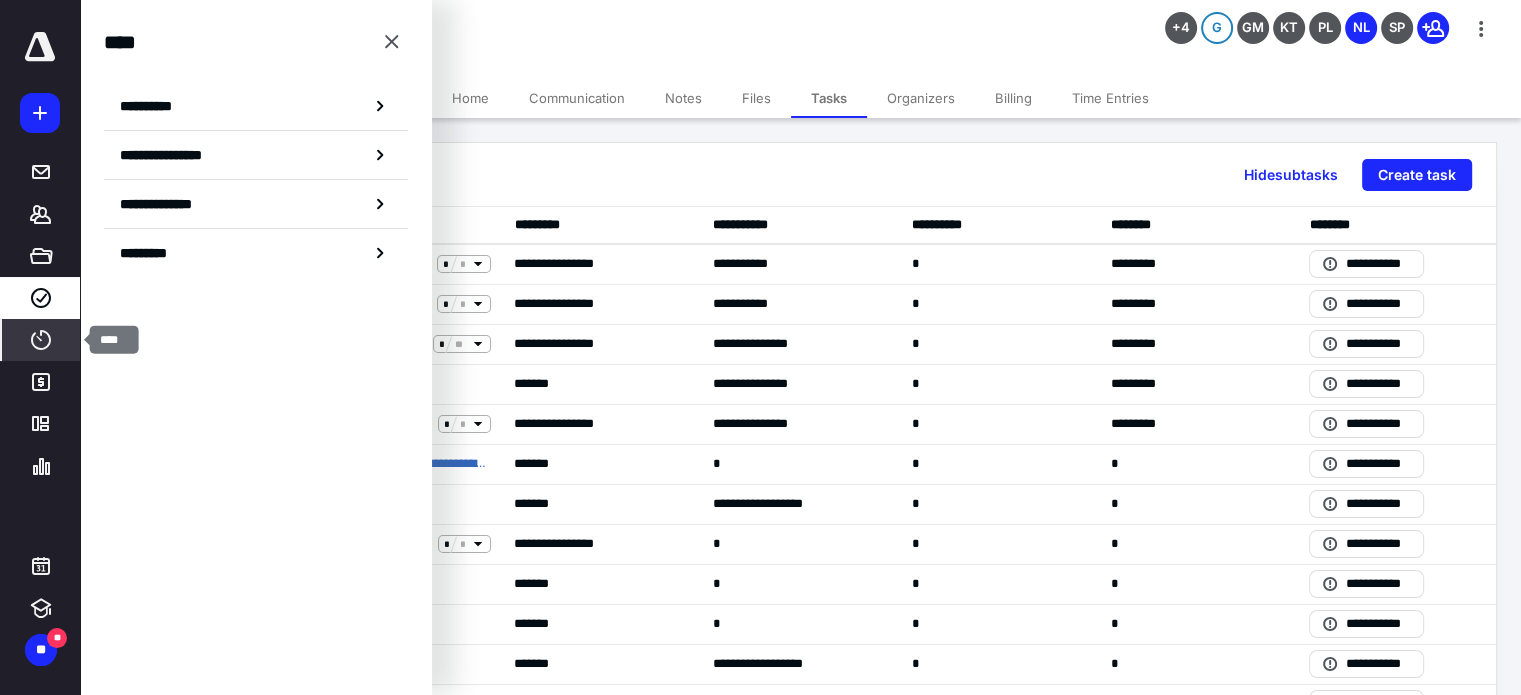 click 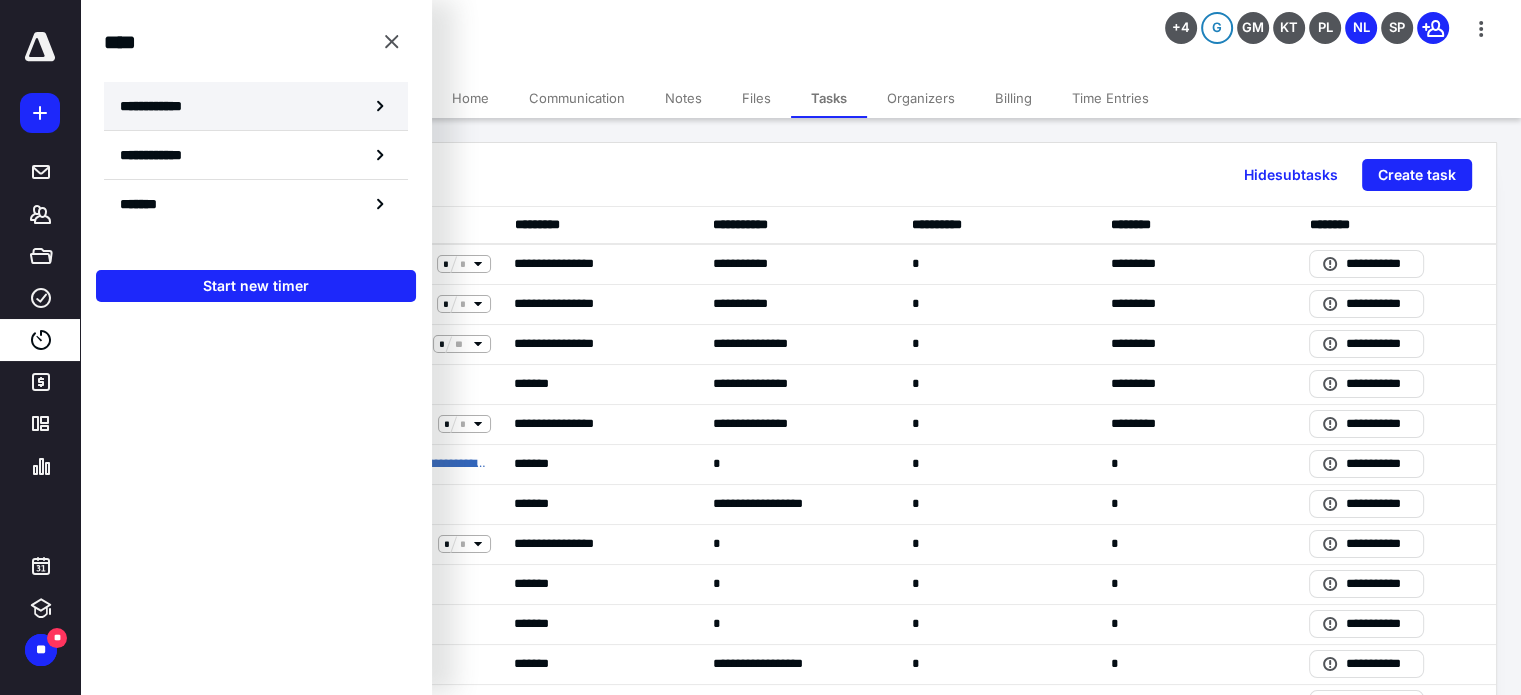 click on "**********" at bounding box center [256, 106] 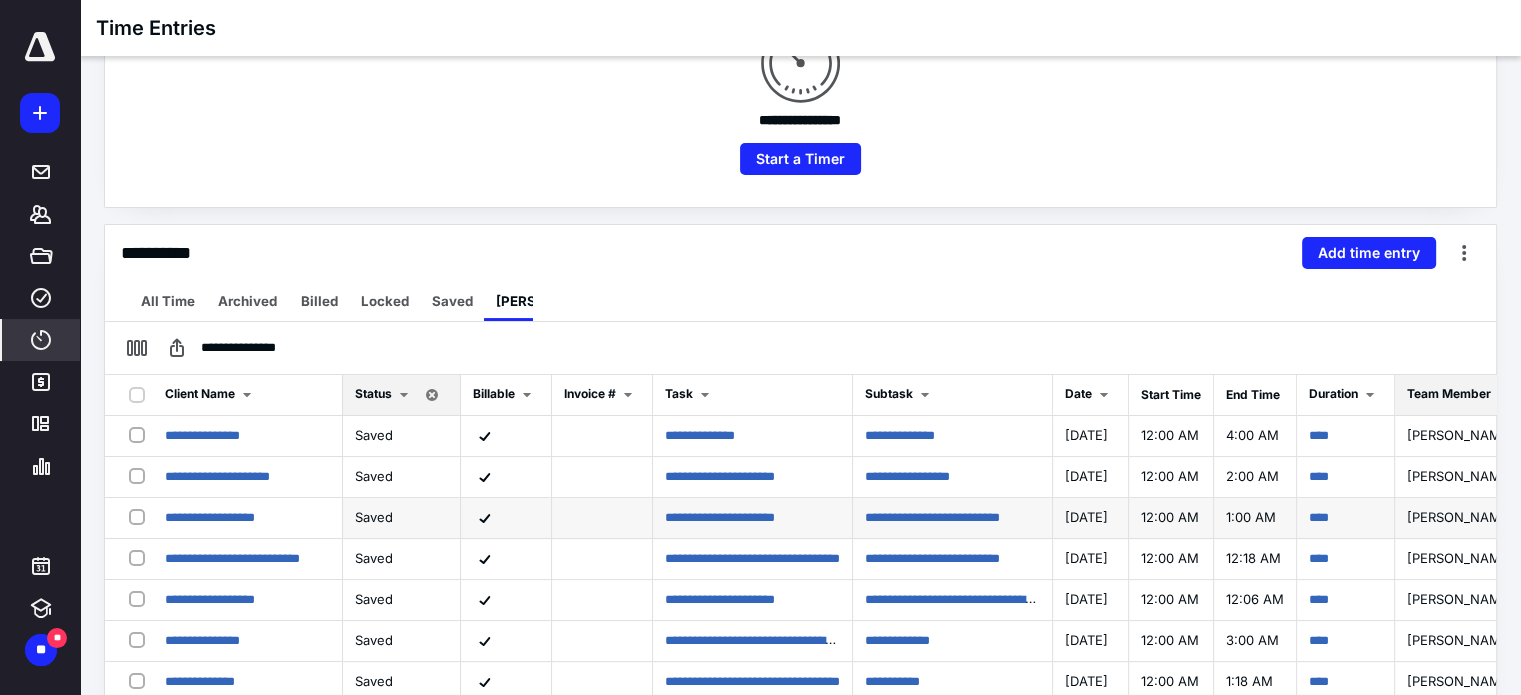 scroll, scrollTop: 400, scrollLeft: 0, axis: vertical 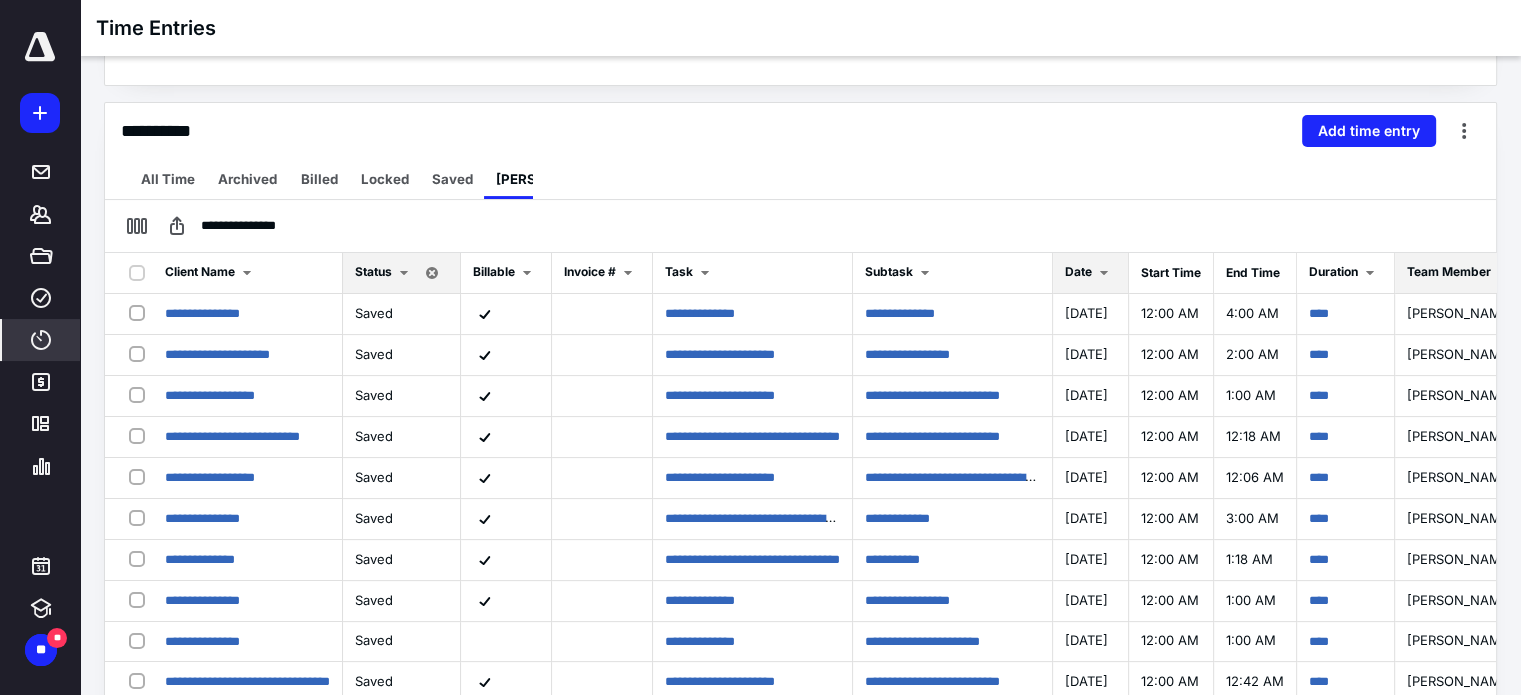 click at bounding box center (1104, 273) 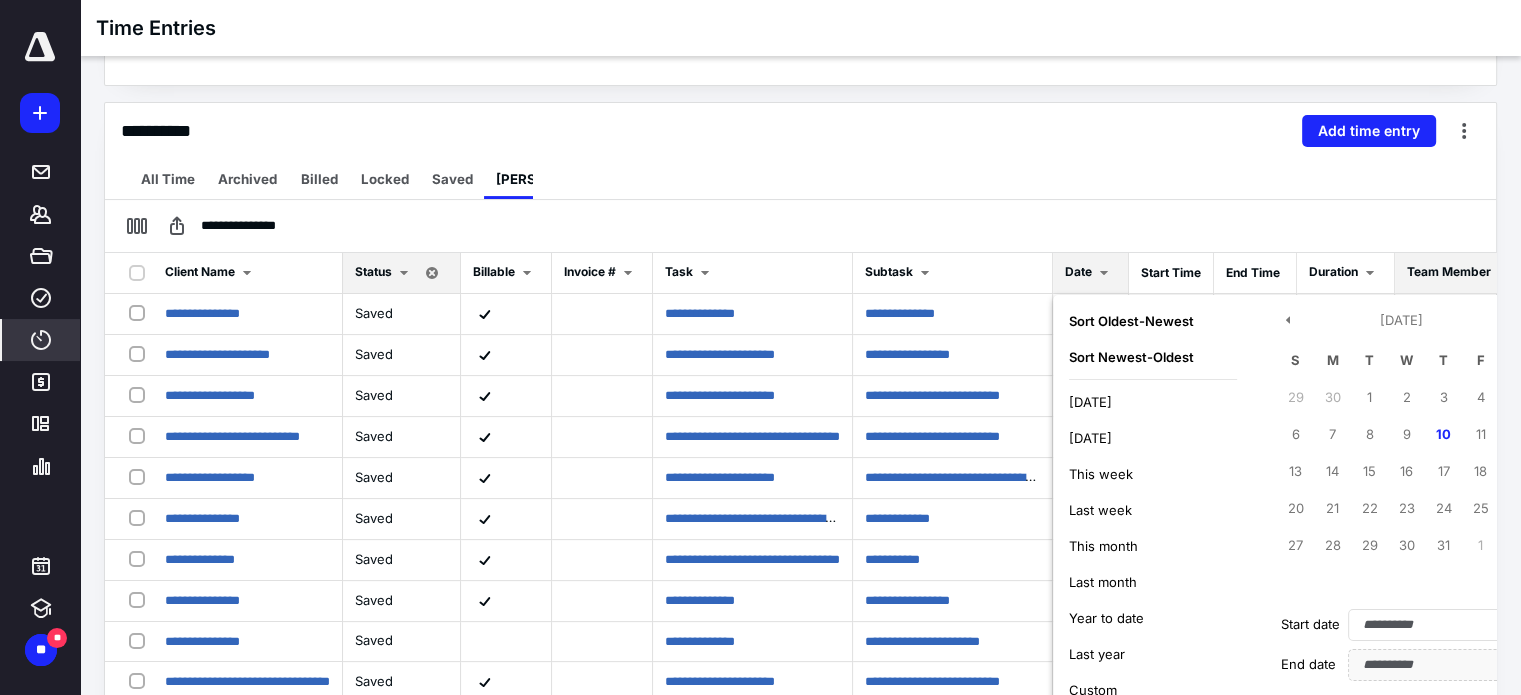 click on "[DATE]" at bounding box center (1090, 402) 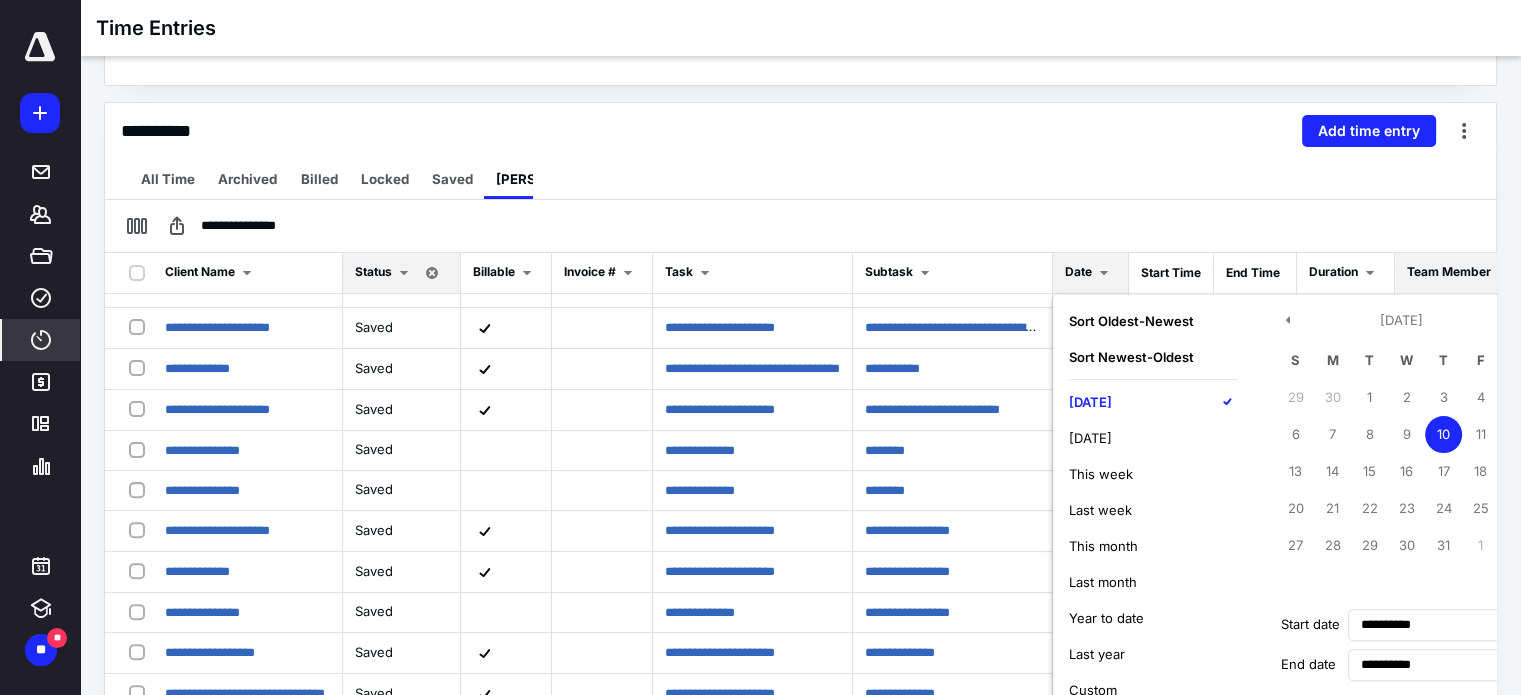 scroll, scrollTop: 870, scrollLeft: 0, axis: vertical 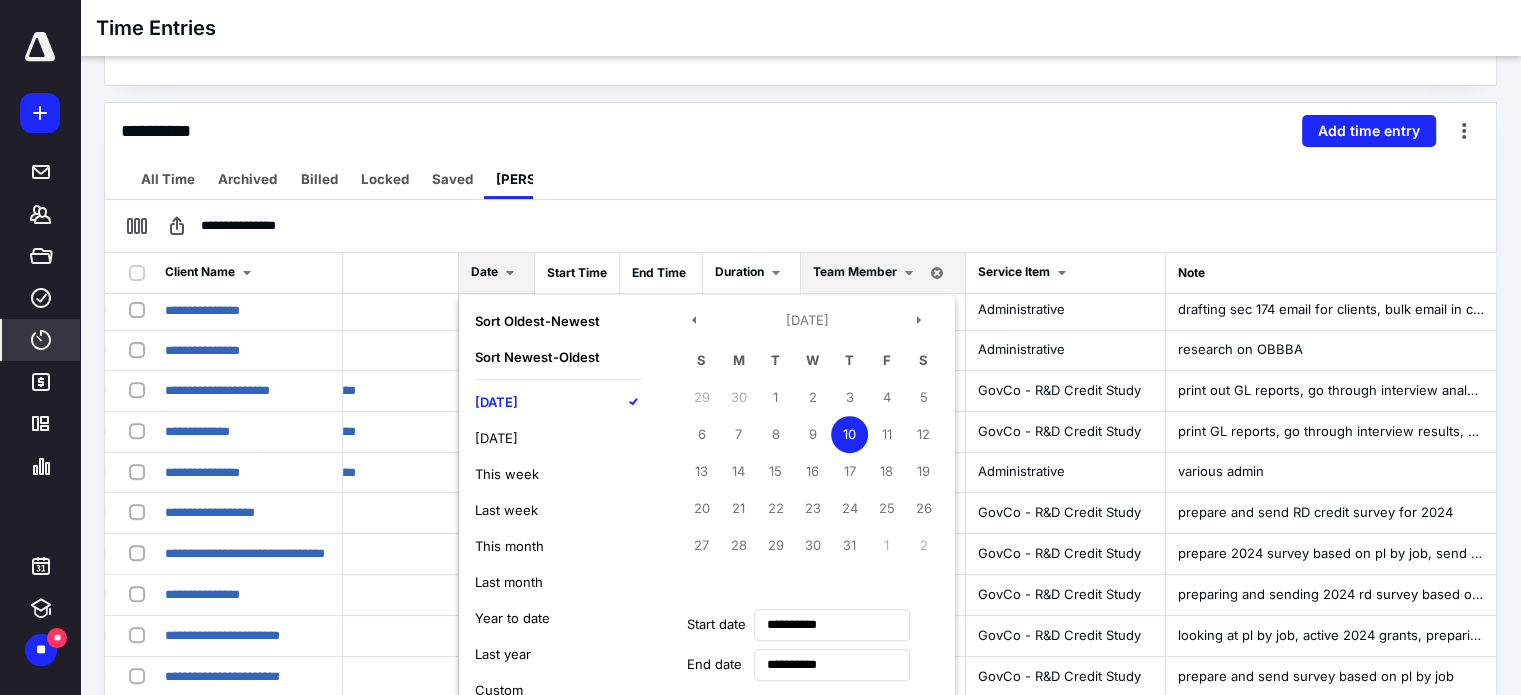 click on "**********" at bounding box center [807, 665] 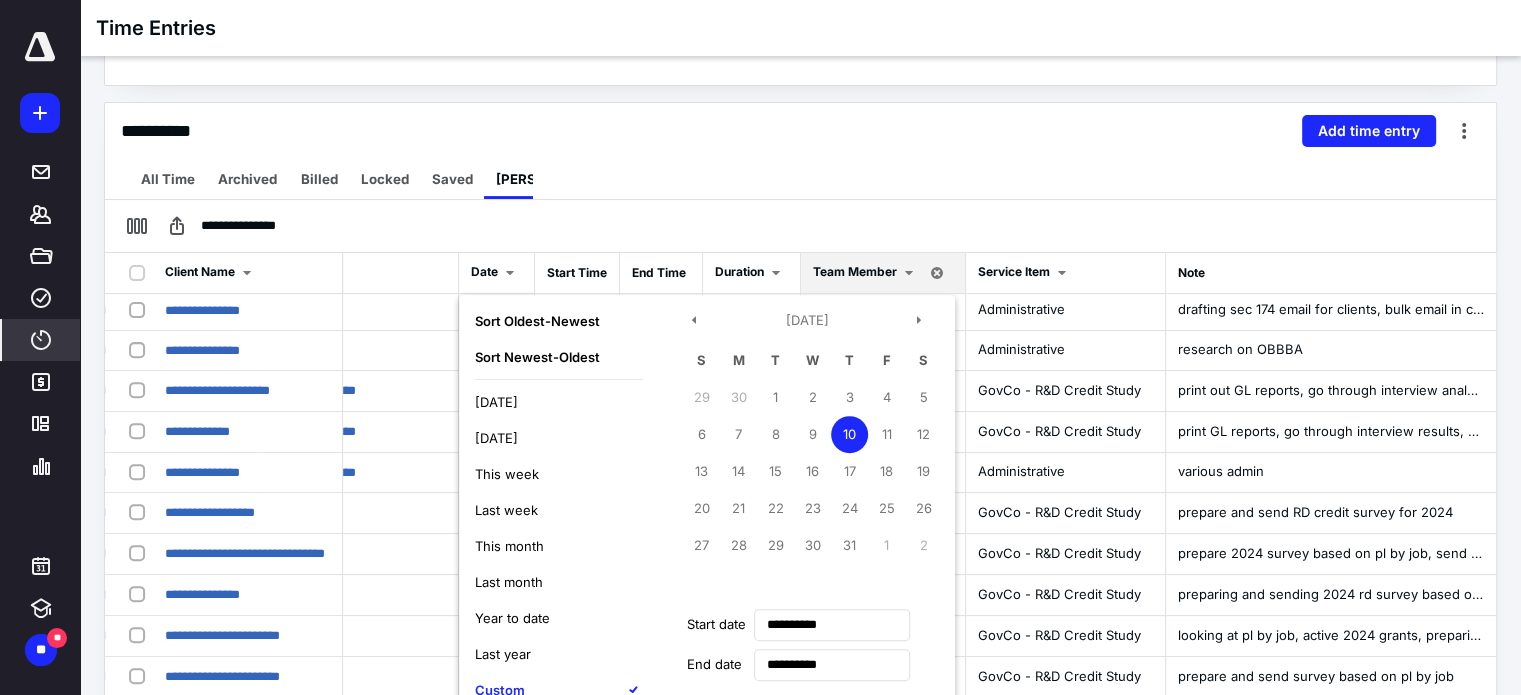 scroll, scrollTop: 870, scrollLeft: 0, axis: vertical 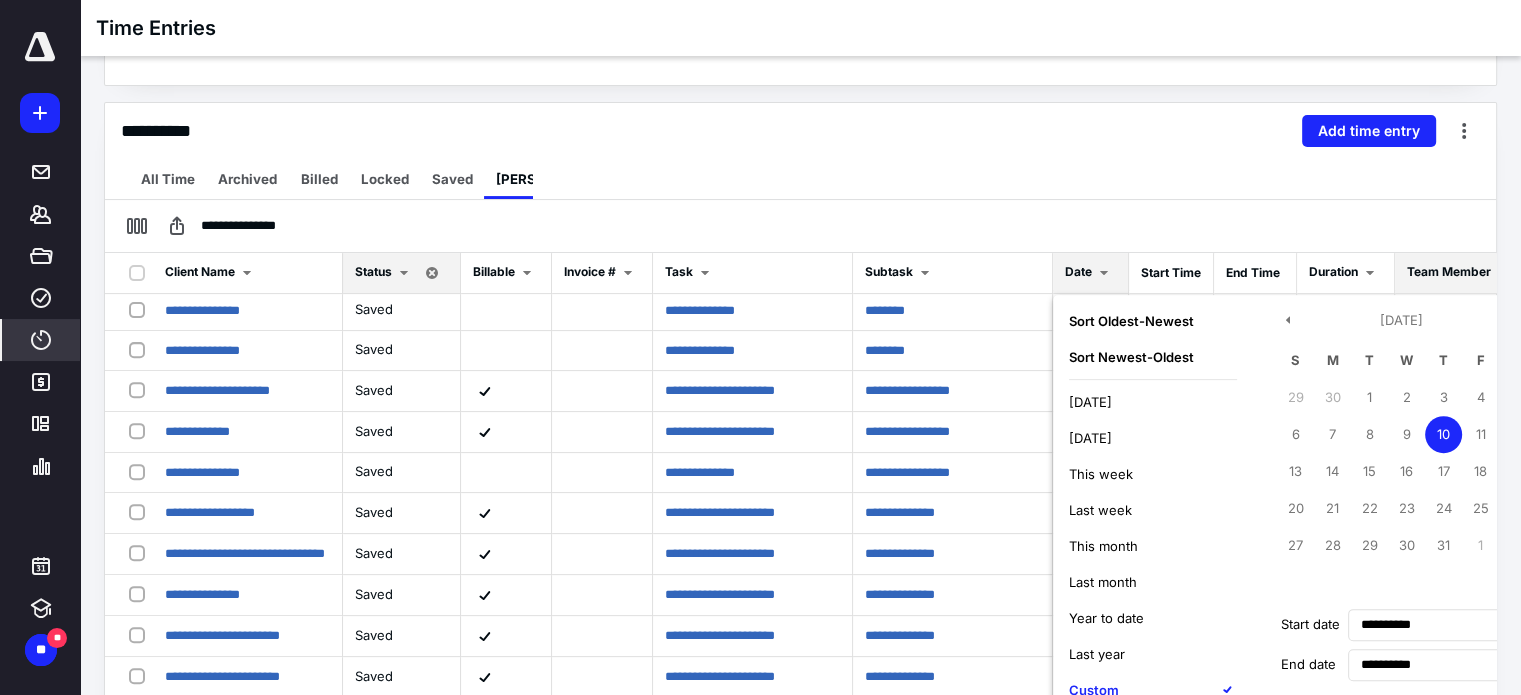 click on "Custom" at bounding box center (1153, 690) 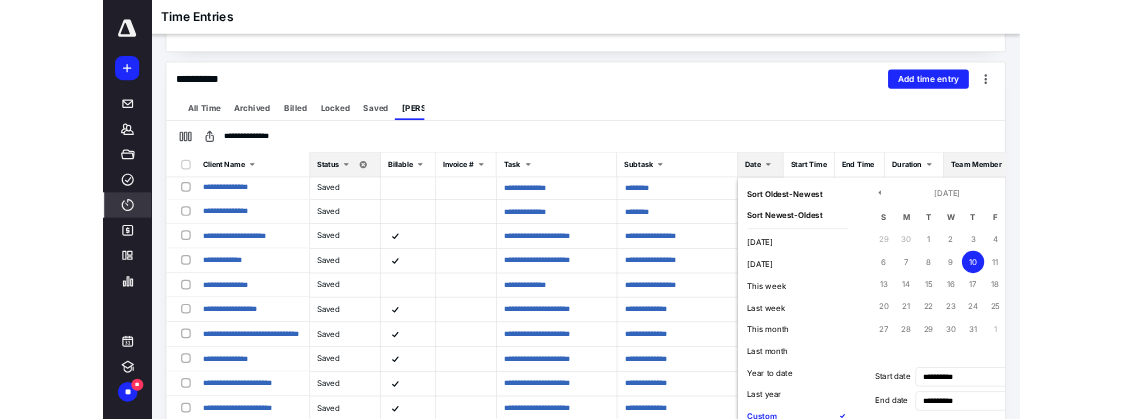 scroll, scrollTop: 442, scrollLeft: 0, axis: vertical 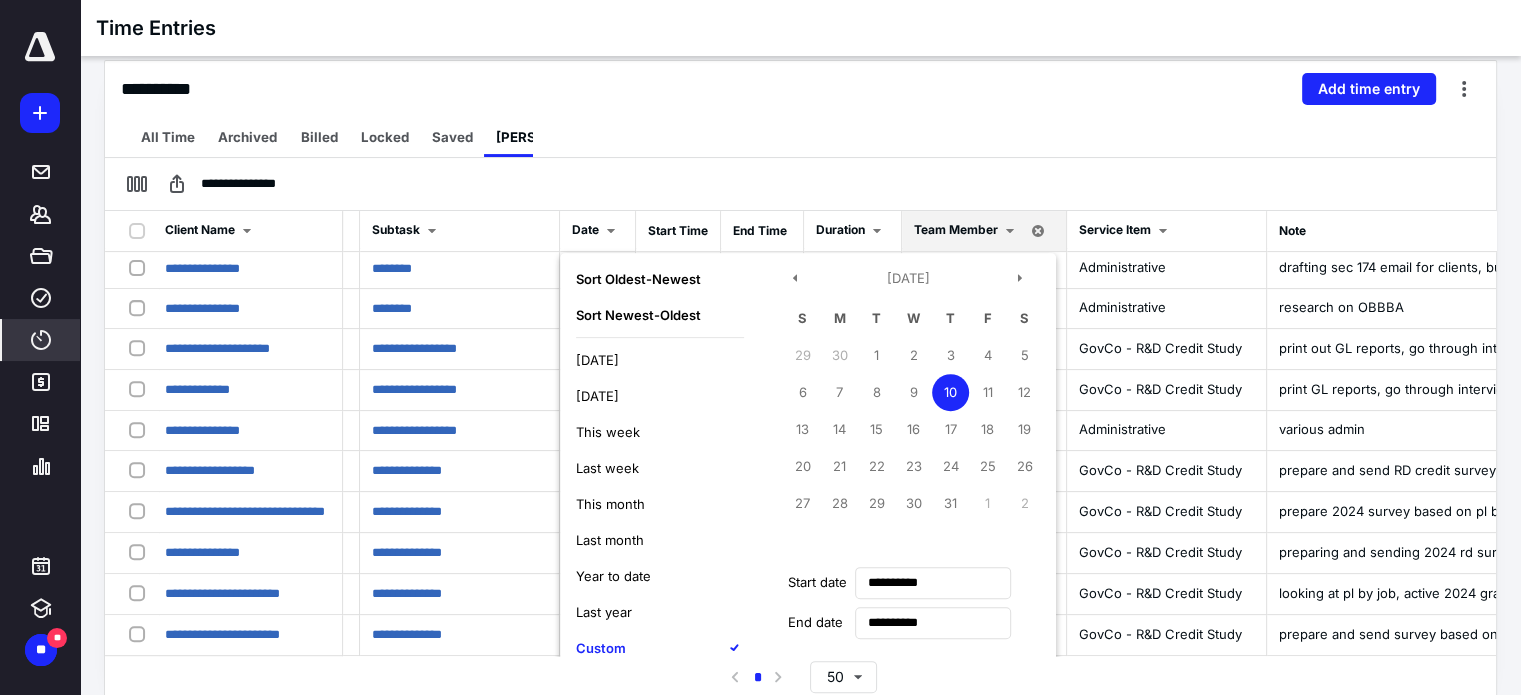 click on "**********" at bounding box center (800, 184) 